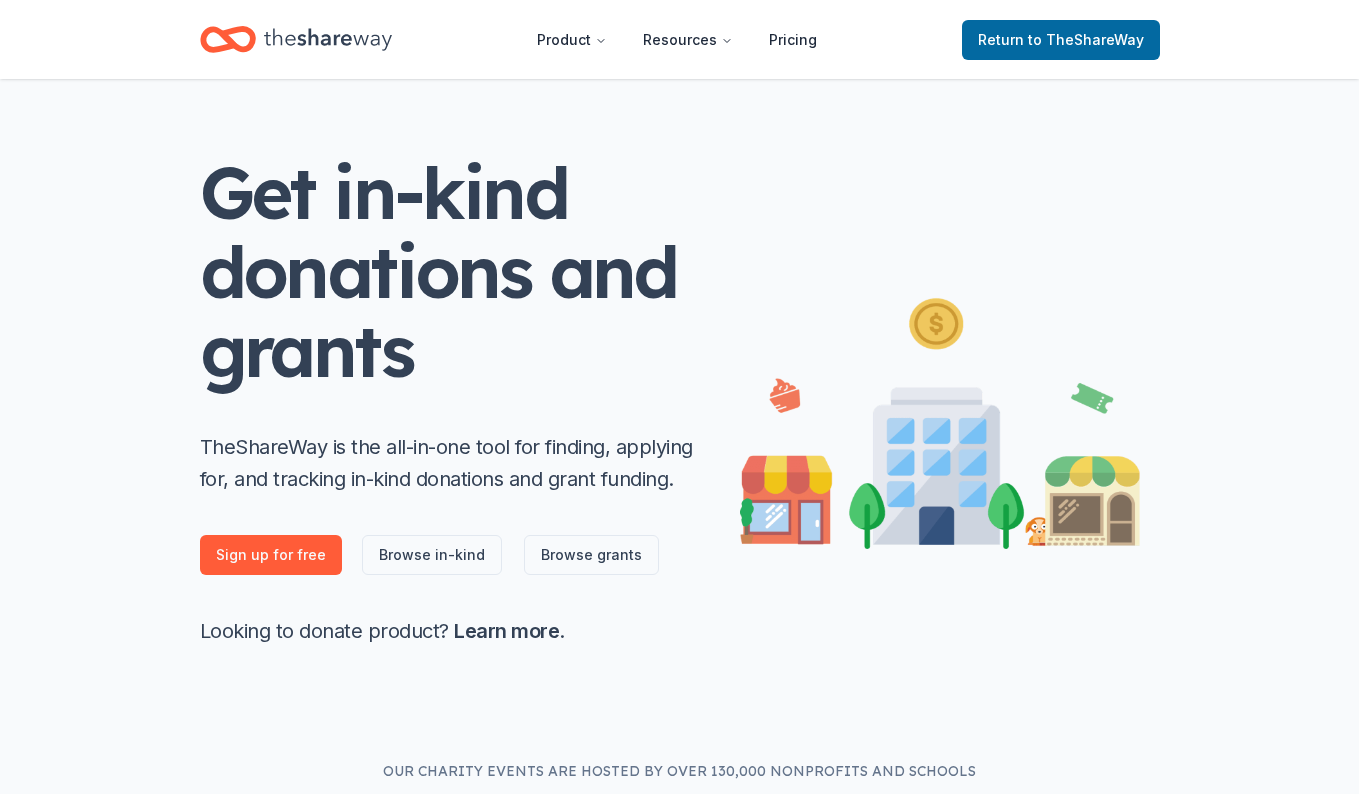 scroll, scrollTop: 128, scrollLeft: 0, axis: vertical 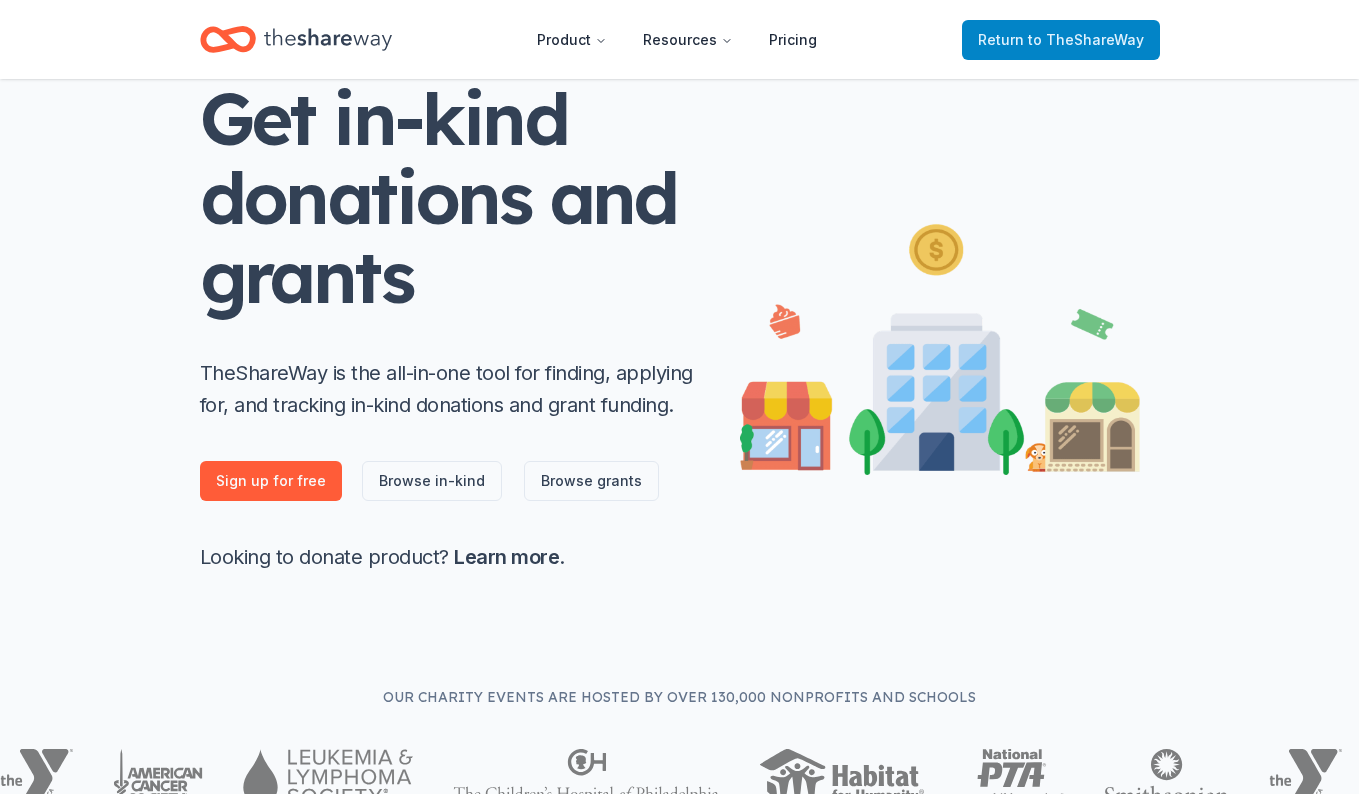 click on "Return to TheShareWay" at bounding box center [1061, 40] 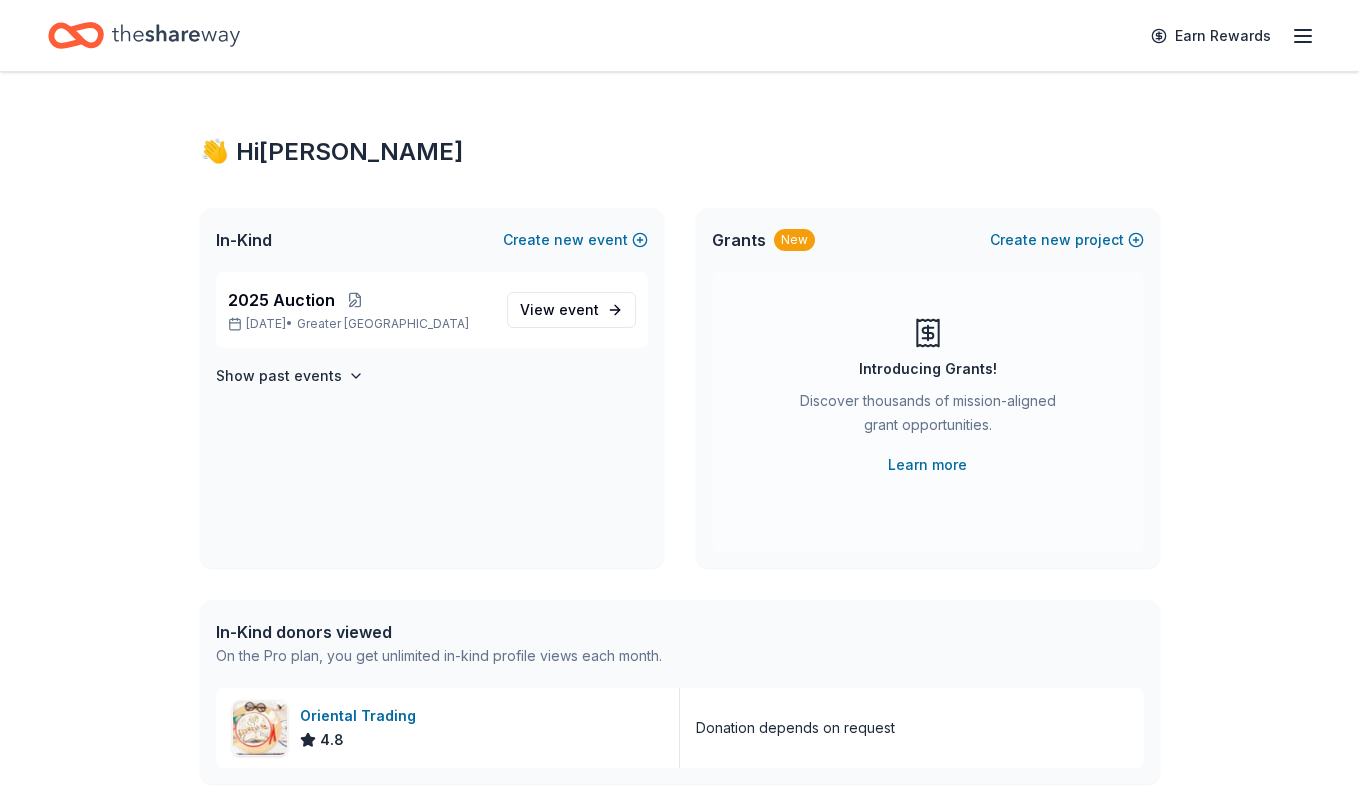 scroll, scrollTop: 13, scrollLeft: 0, axis: vertical 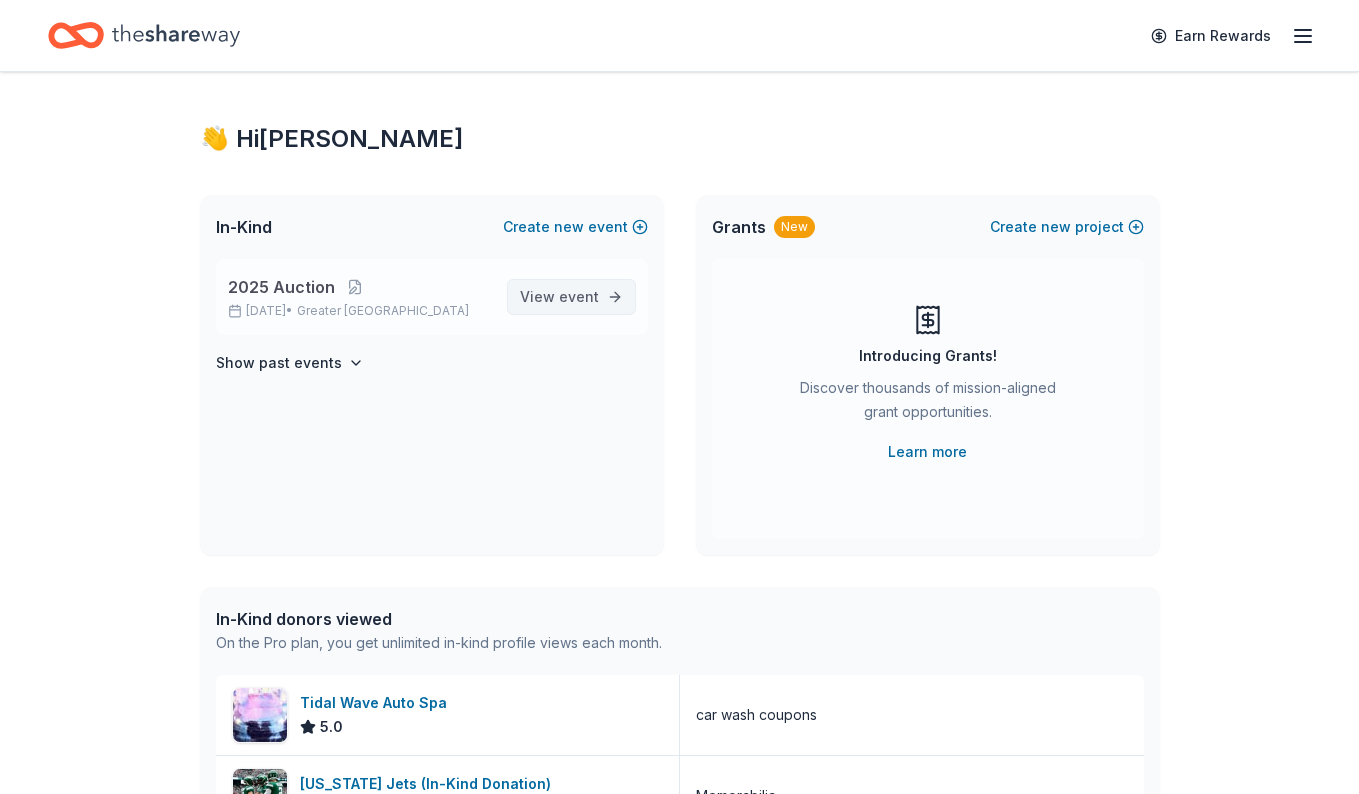 click on "event" at bounding box center [579, 296] 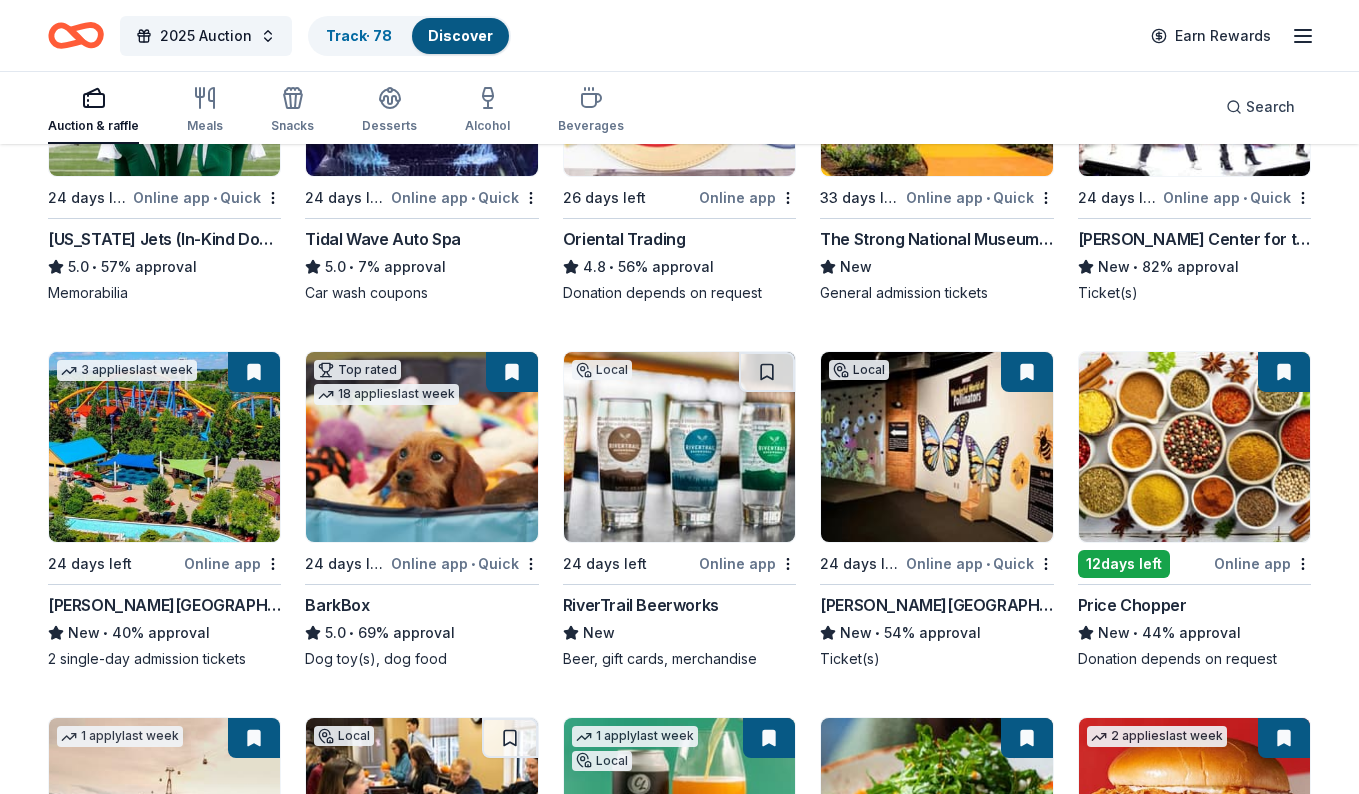 scroll, scrollTop: 417, scrollLeft: 0, axis: vertical 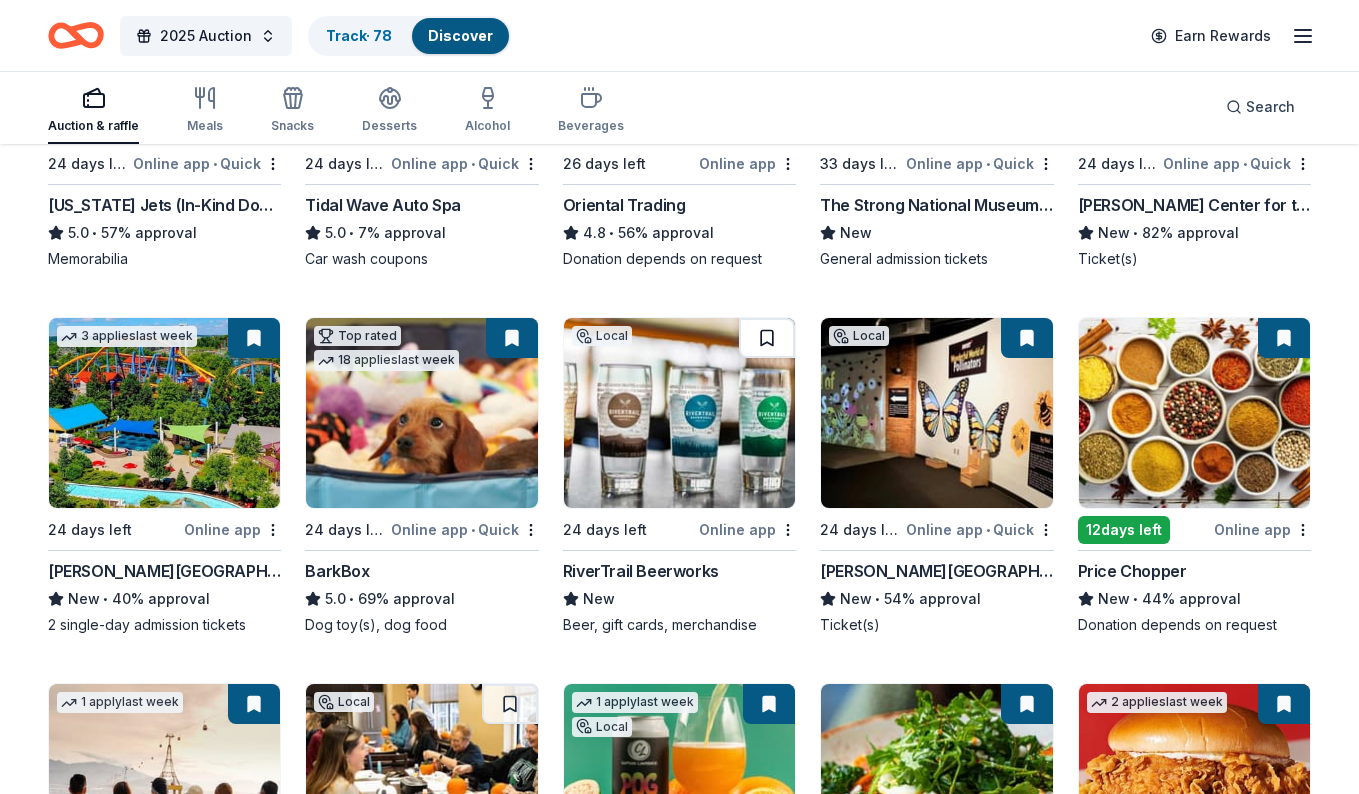 click at bounding box center [767, 338] 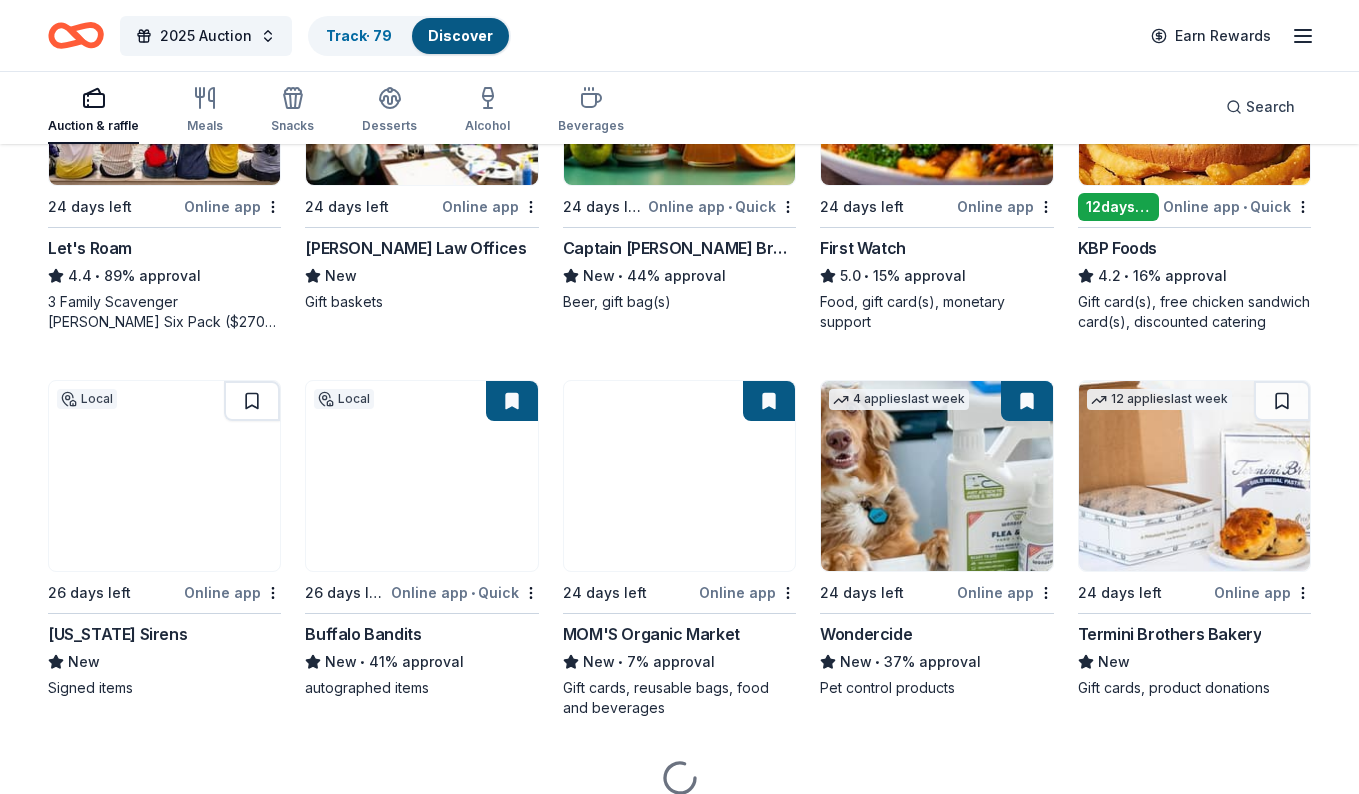 scroll, scrollTop: 1190, scrollLeft: 0, axis: vertical 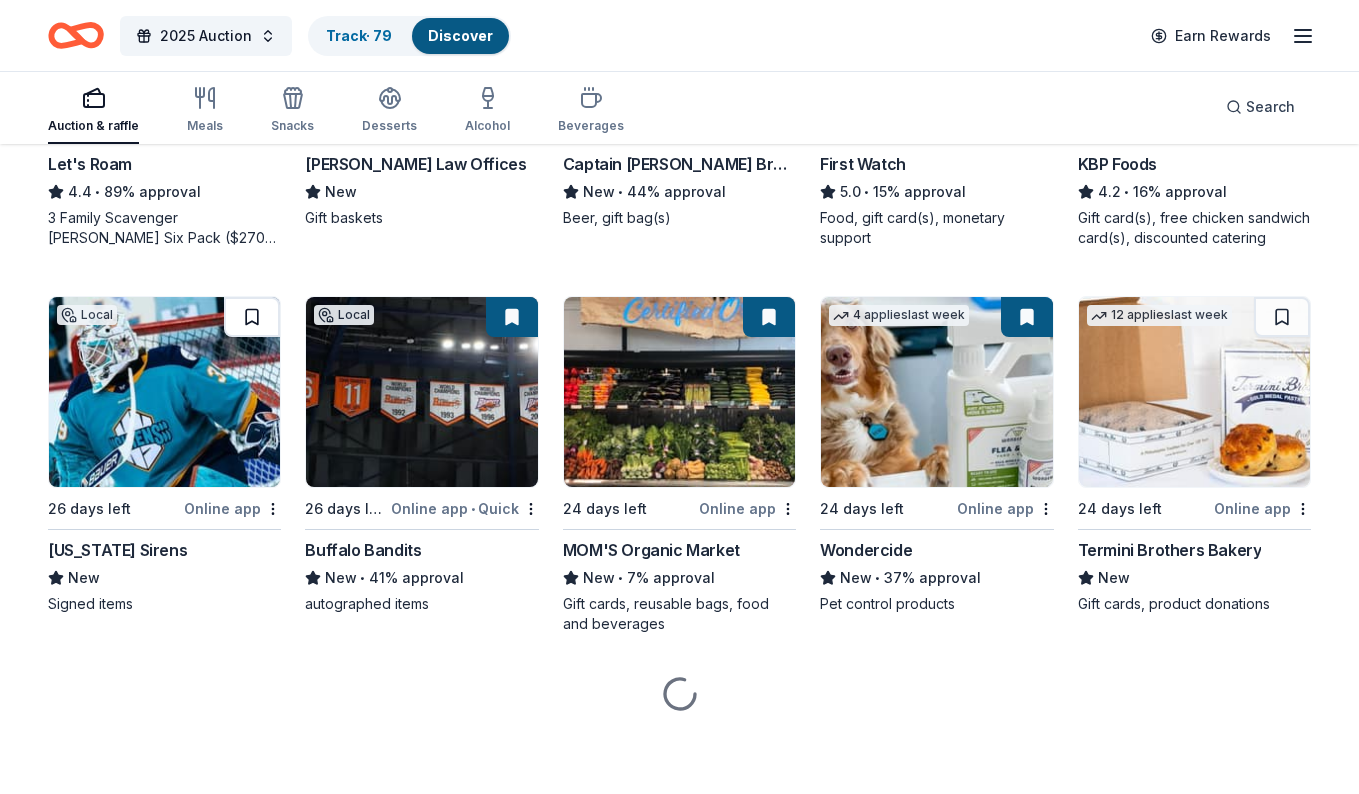 click at bounding box center [252, 317] 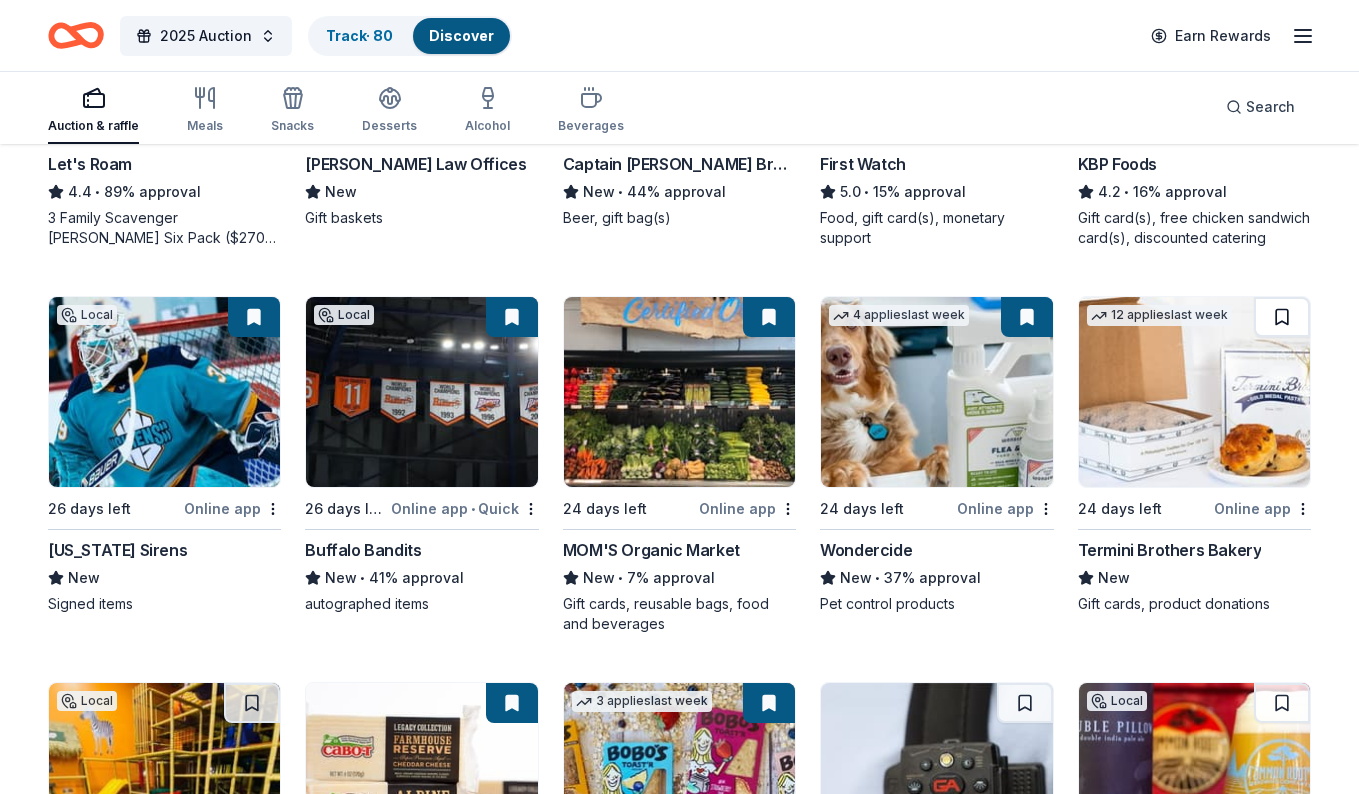 click at bounding box center (1282, 317) 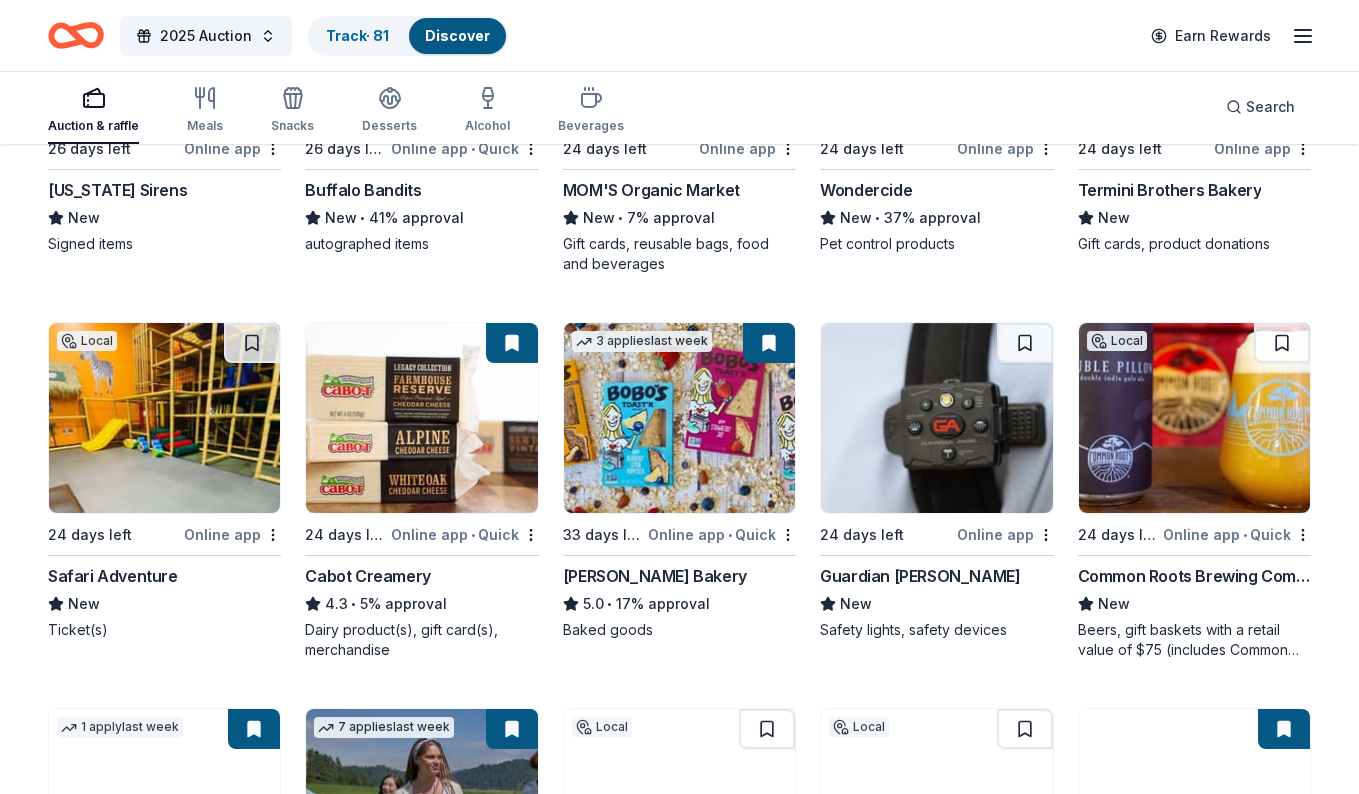 scroll, scrollTop: 1584, scrollLeft: 0, axis: vertical 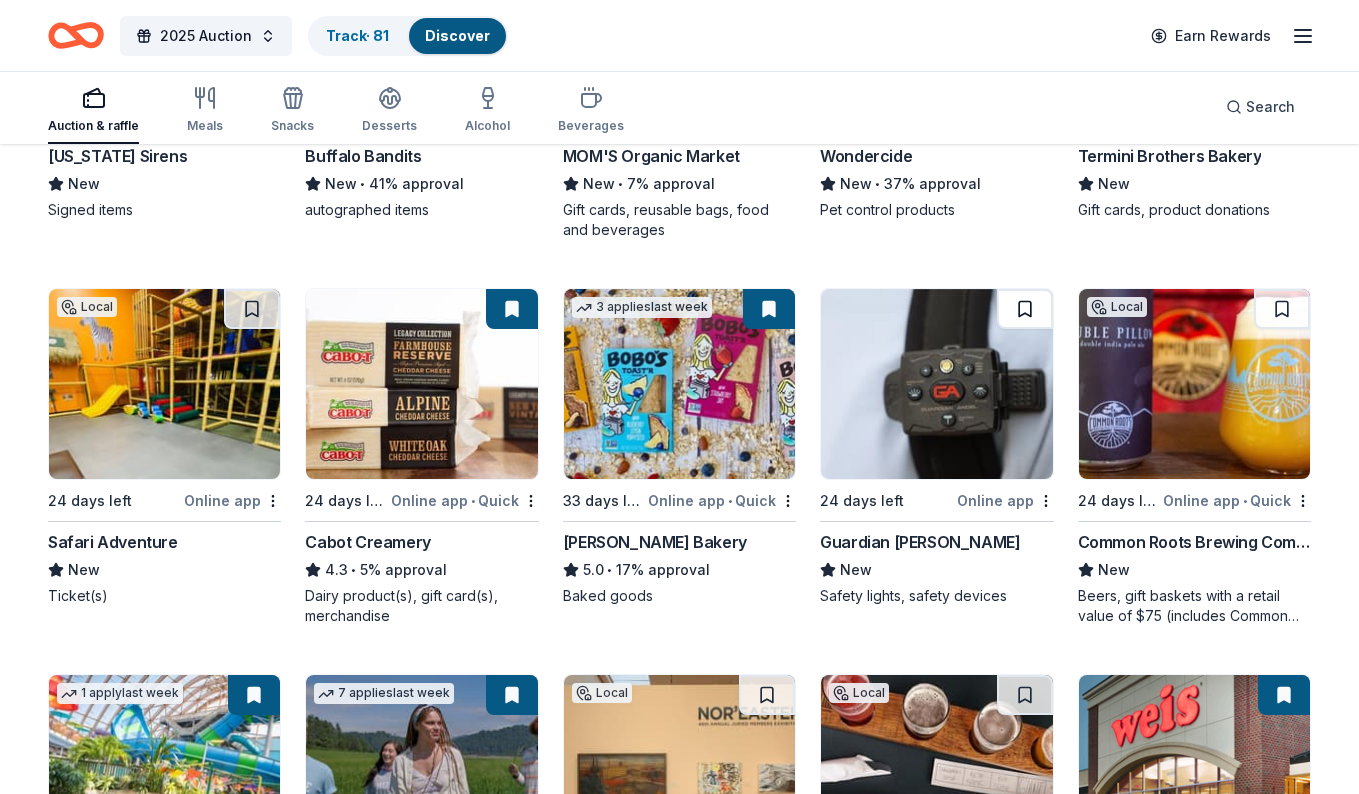click at bounding box center (1025, 309) 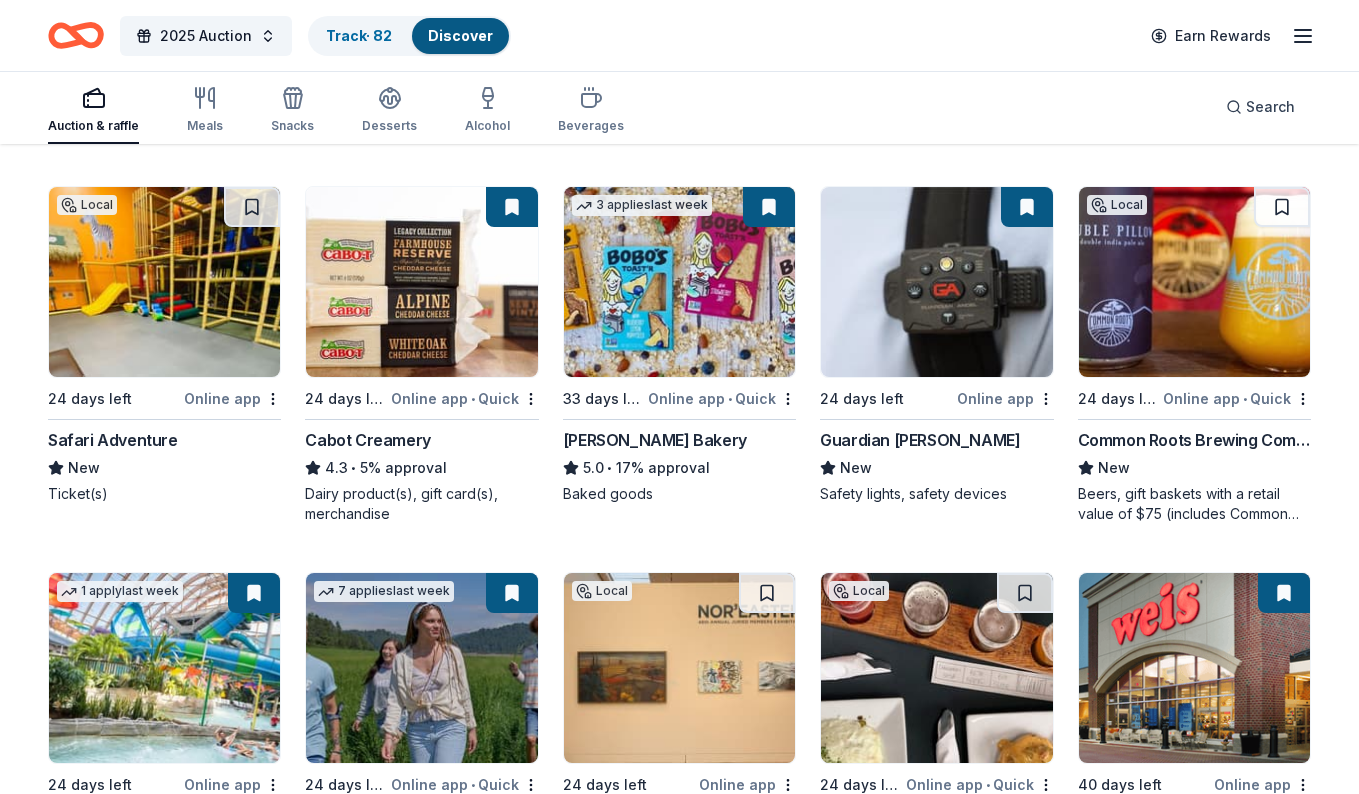 scroll, scrollTop: 1696, scrollLeft: 0, axis: vertical 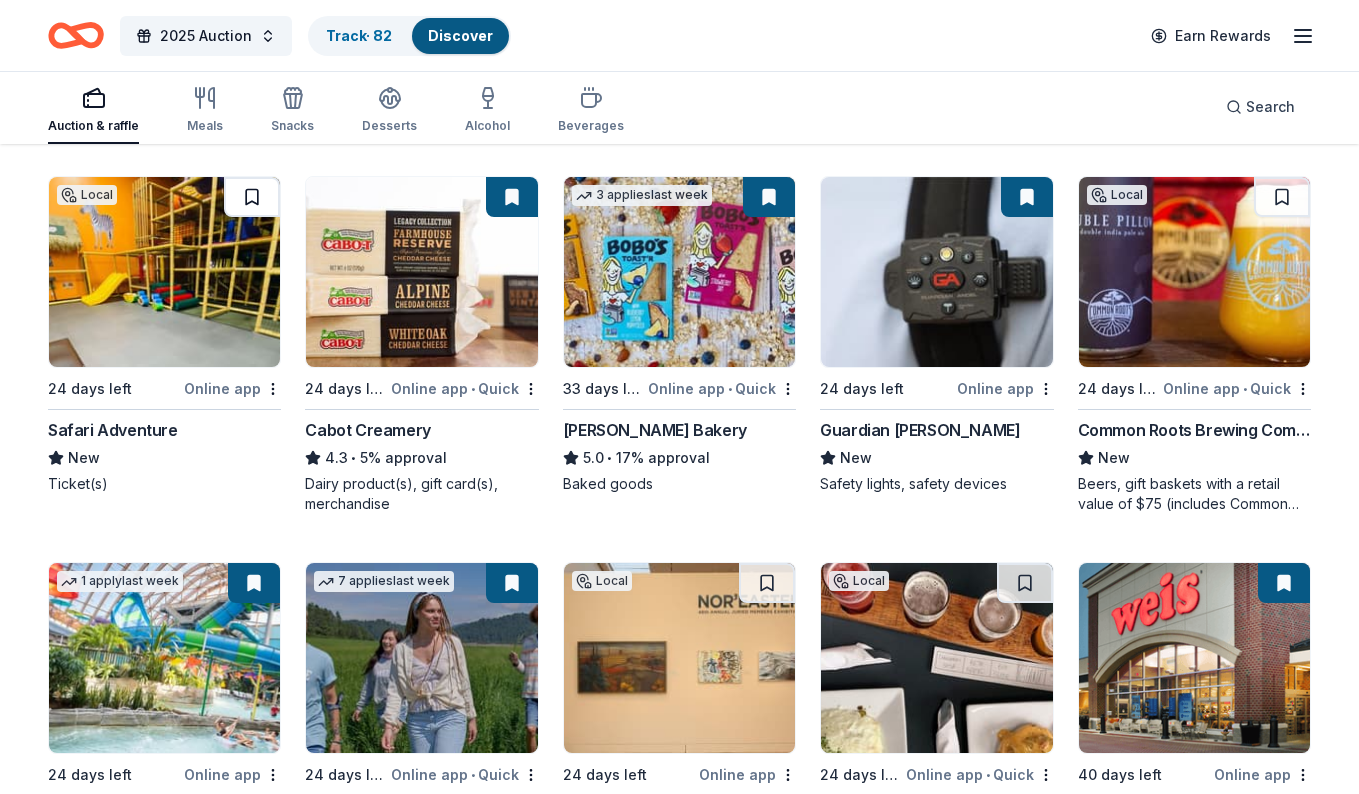 click at bounding box center (252, 197) 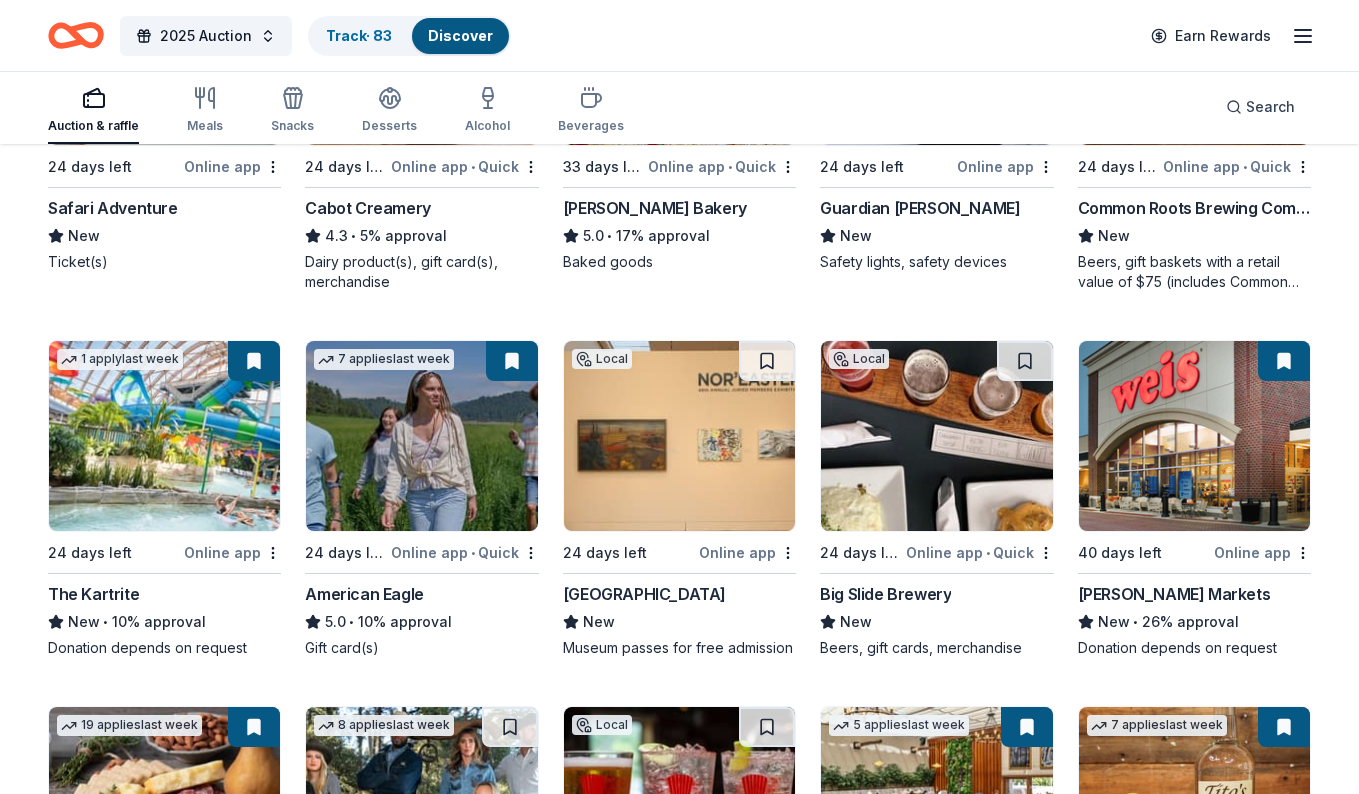 scroll, scrollTop: 1968, scrollLeft: 0, axis: vertical 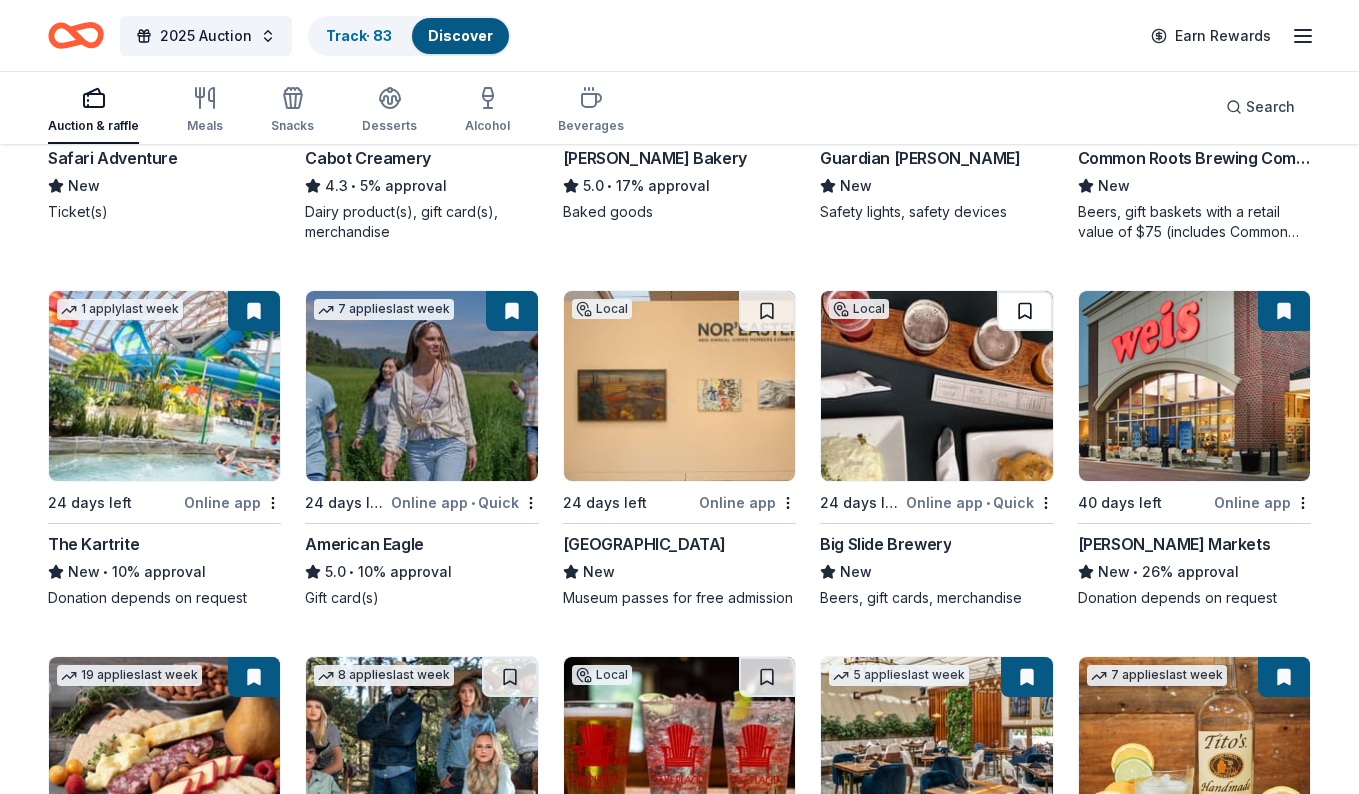 click at bounding box center (1025, 311) 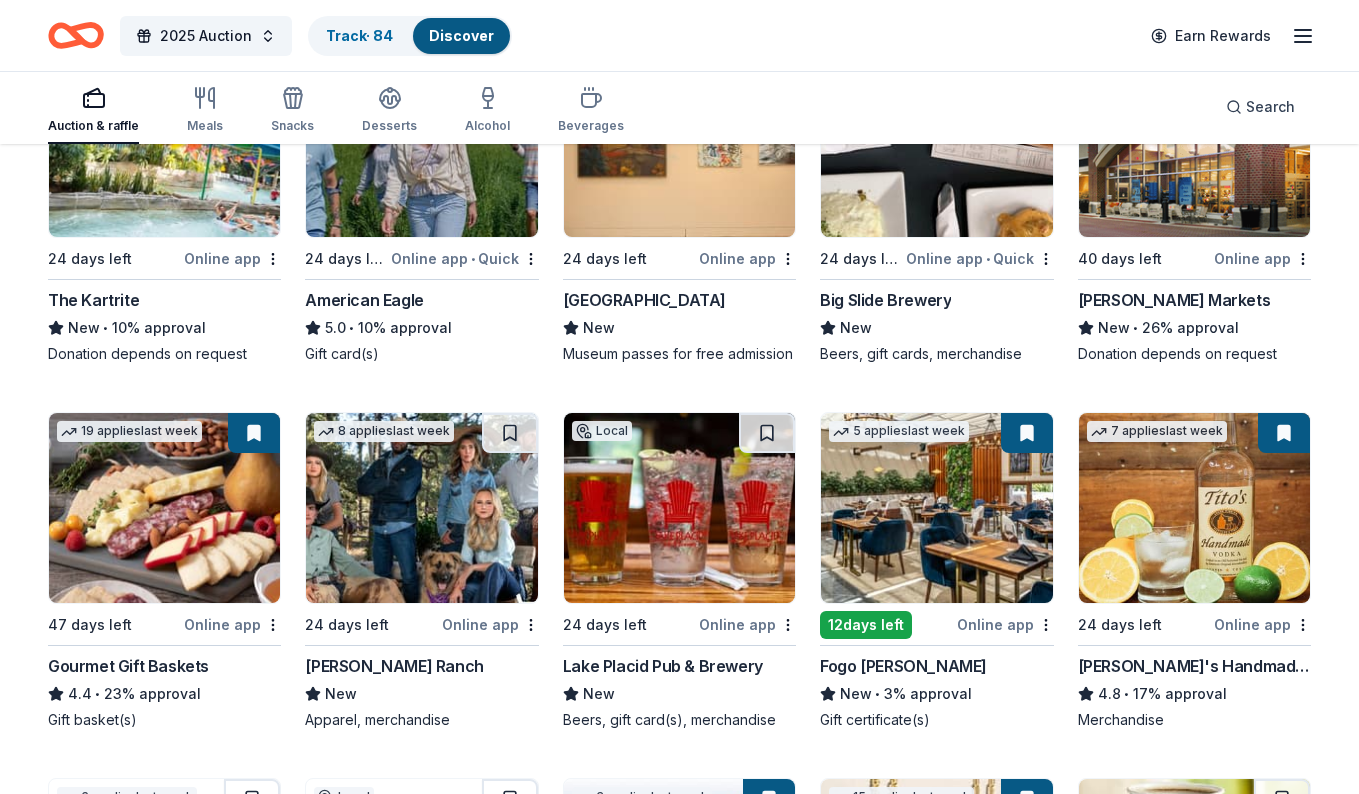 scroll, scrollTop: 2434, scrollLeft: 0, axis: vertical 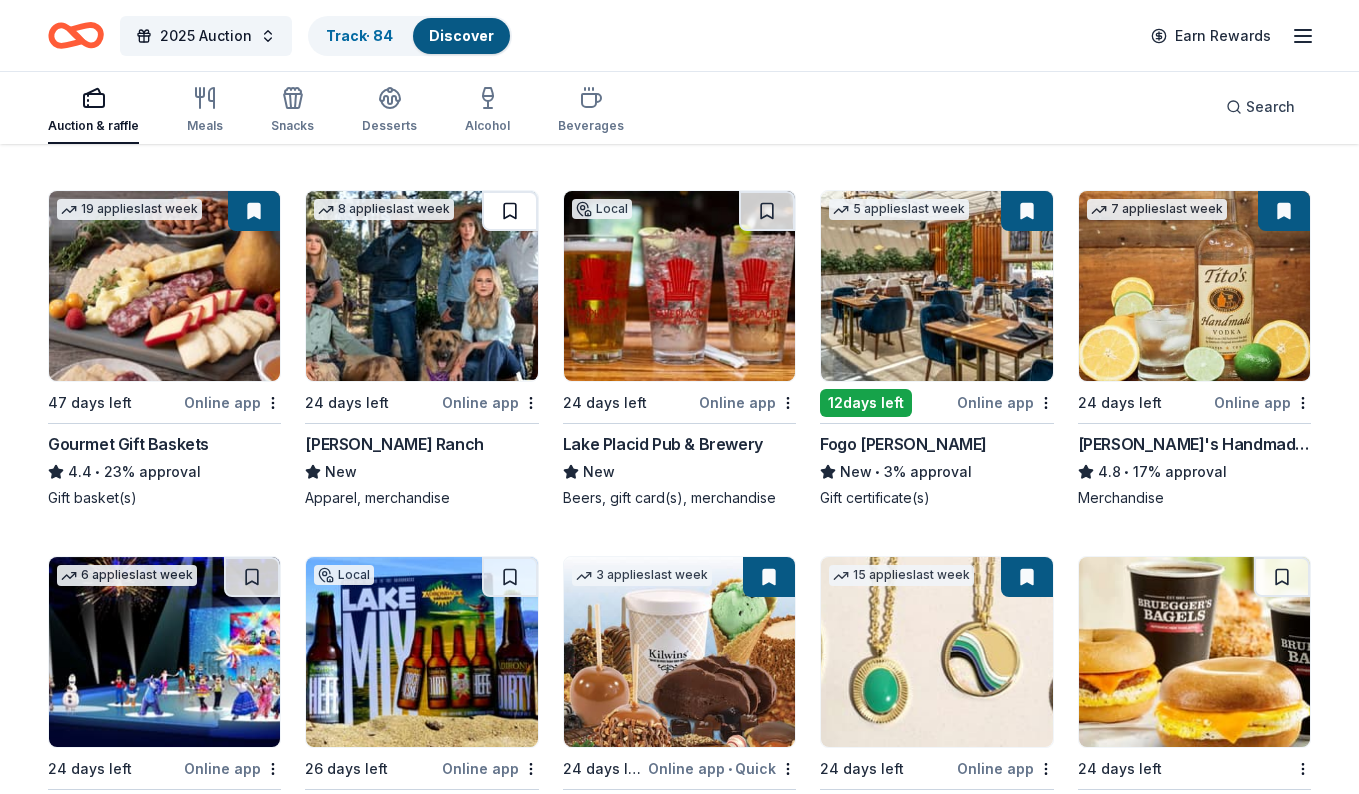 click at bounding box center [510, 211] 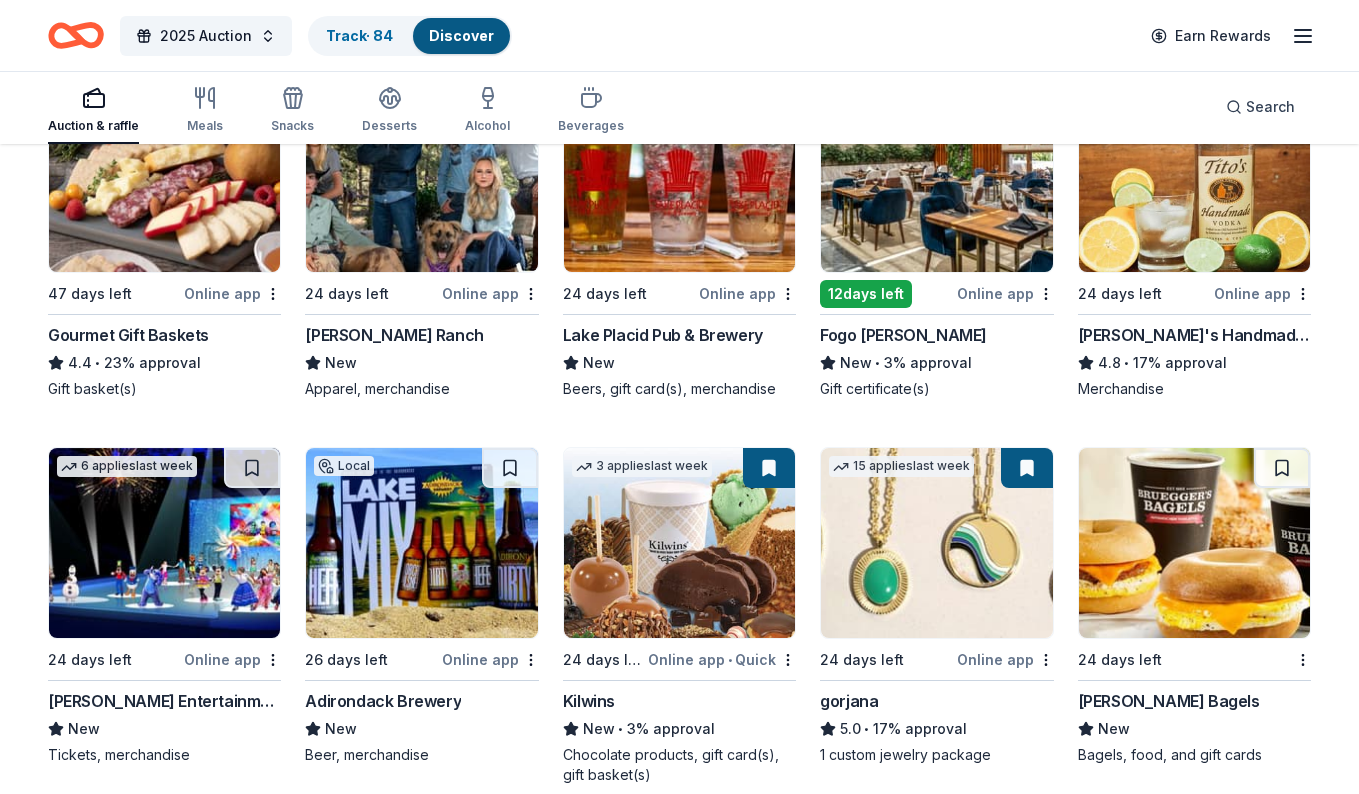 scroll, scrollTop: 2682, scrollLeft: 0, axis: vertical 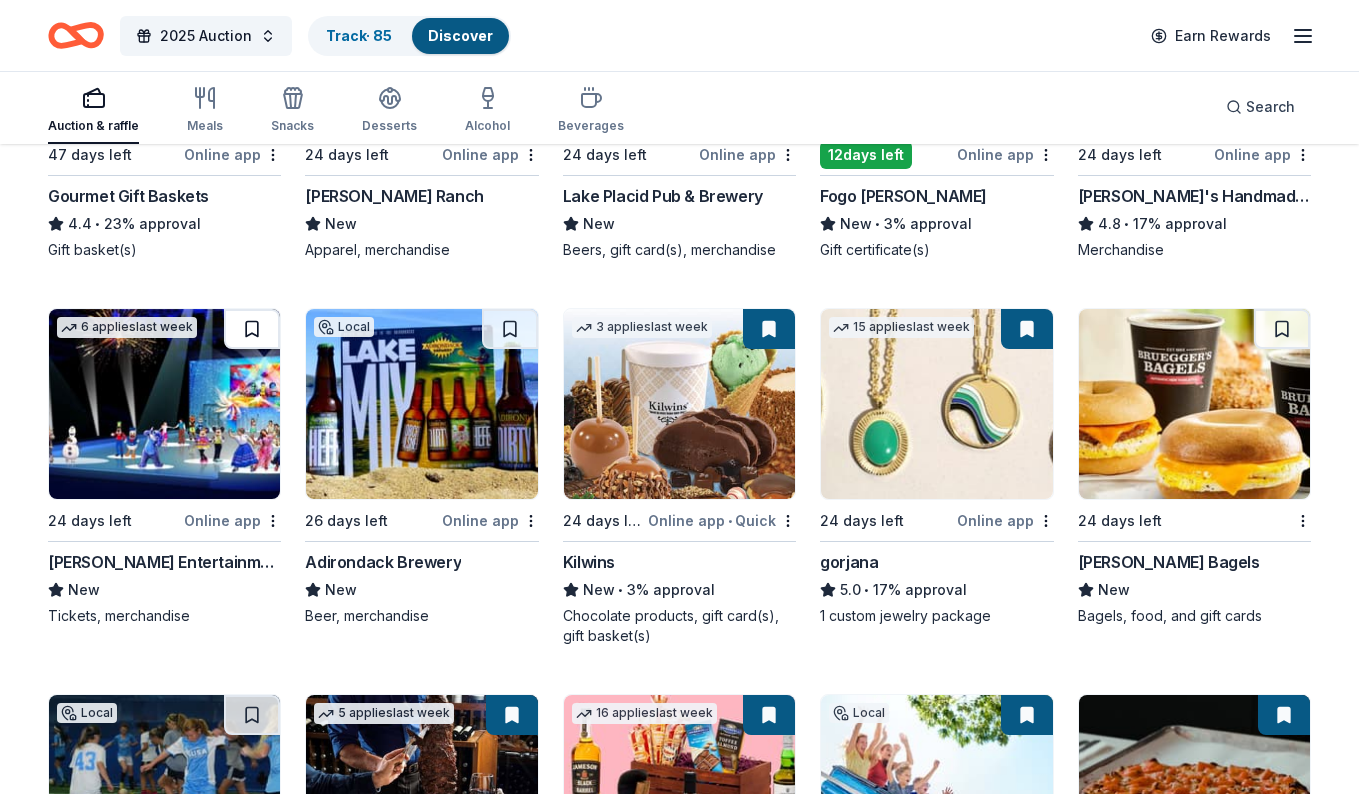 click at bounding box center [252, 329] 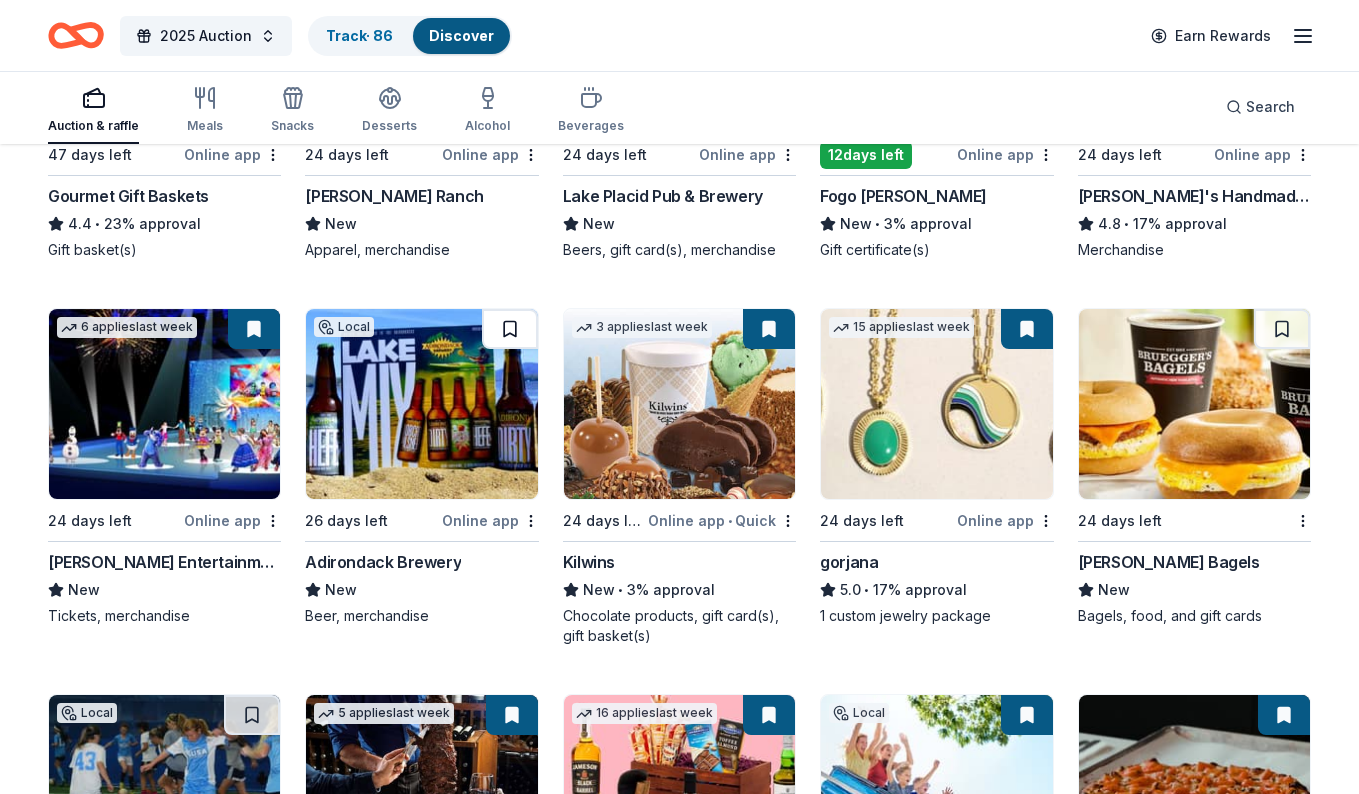 click at bounding box center (510, 329) 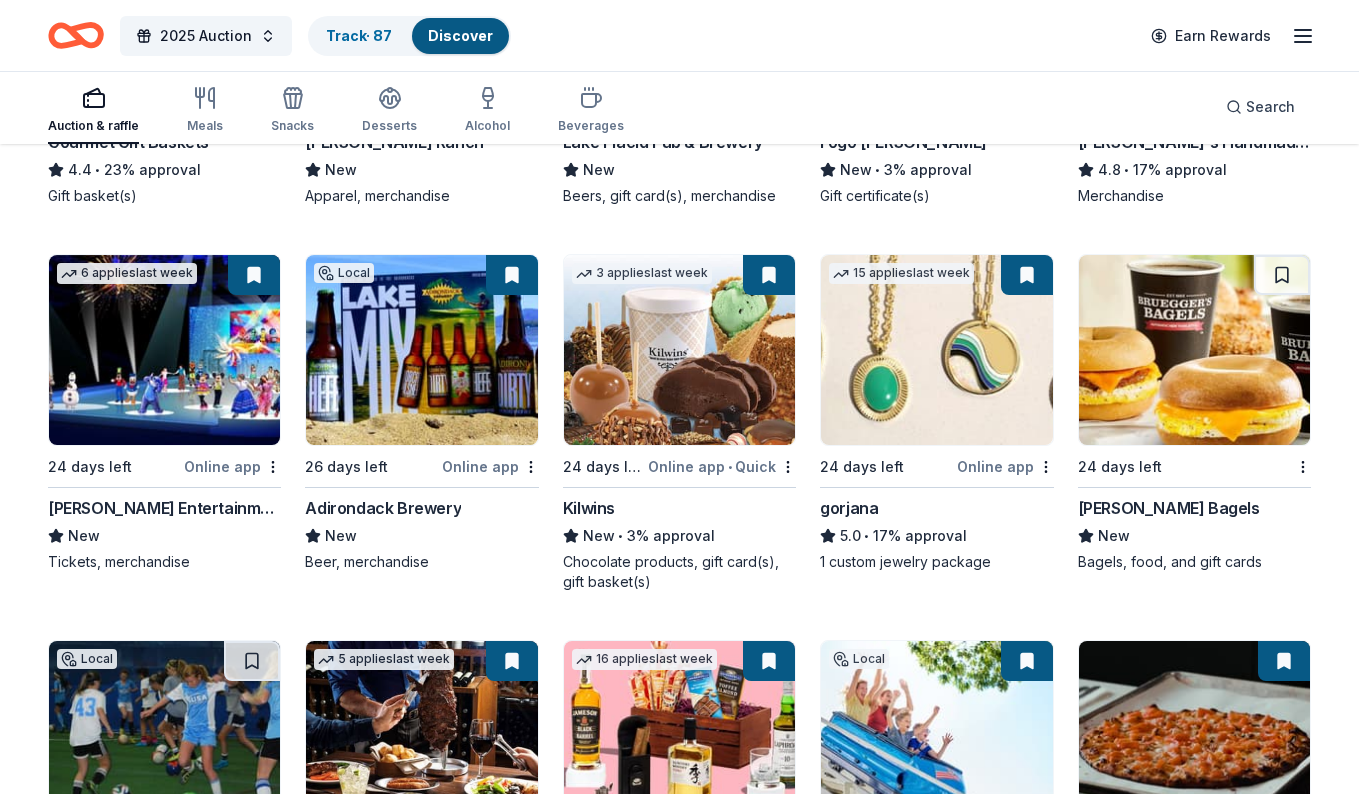 scroll, scrollTop: 2761, scrollLeft: 0, axis: vertical 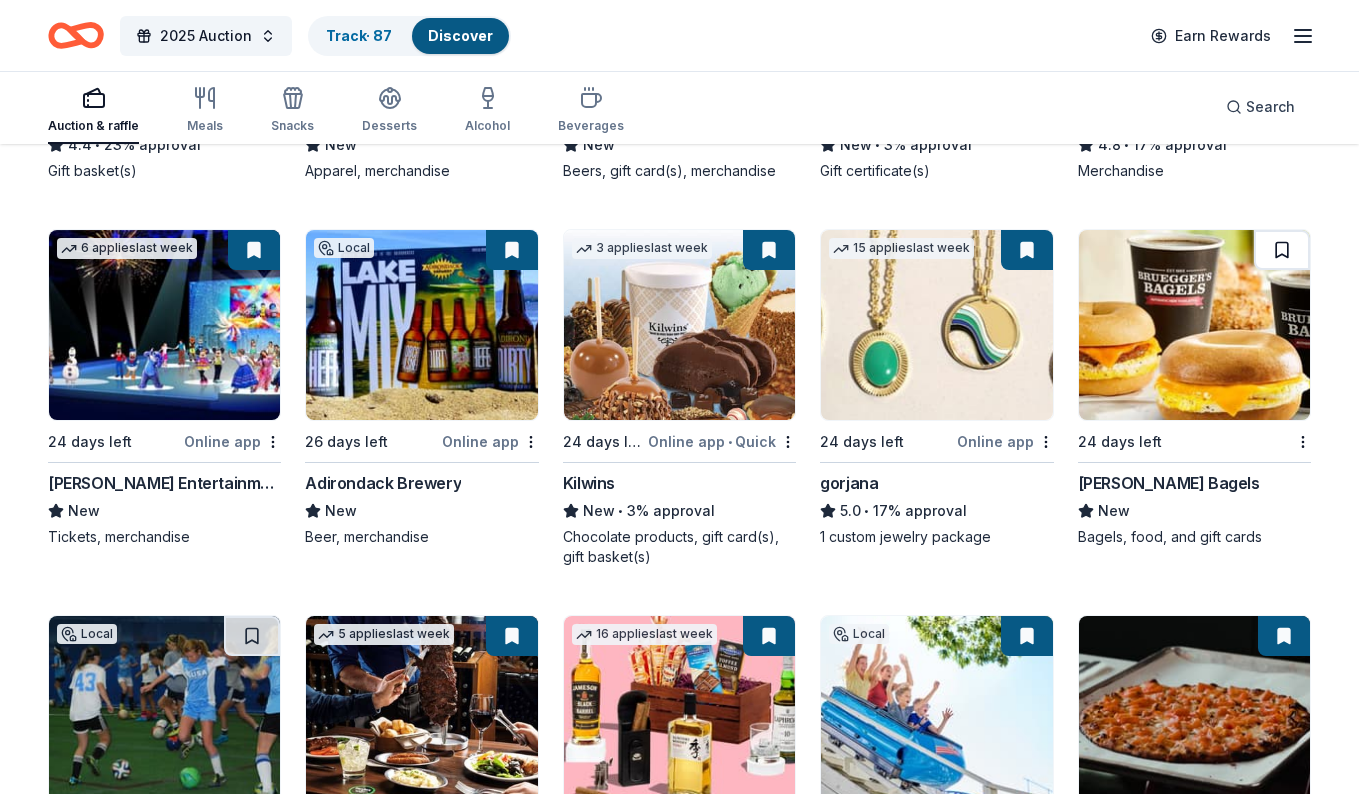 click at bounding box center [1282, 250] 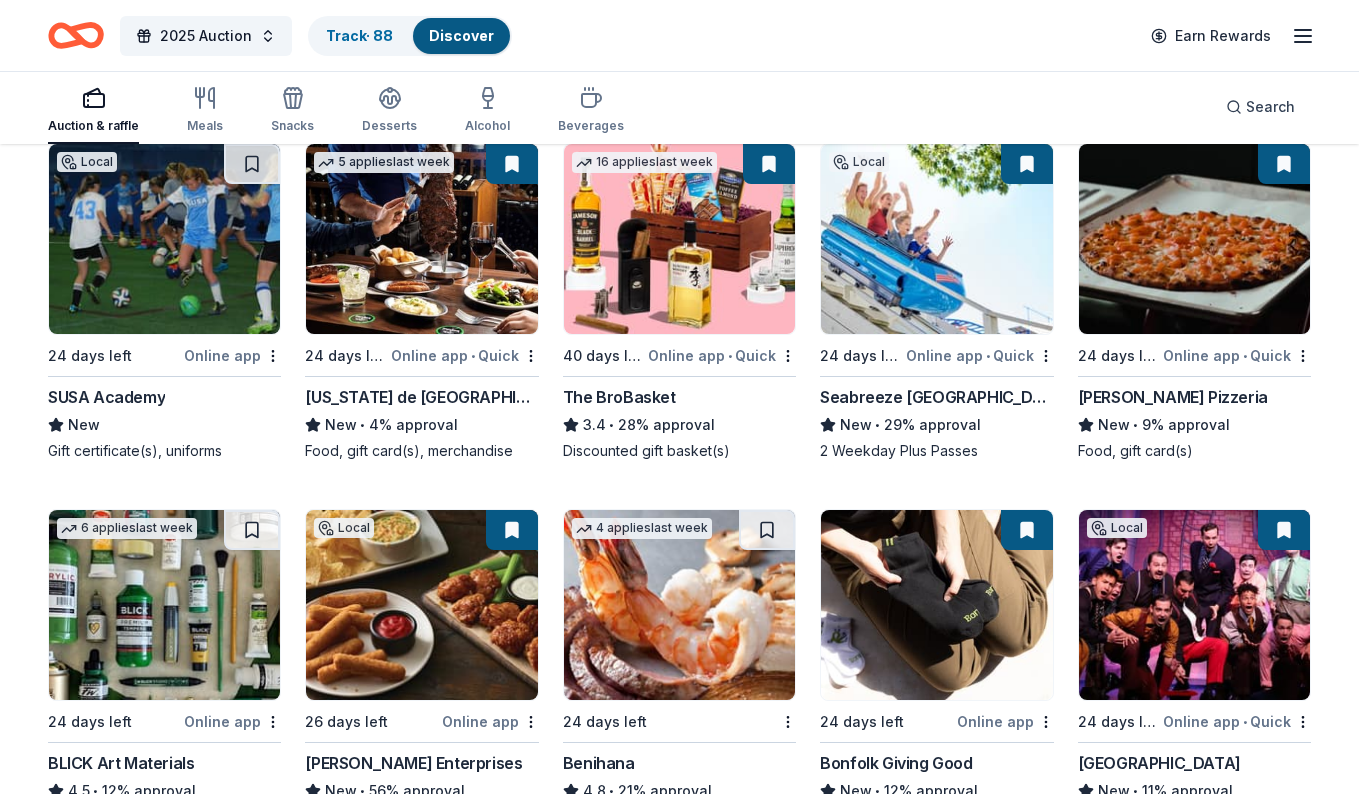 scroll, scrollTop: 3225, scrollLeft: 0, axis: vertical 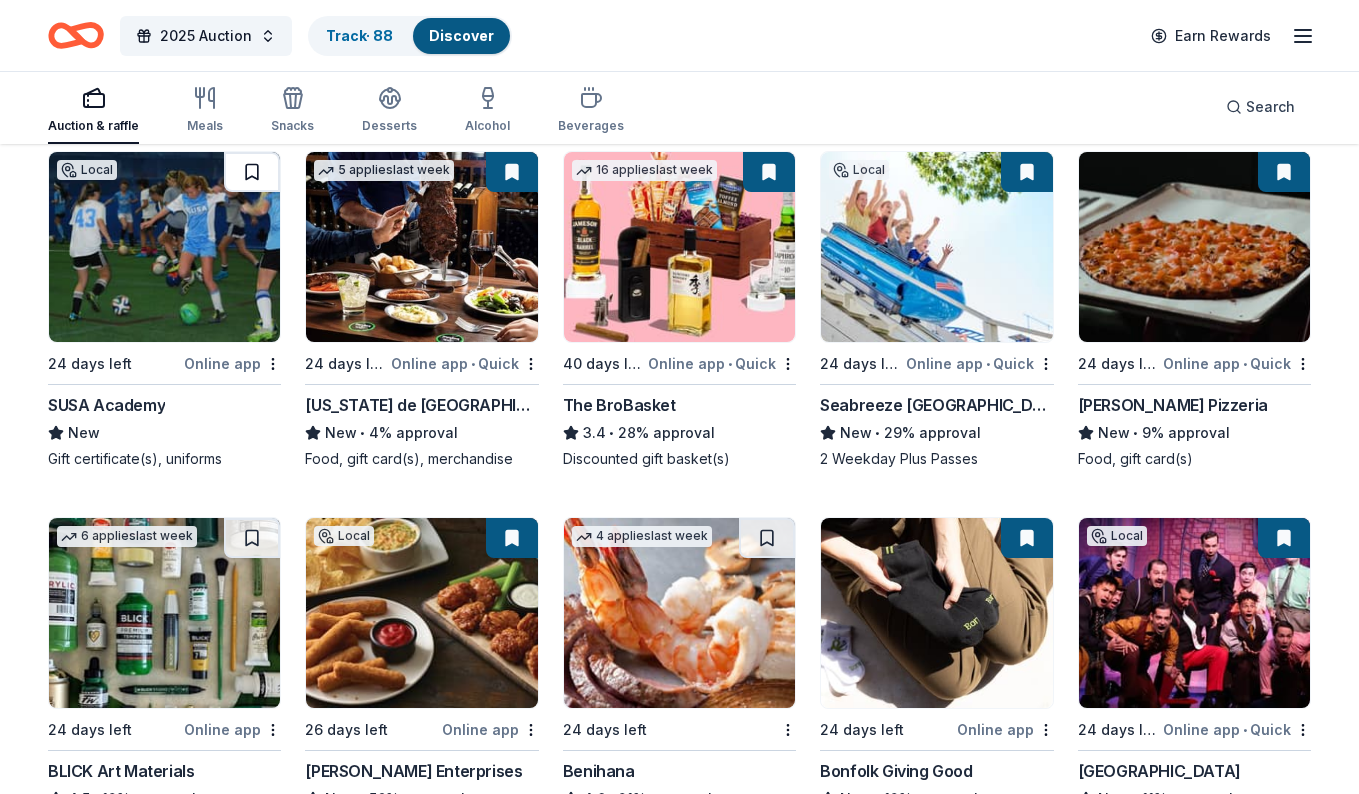 click at bounding box center [252, 172] 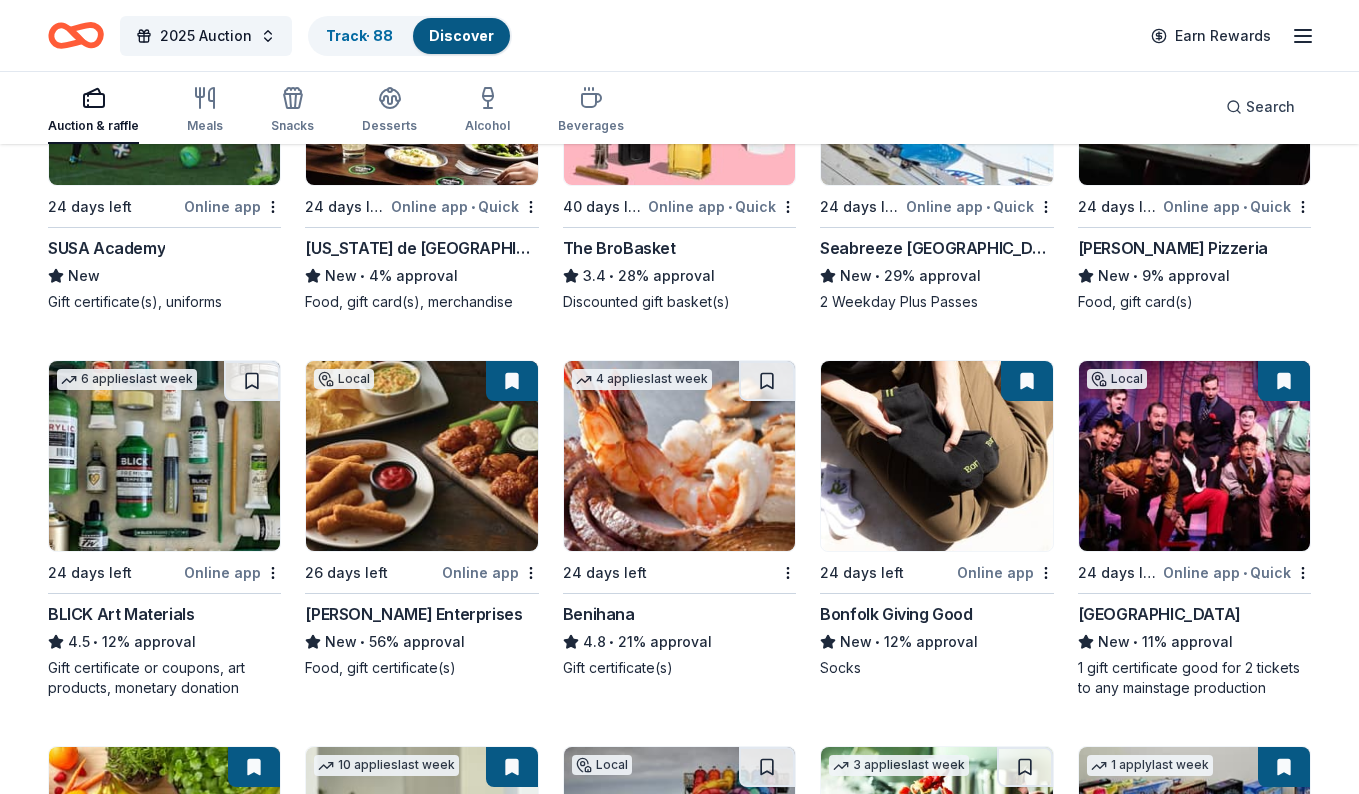 scroll, scrollTop: 3455, scrollLeft: 0, axis: vertical 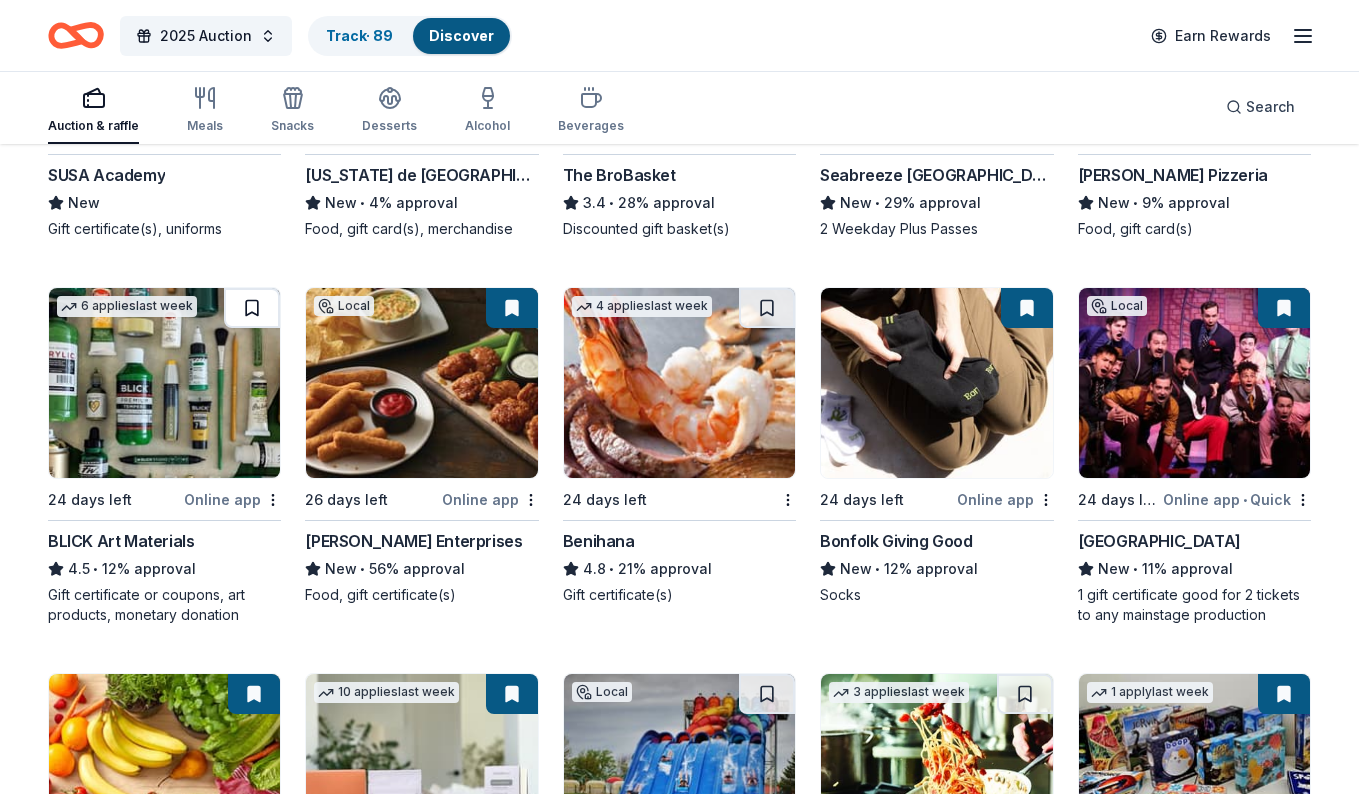 click at bounding box center (252, 308) 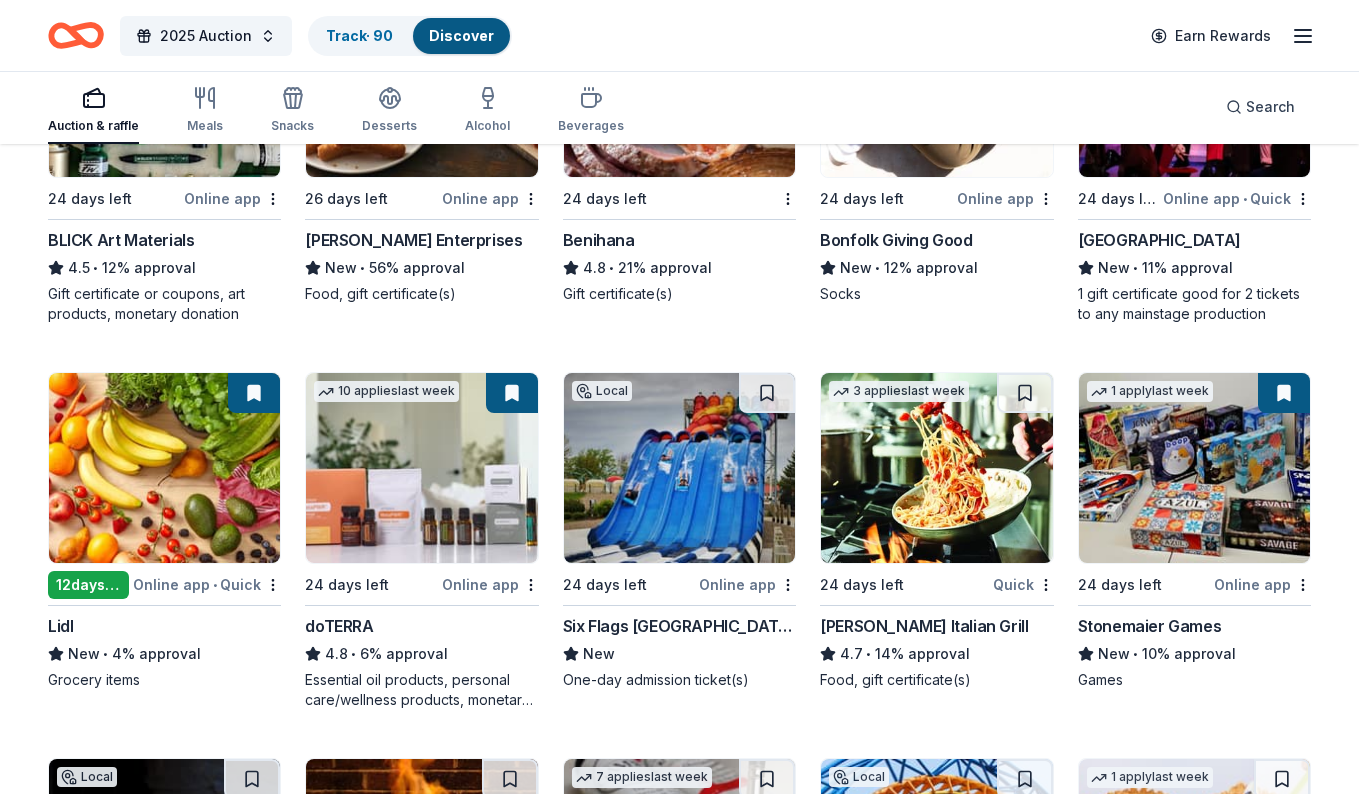 scroll, scrollTop: 3895, scrollLeft: 0, axis: vertical 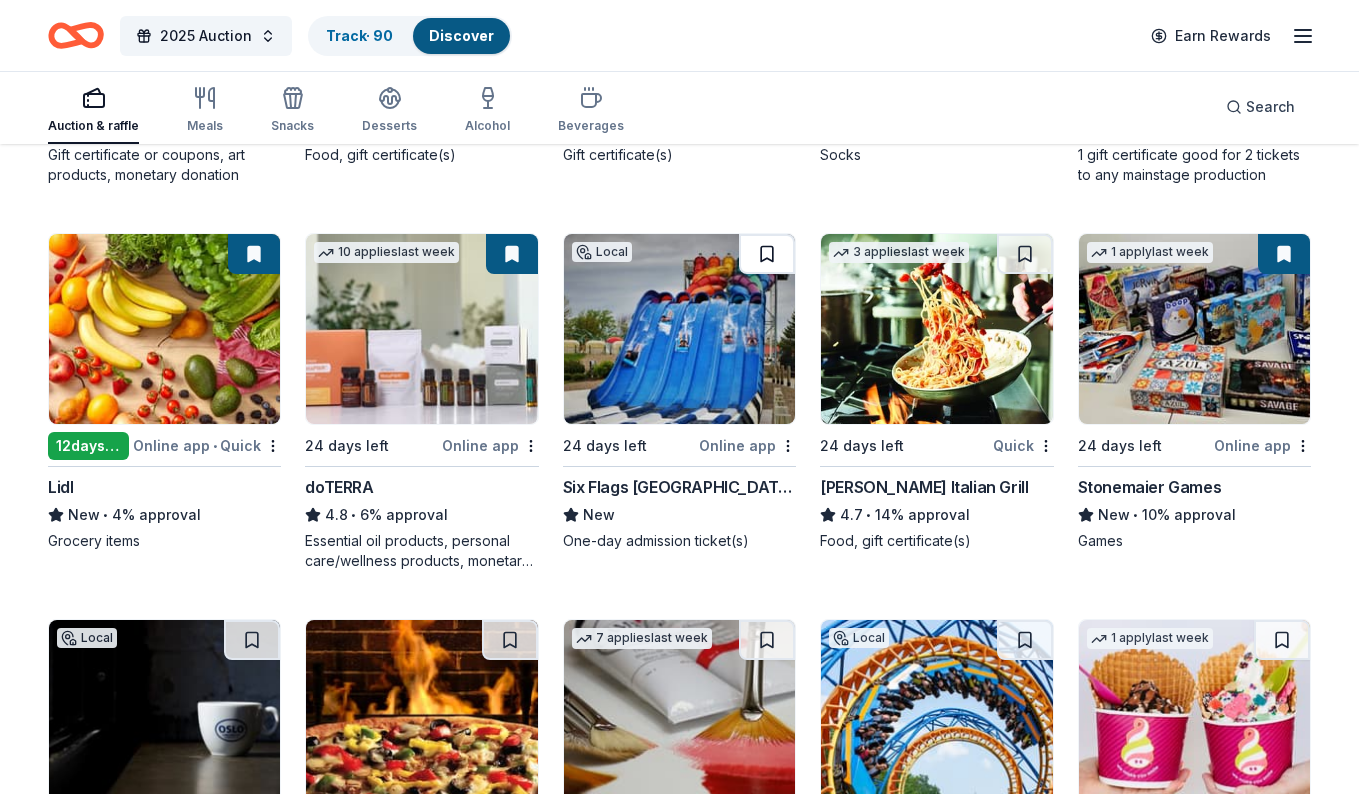 click at bounding box center (767, 254) 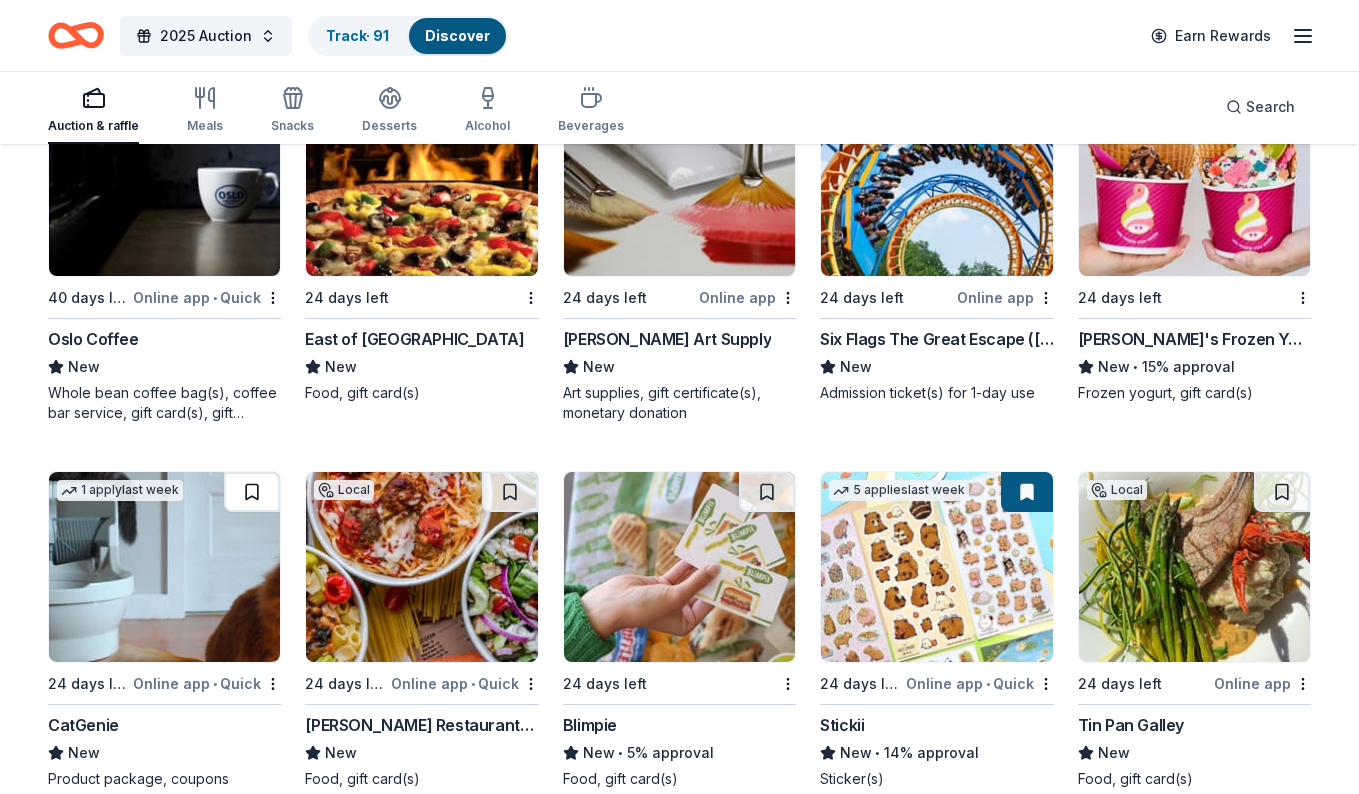 scroll, scrollTop: 4471, scrollLeft: 0, axis: vertical 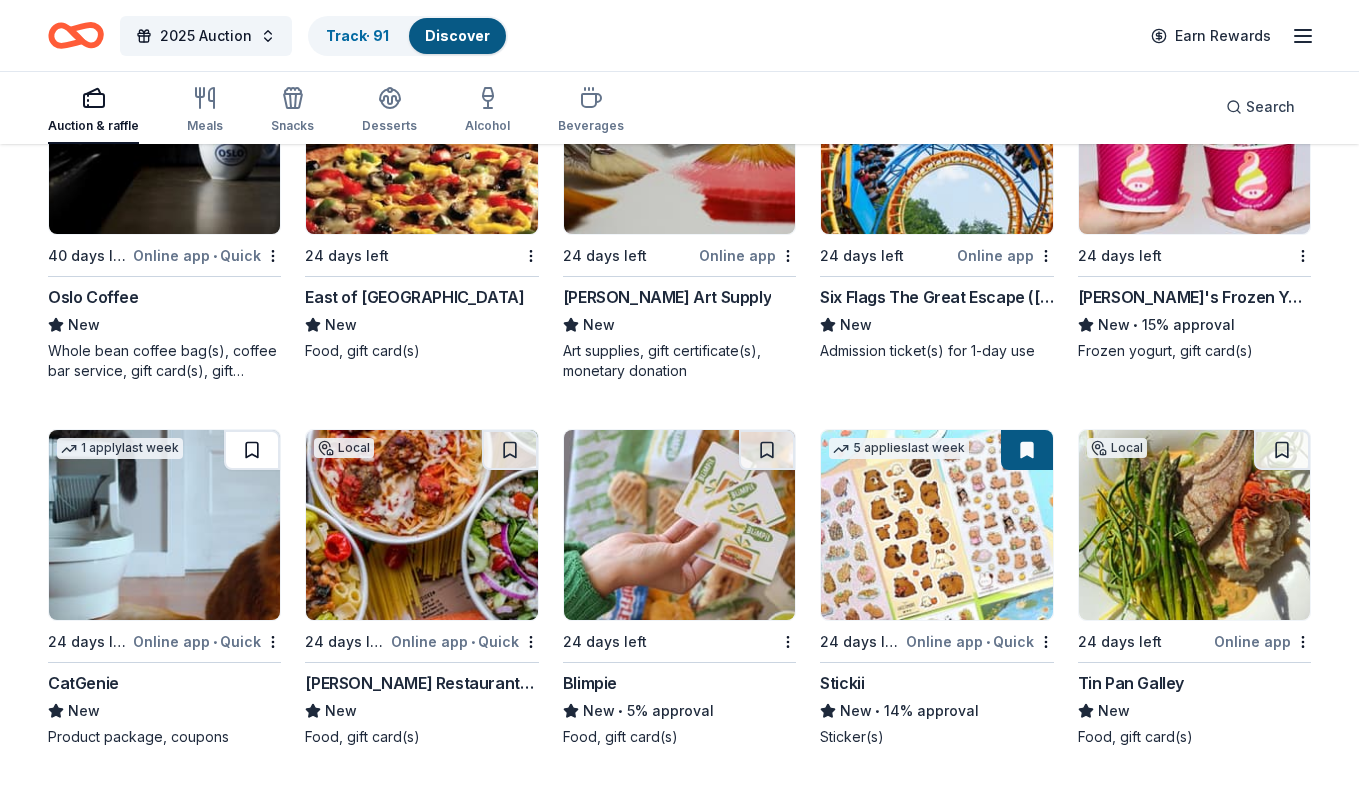 click at bounding box center [252, 450] 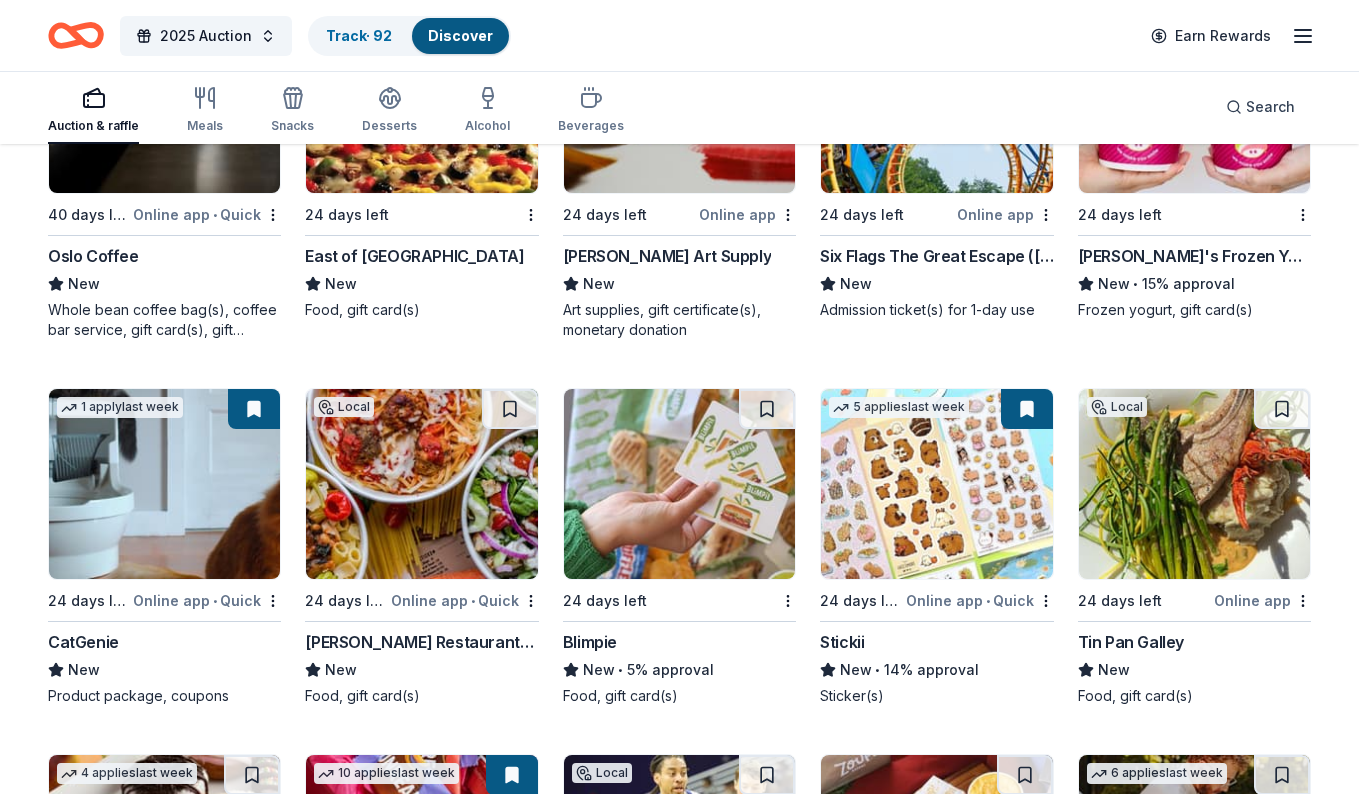 scroll, scrollTop: 4537, scrollLeft: 0, axis: vertical 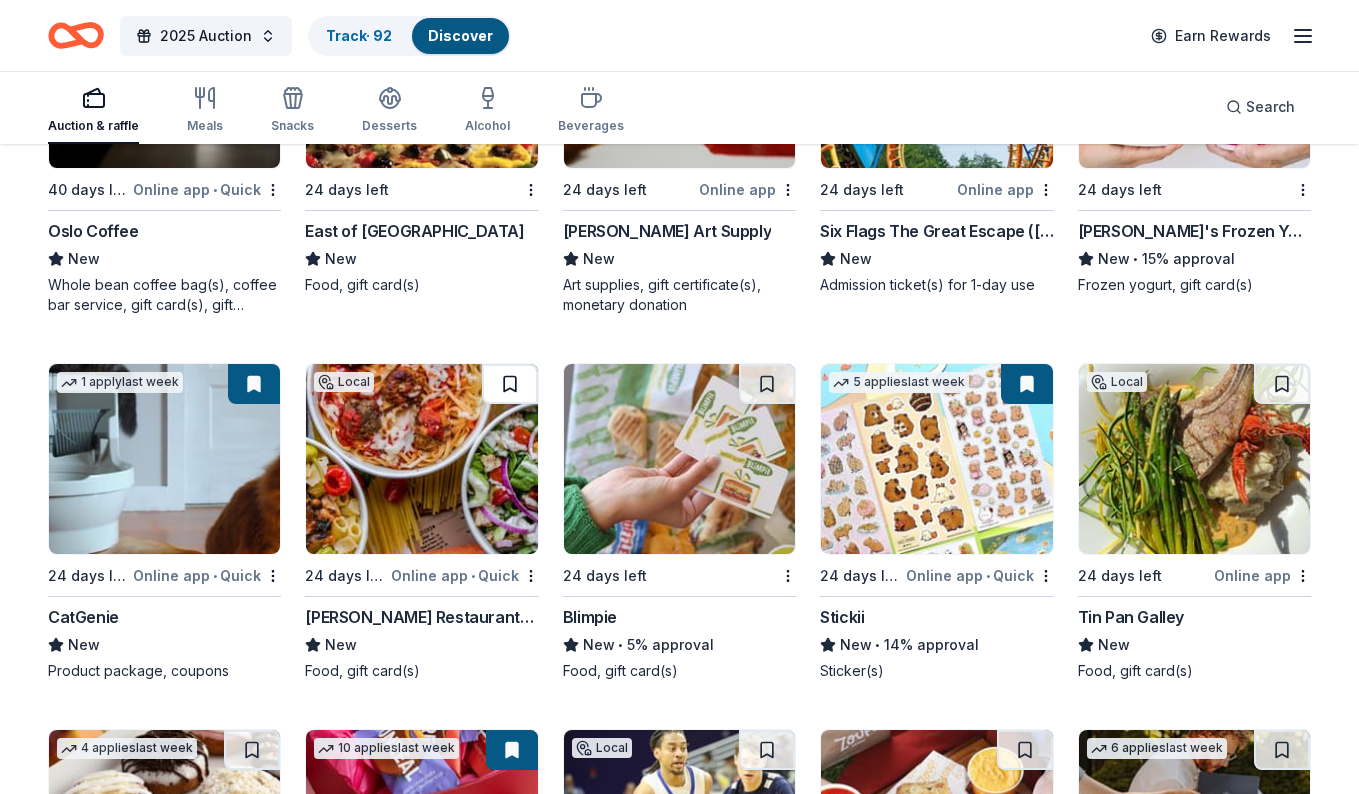click at bounding box center (510, 384) 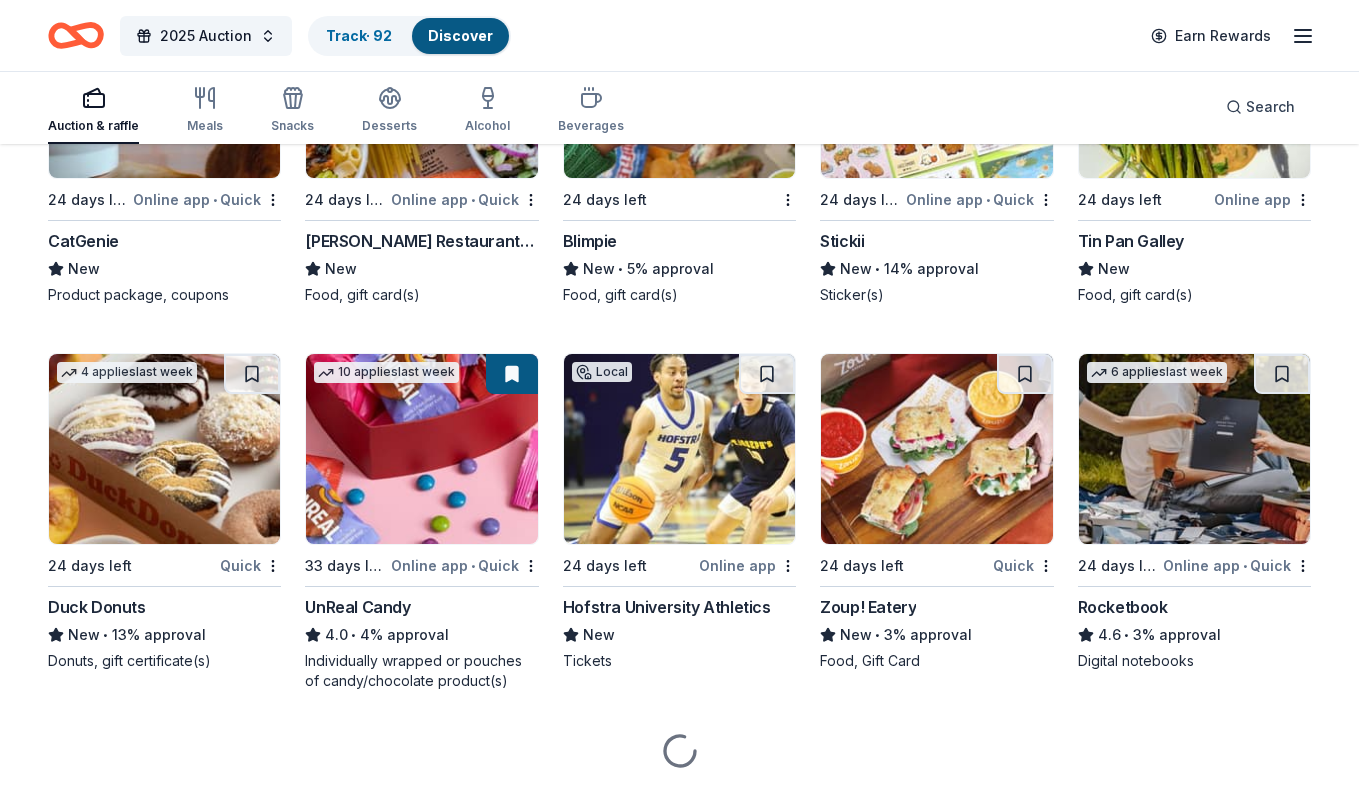 scroll, scrollTop: 4965, scrollLeft: 0, axis: vertical 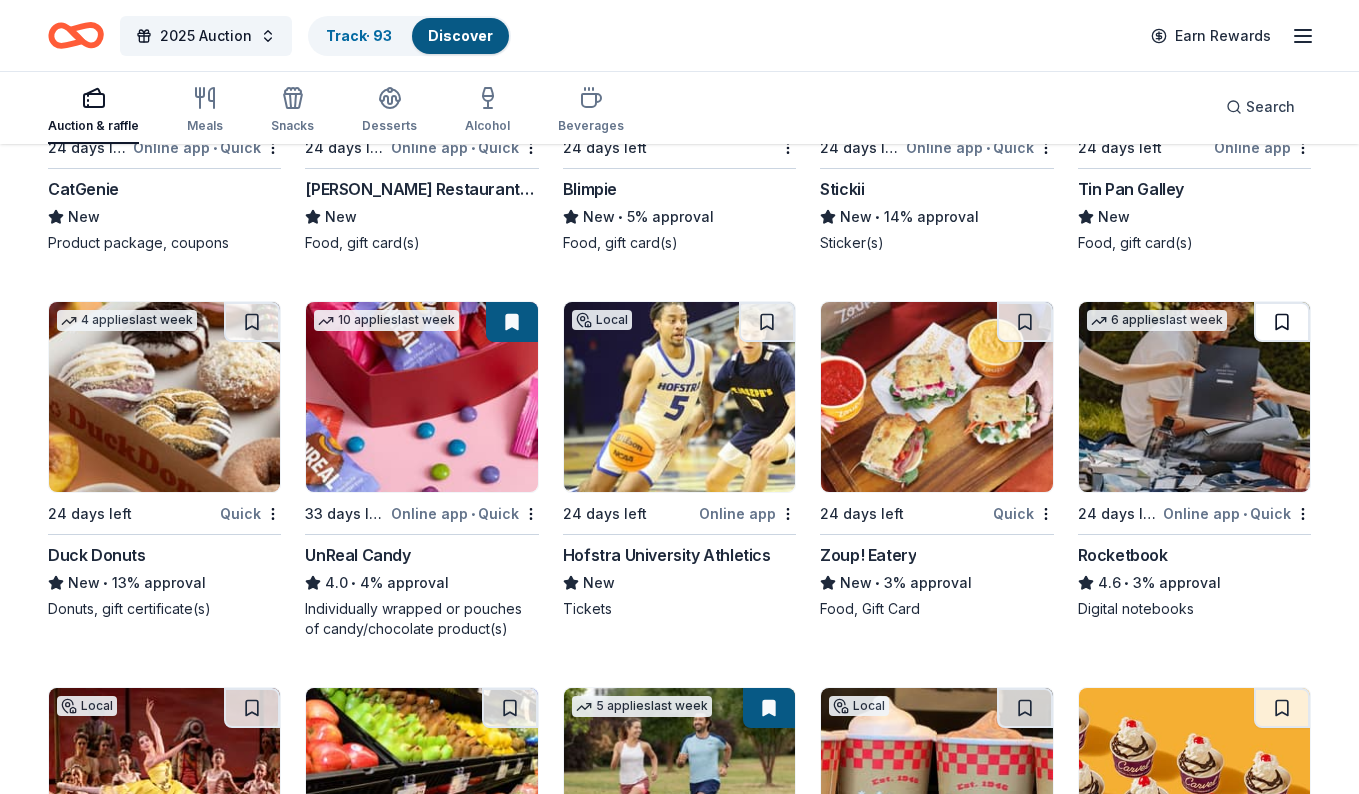click at bounding box center [1282, 322] 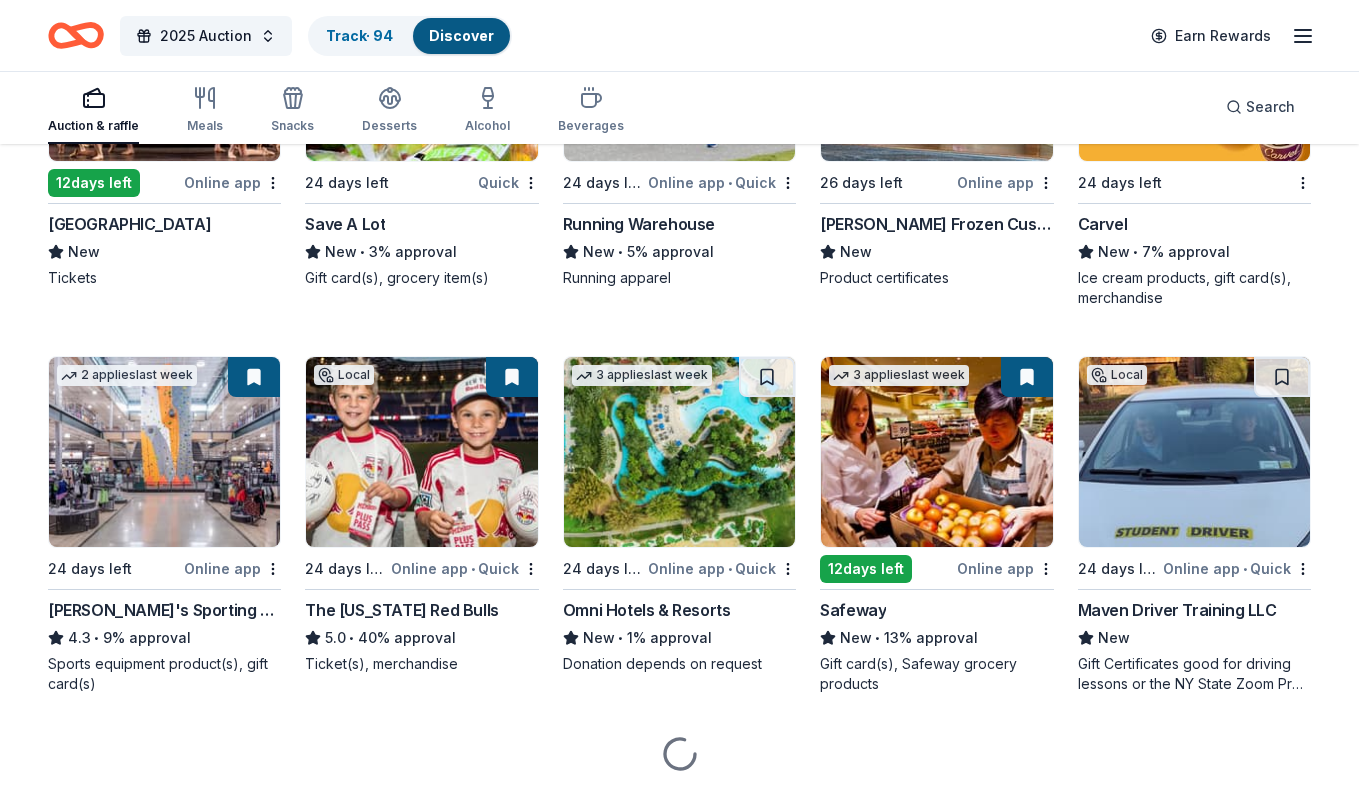 scroll, scrollTop: 5742, scrollLeft: 0, axis: vertical 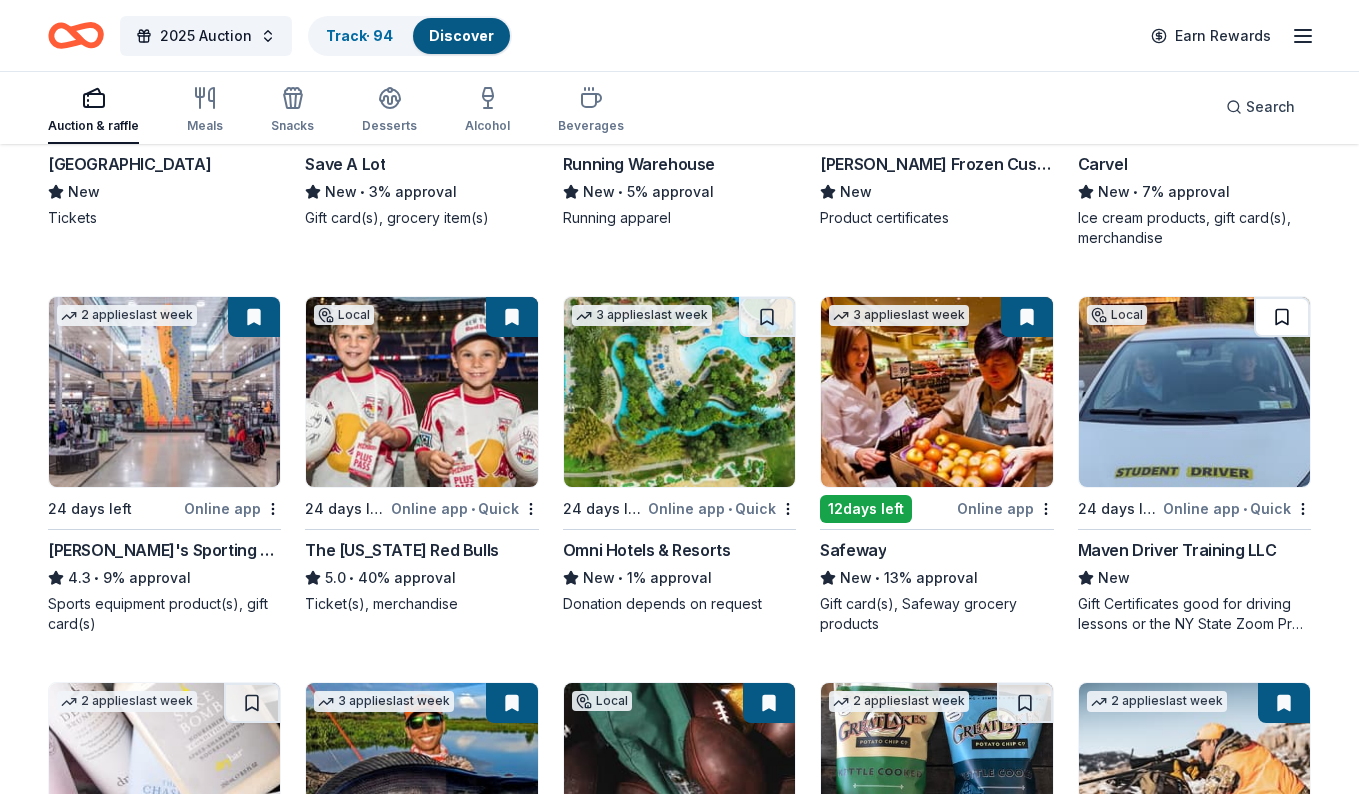 click at bounding box center (1282, 317) 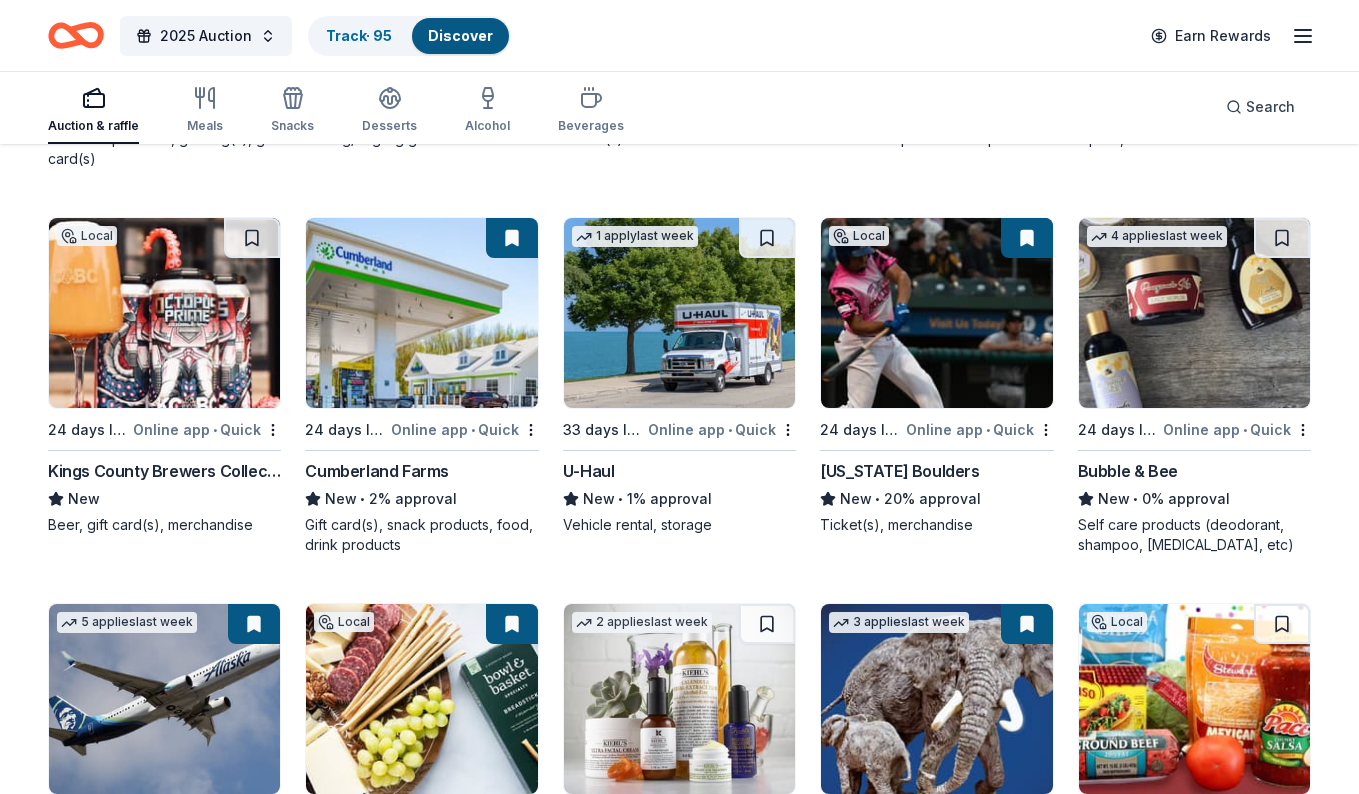 scroll, scrollTop: 6607, scrollLeft: 0, axis: vertical 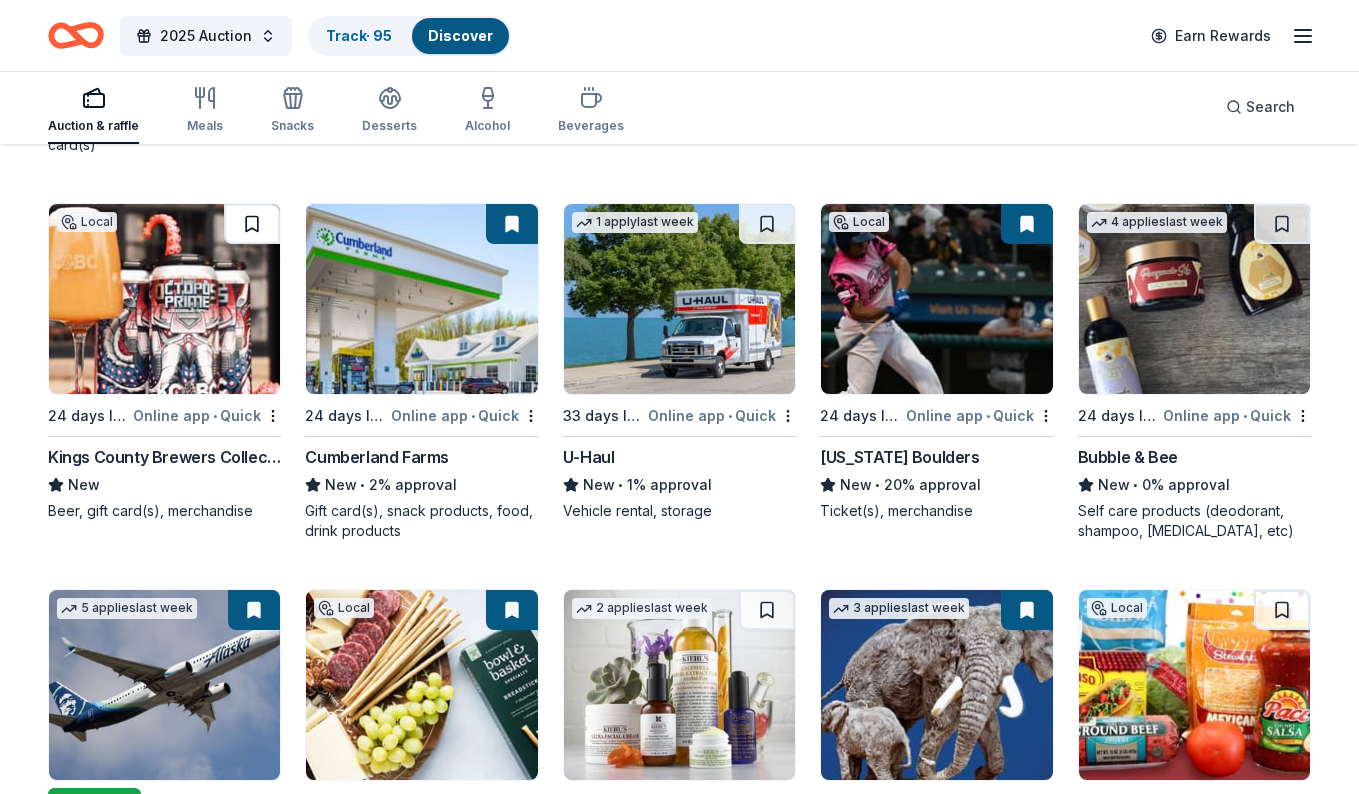 click at bounding box center (252, 224) 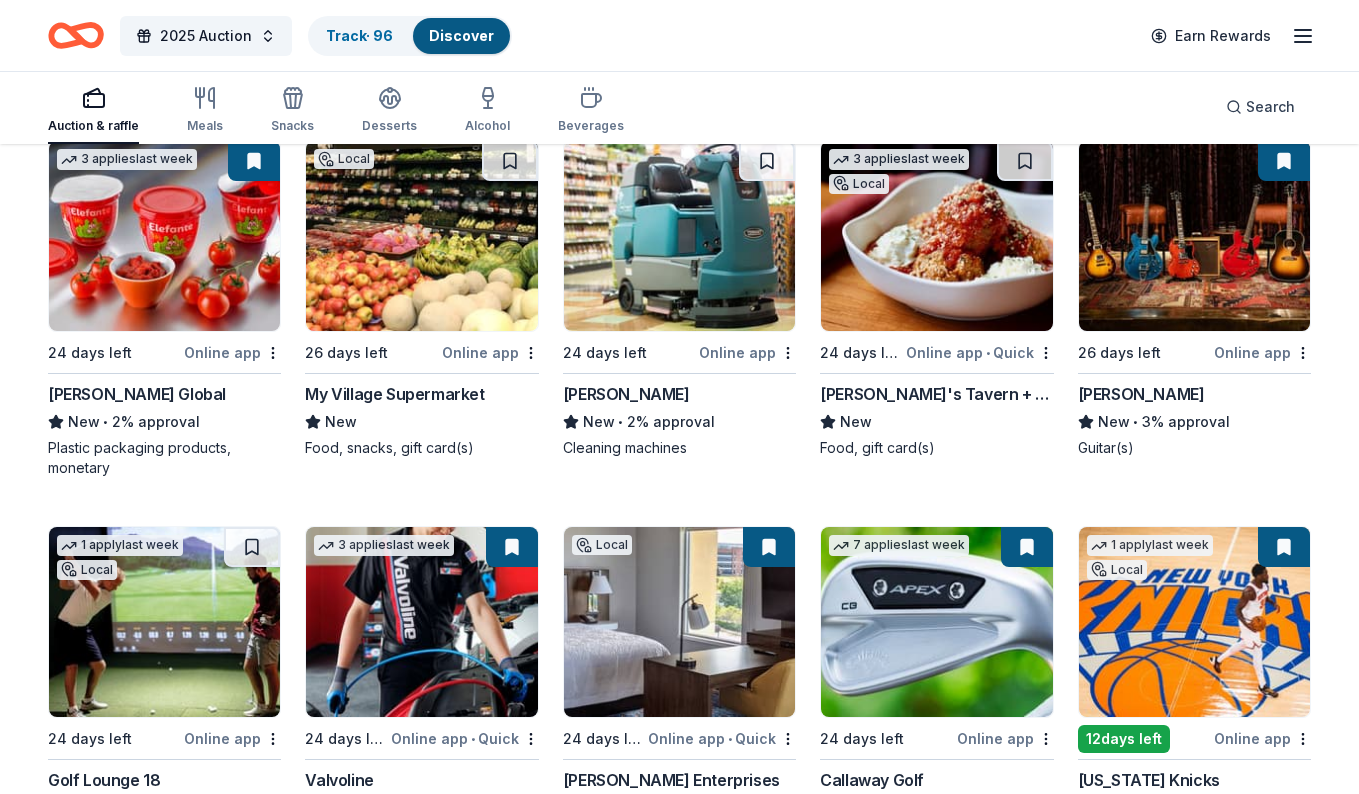 scroll, scrollTop: 7439, scrollLeft: 0, axis: vertical 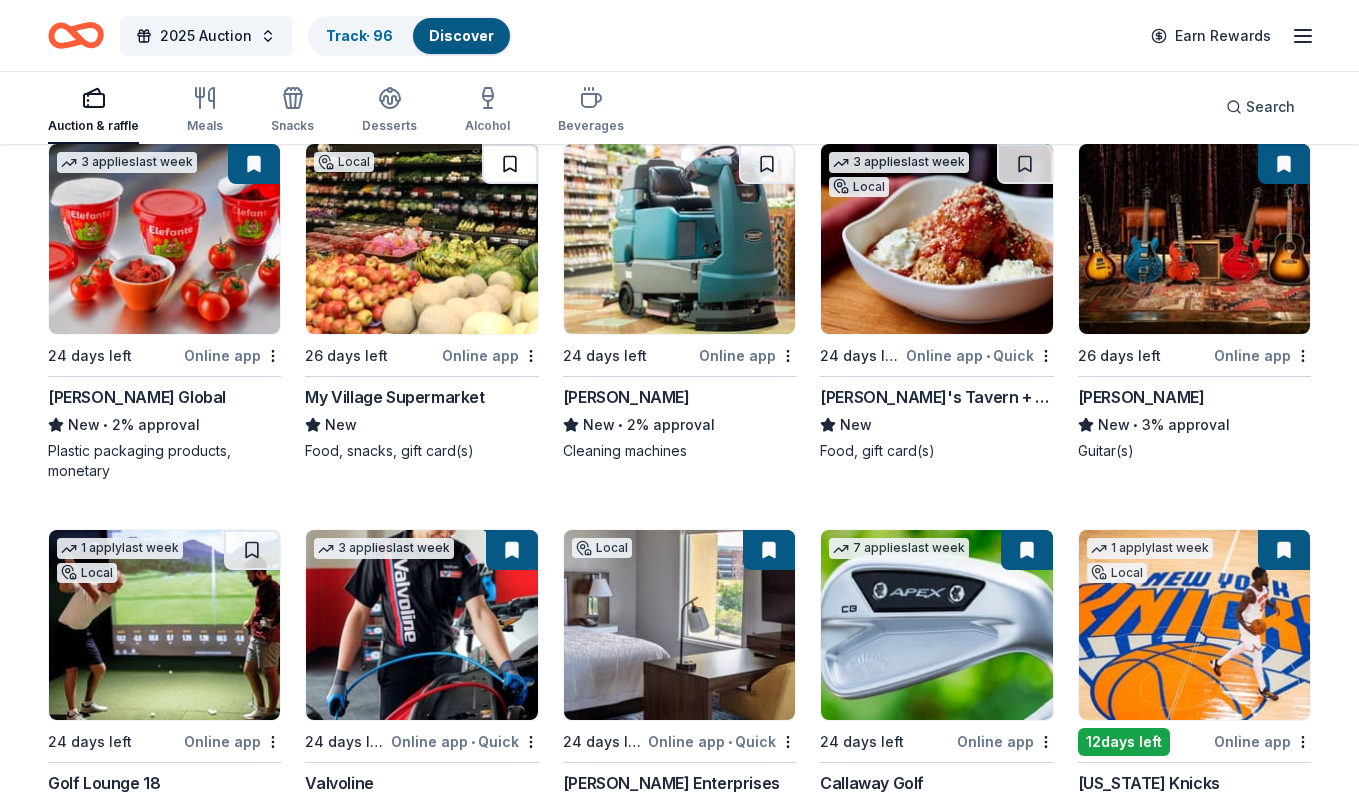click at bounding box center [510, 164] 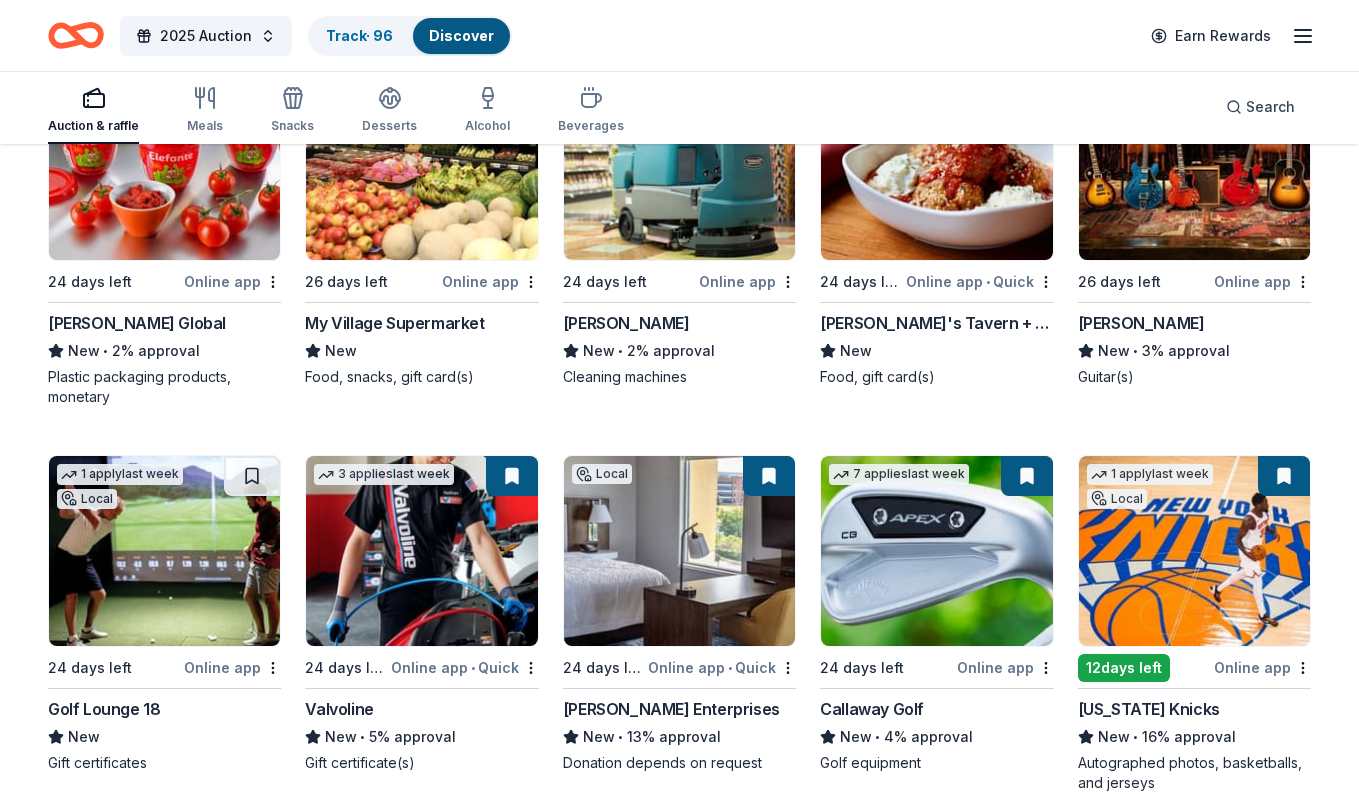scroll, scrollTop: 7646, scrollLeft: 0, axis: vertical 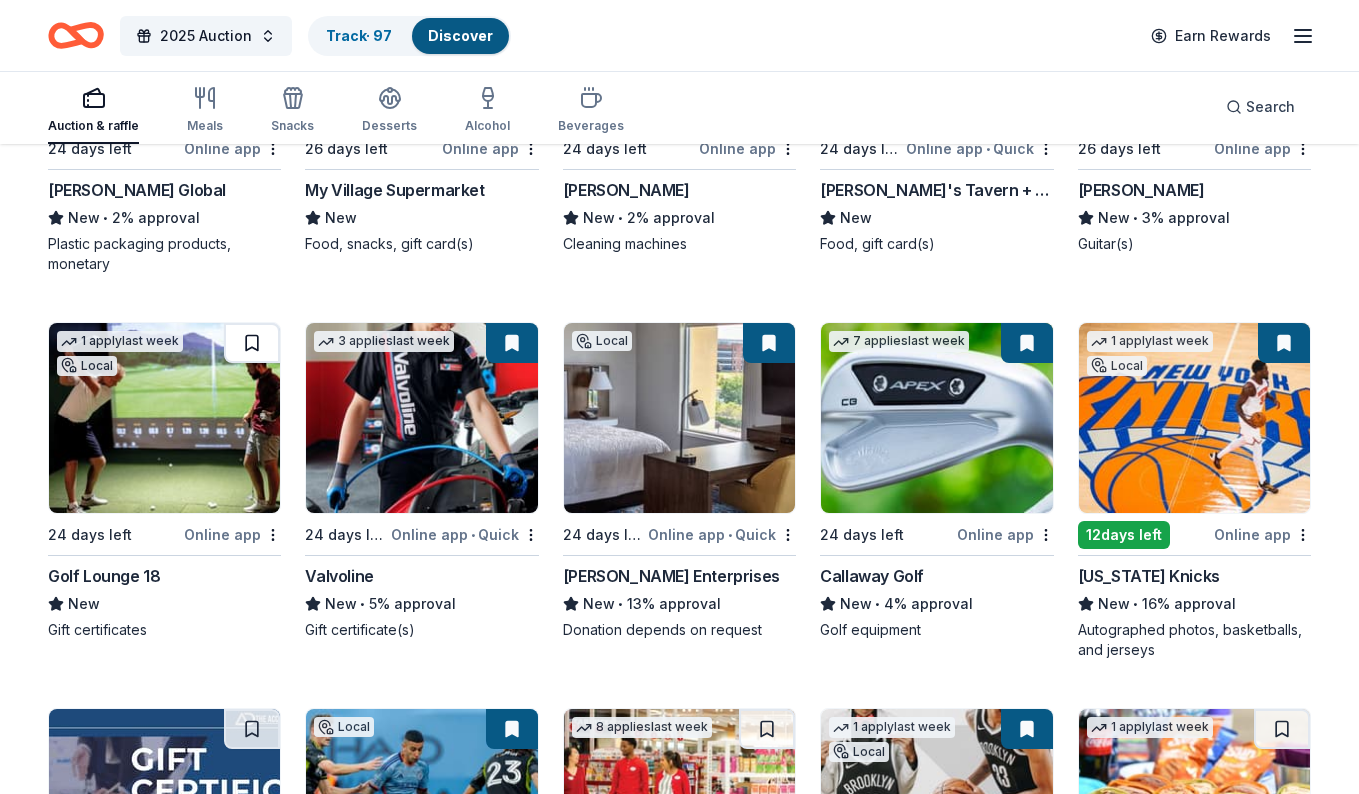 click at bounding box center (252, 343) 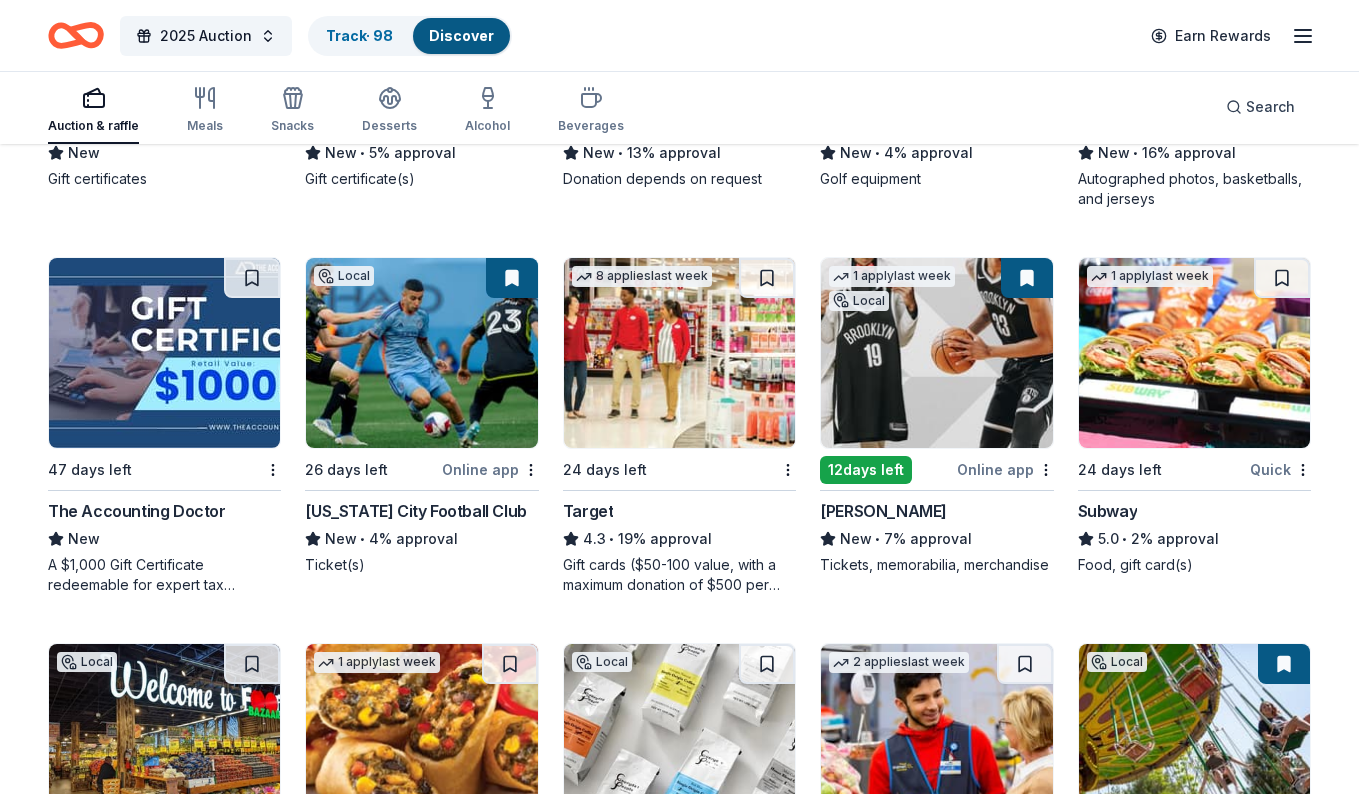 scroll, scrollTop: 8149, scrollLeft: 0, axis: vertical 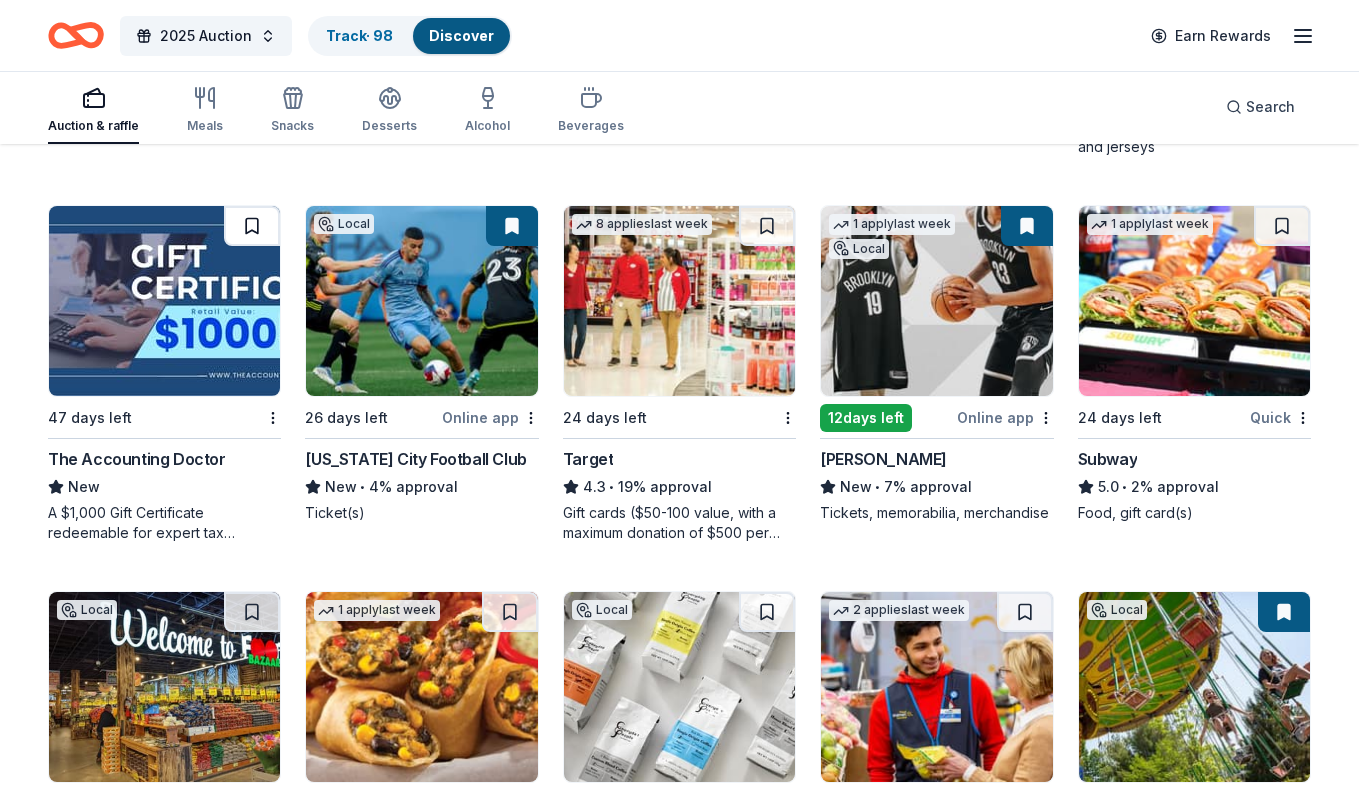 click at bounding box center (252, 226) 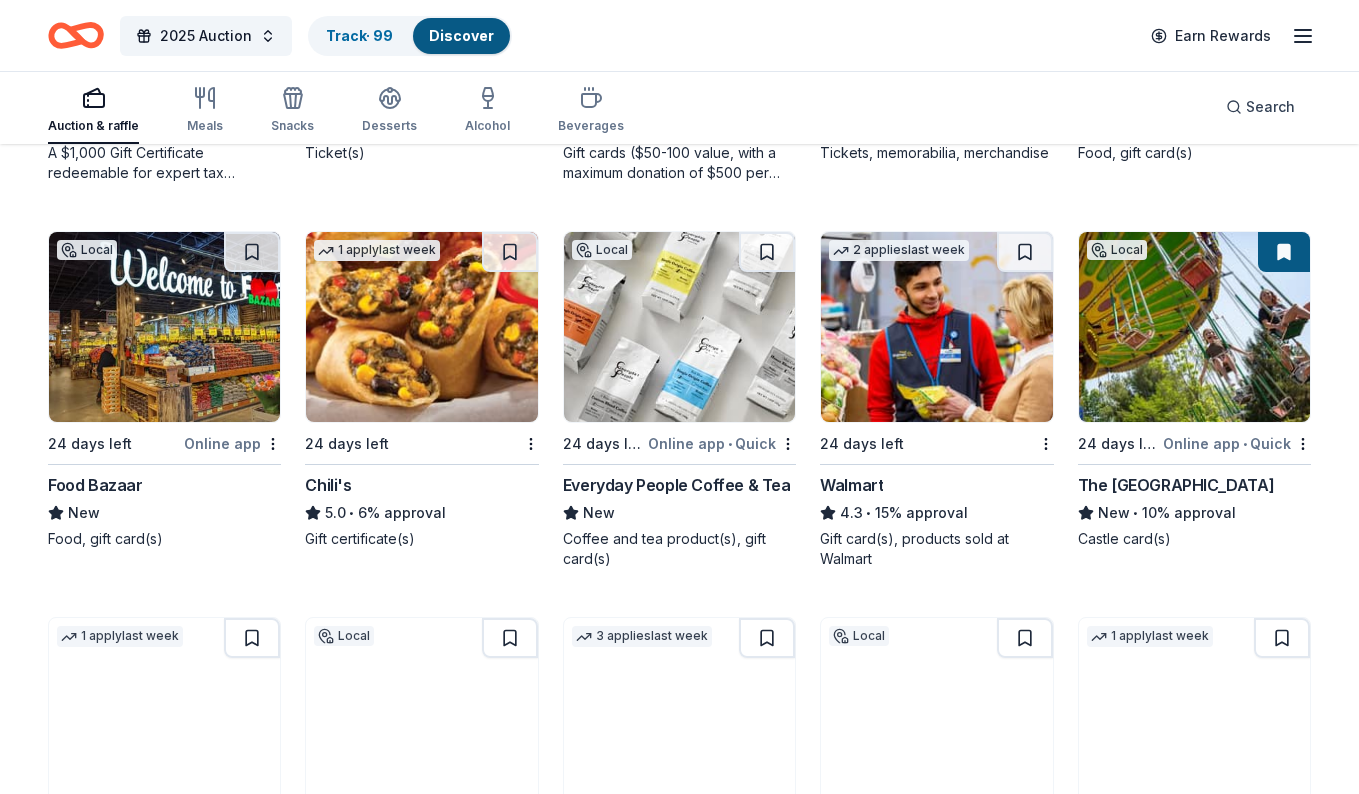 scroll, scrollTop: 8510, scrollLeft: 0, axis: vertical 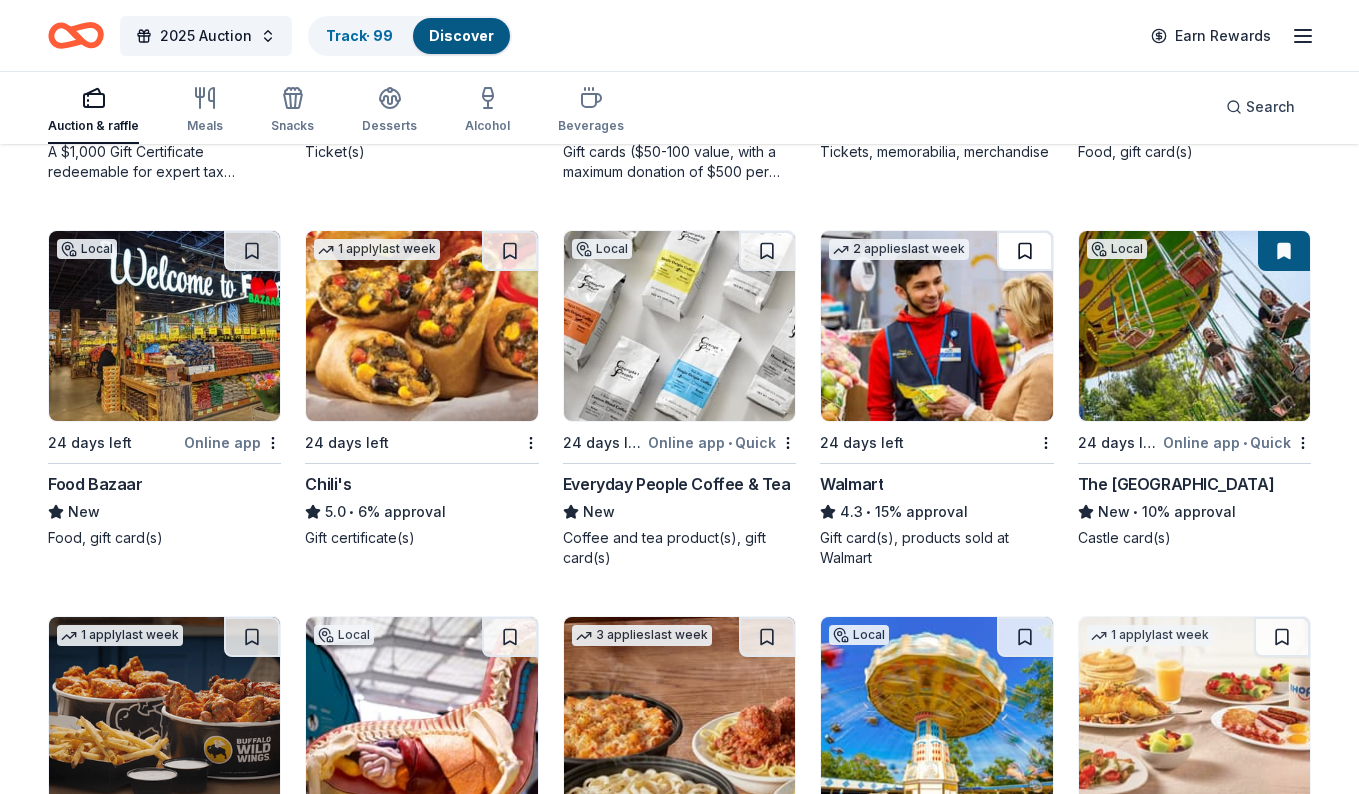 click at bounding box center (1025, 251) 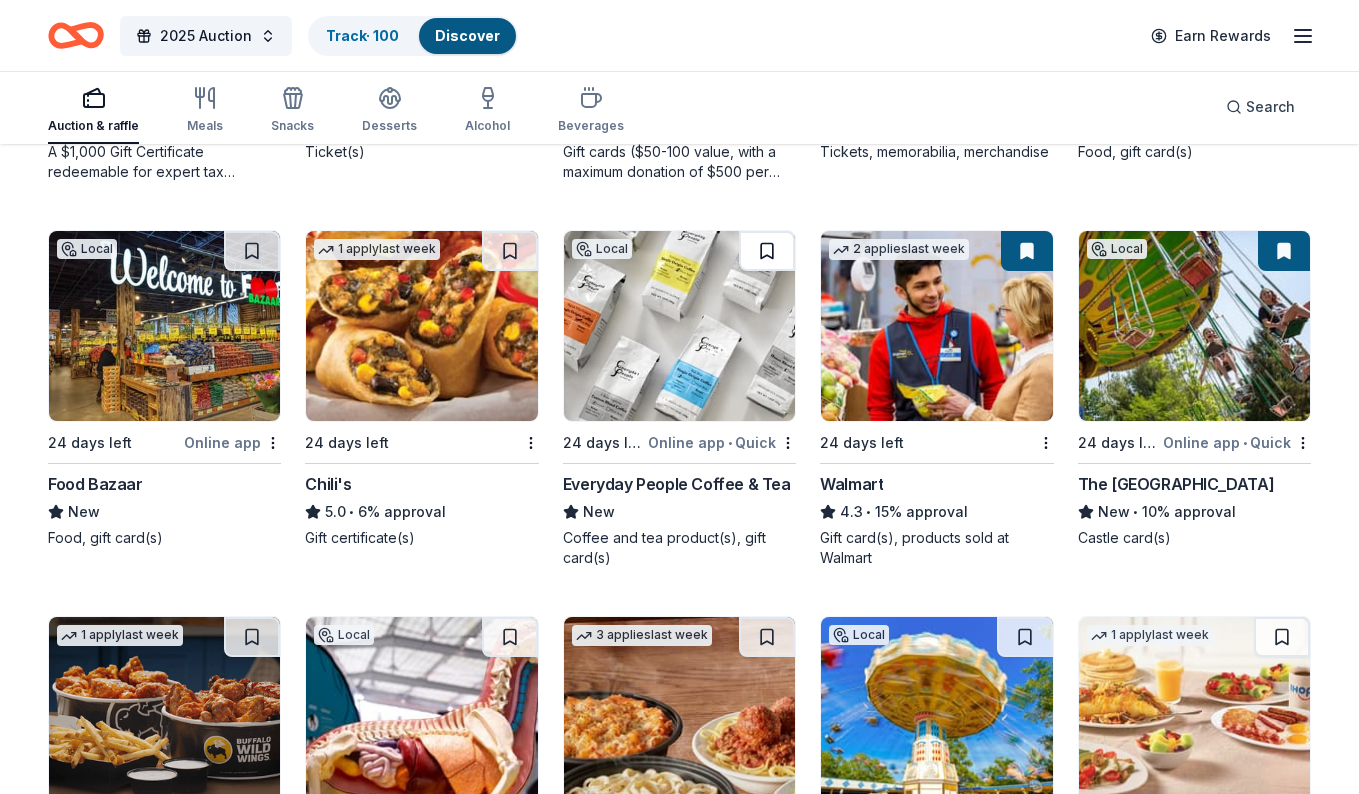click at bounding box center [767, 251] 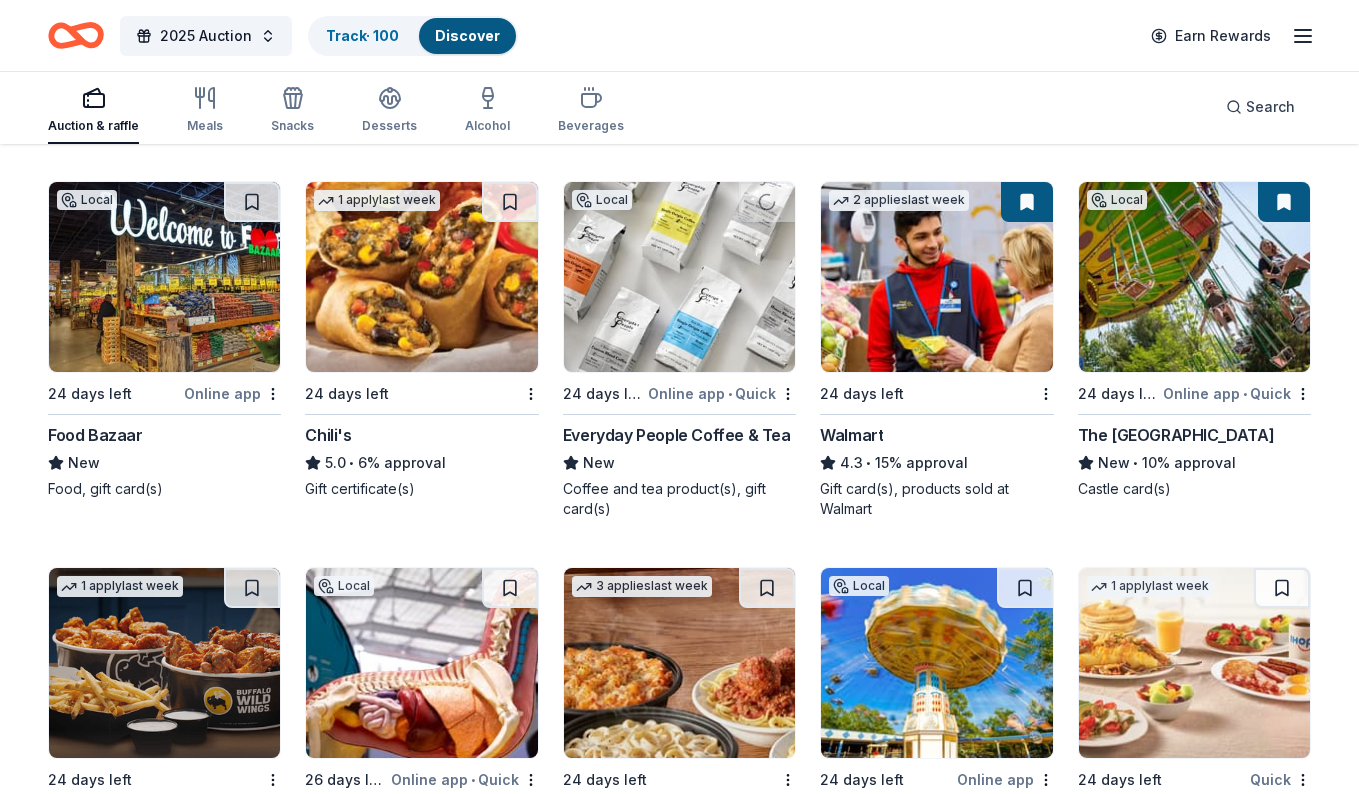 scroll, scrollTop: 8585, scrollLeft: 0, axis: vertical 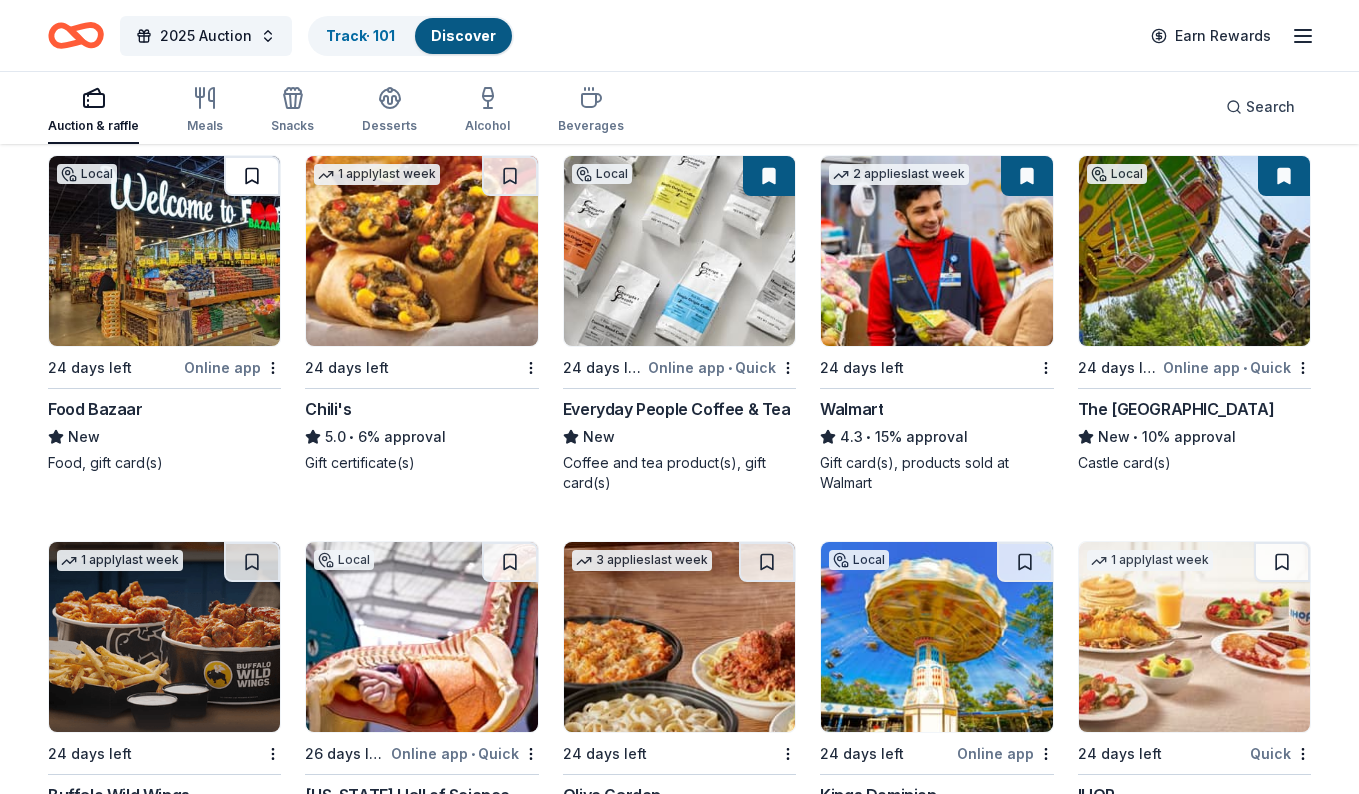 click at bounding box center (252, 176) 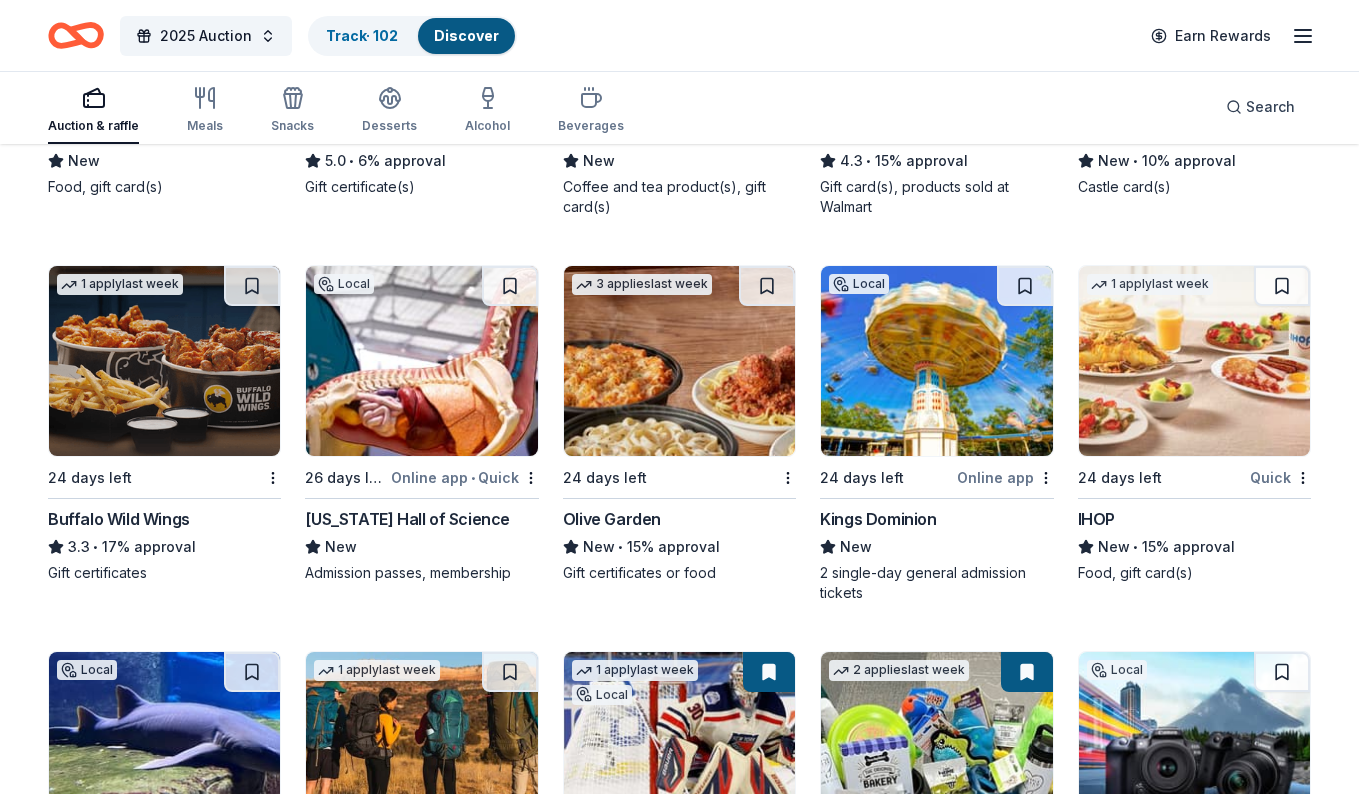 scroll, scrollTop: 8864, scrollLeft: 0, axis: vertical 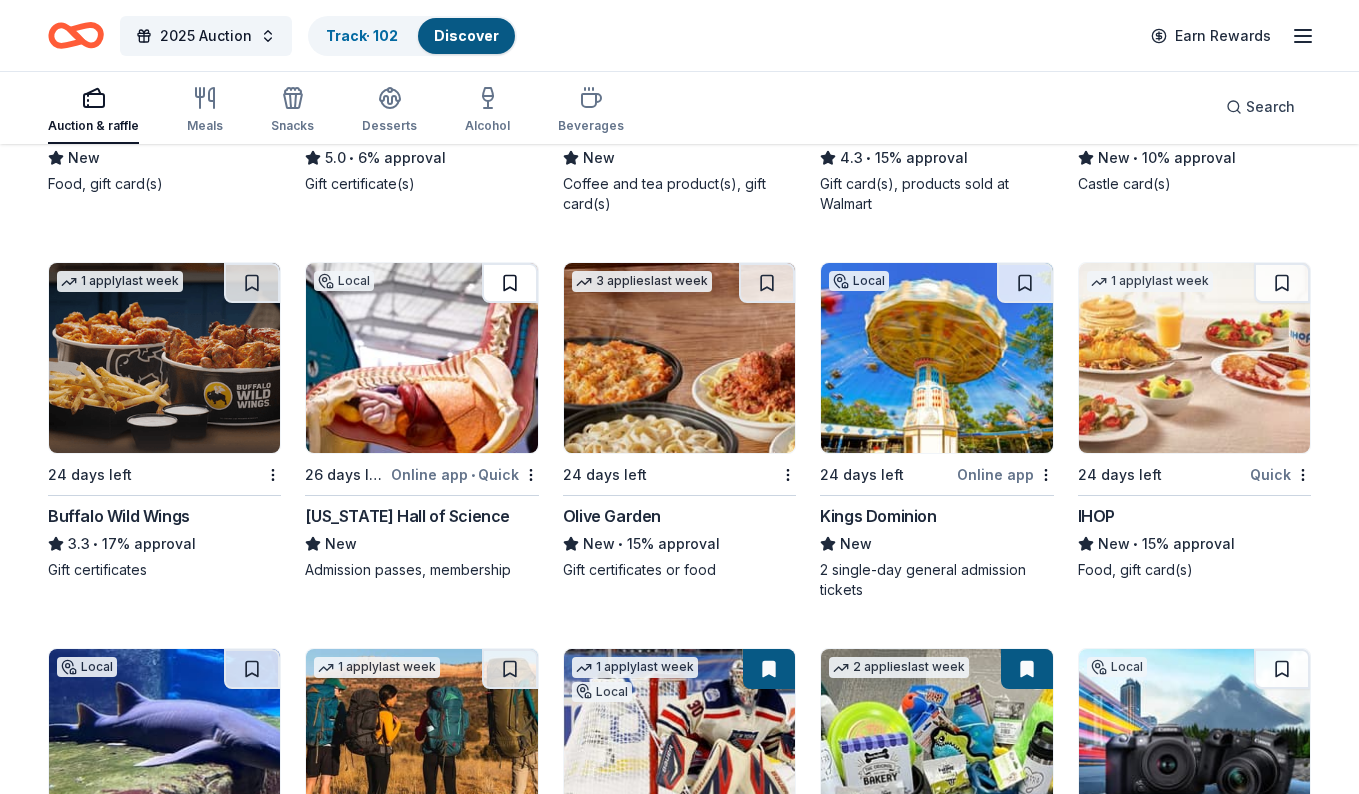 click at bounding box center [510, 283] 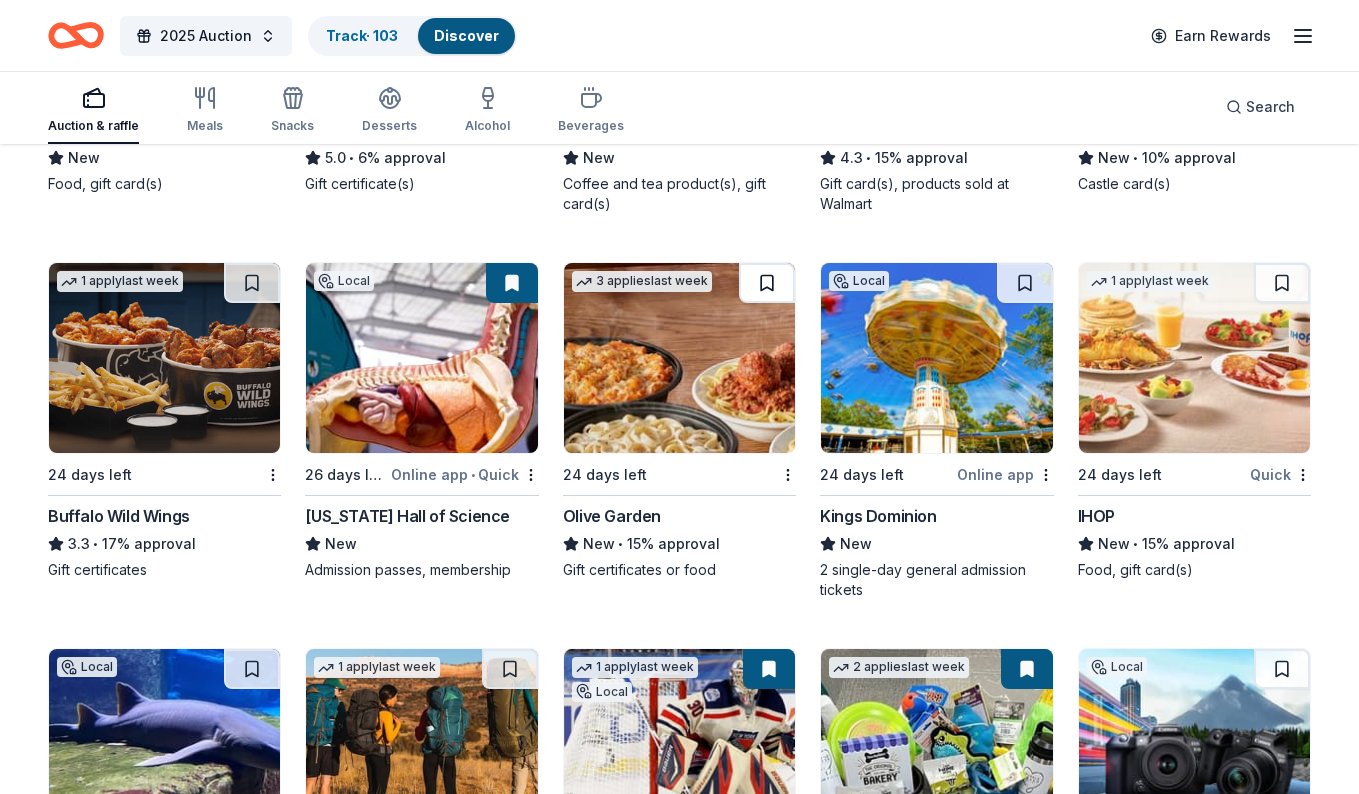 click at bounding box center [767, 283] 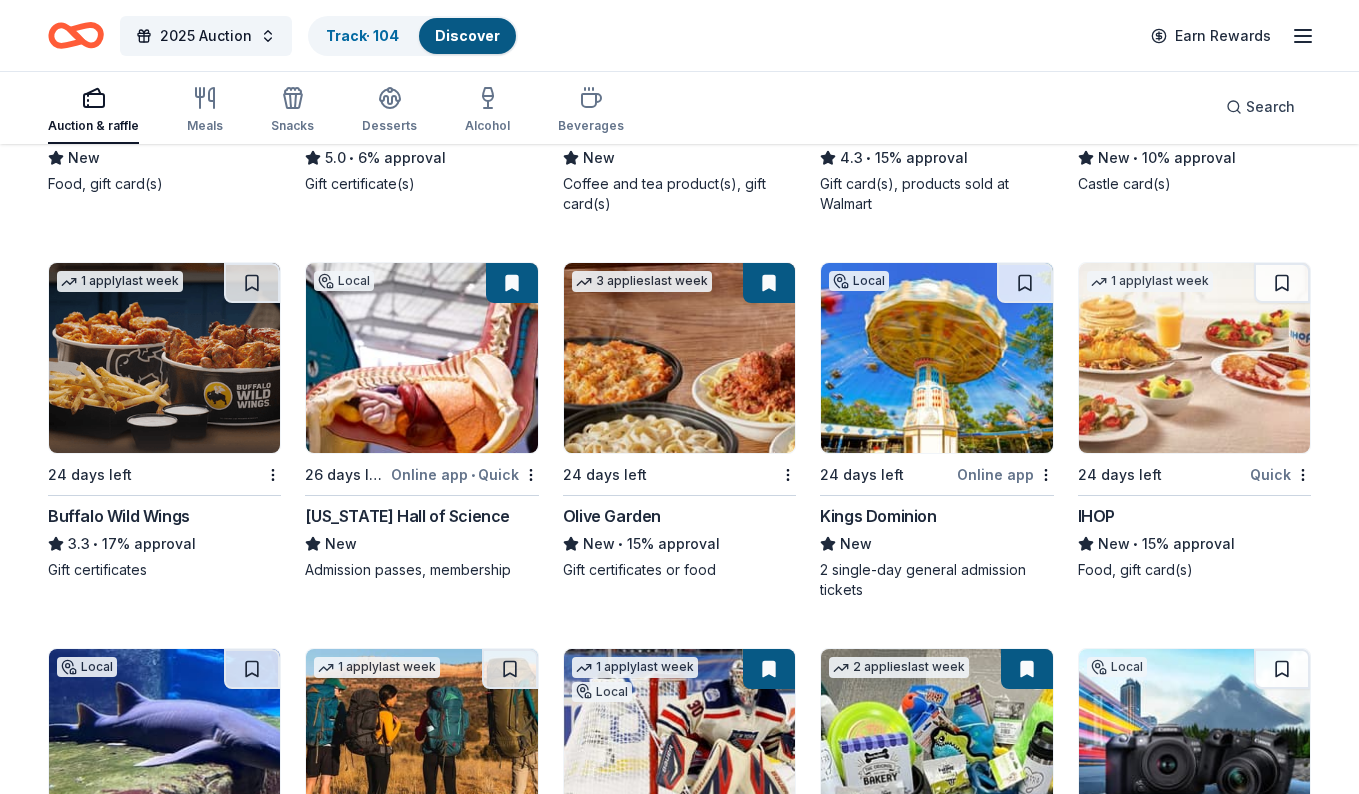 click on "Top rated 1   apply  last week 24 days left Online app • Quick [US_STATE] Jets (In-Kind Donation) 5.0 • 57% approval Memorabilia 3   applies  last week 24 days left Online app • Quick Tidal Wave Auto Spa 5.0 • 7% approval Car wash coupons Top rated 11   applies  last week 26 days left Online app Oriental Trading 4.8 • 56% approval Donation depends on request Local 33 days left Online app • Quick The Strong National Museum of Play New General admission tickets Local 24 days left Online app • Quick [PERSON_NAME] Center for the Performing Arts New • 82% approval Ticket(s) 3   applies  last week 24 days left Online app [PERSON_NAME][GEOGRAPHIC_DATA] & [GEOGRAPHIC_DATA] New • 40% approval 2 single-day admission tickets Top rated 18   applies  last week 24 days left Online app • Quick BarkBox 5.0 • 69% approval Dog toy(s), dog food Local 24 days left Online app RiverTrail Beerworks New Beer, gift cards, merchandise Local 24 days left Online app • Quick [PERSON_NAME][GEOGRAPHIC_DATA] New • 12 New" at bounding box center (679, -3572) 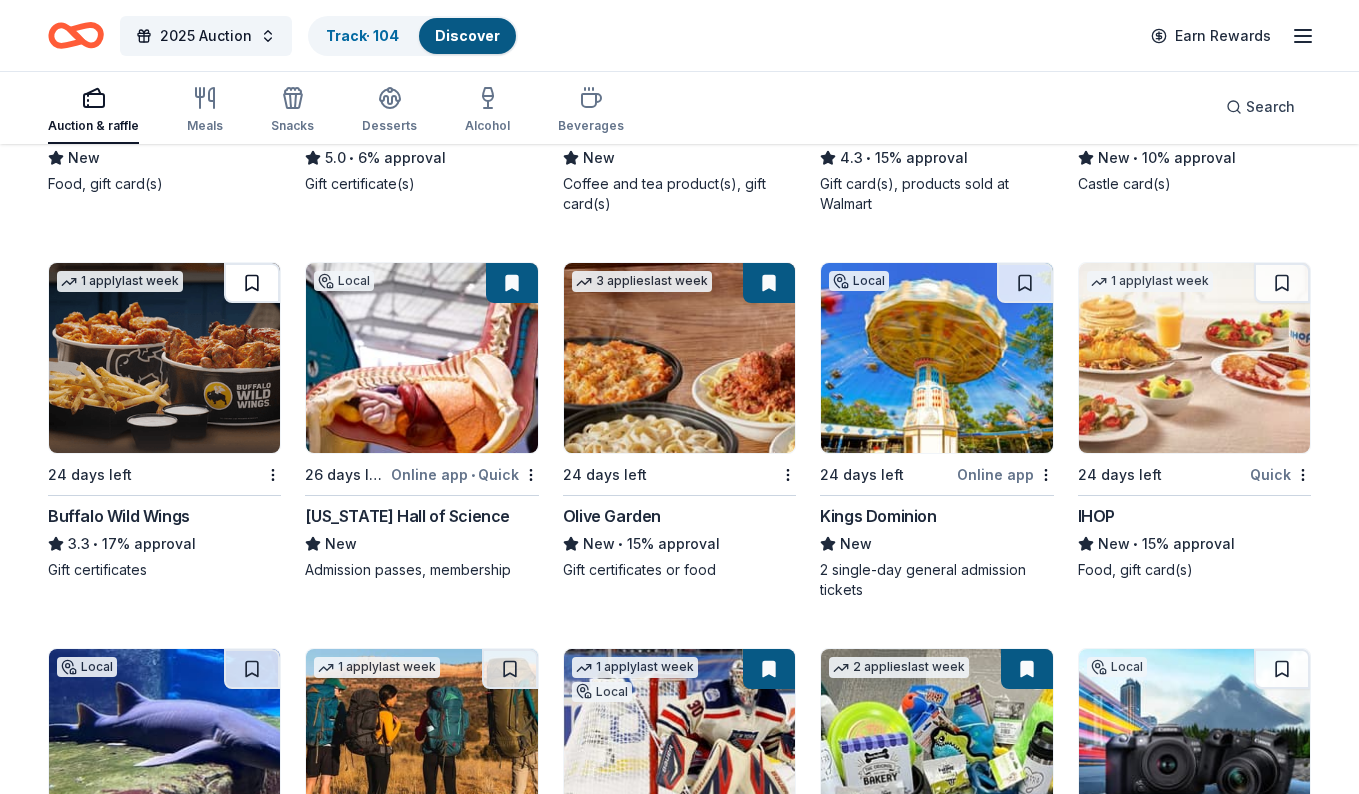 click at bounding box center [252, 283] 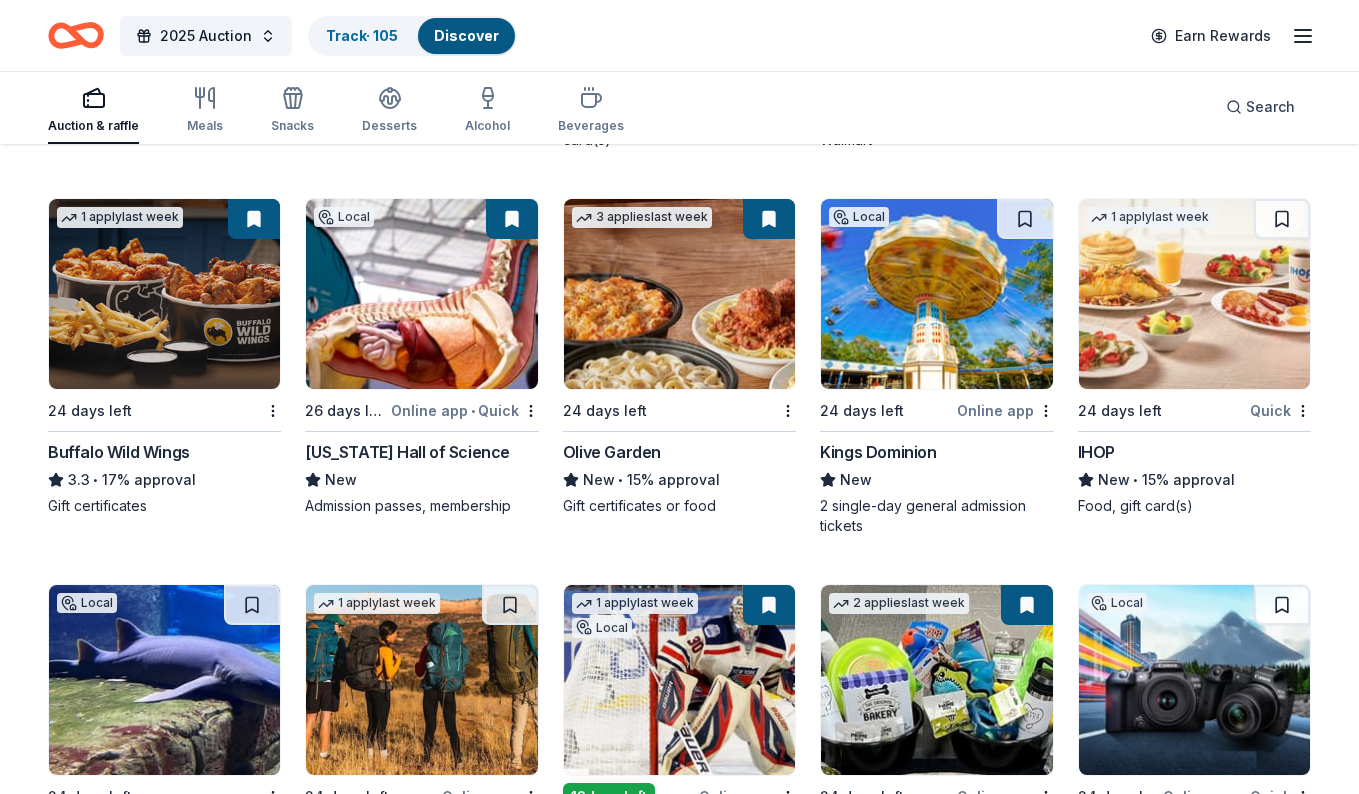 scroll, scrollTop: 8936, scrollLeft: 0, axis: vertical 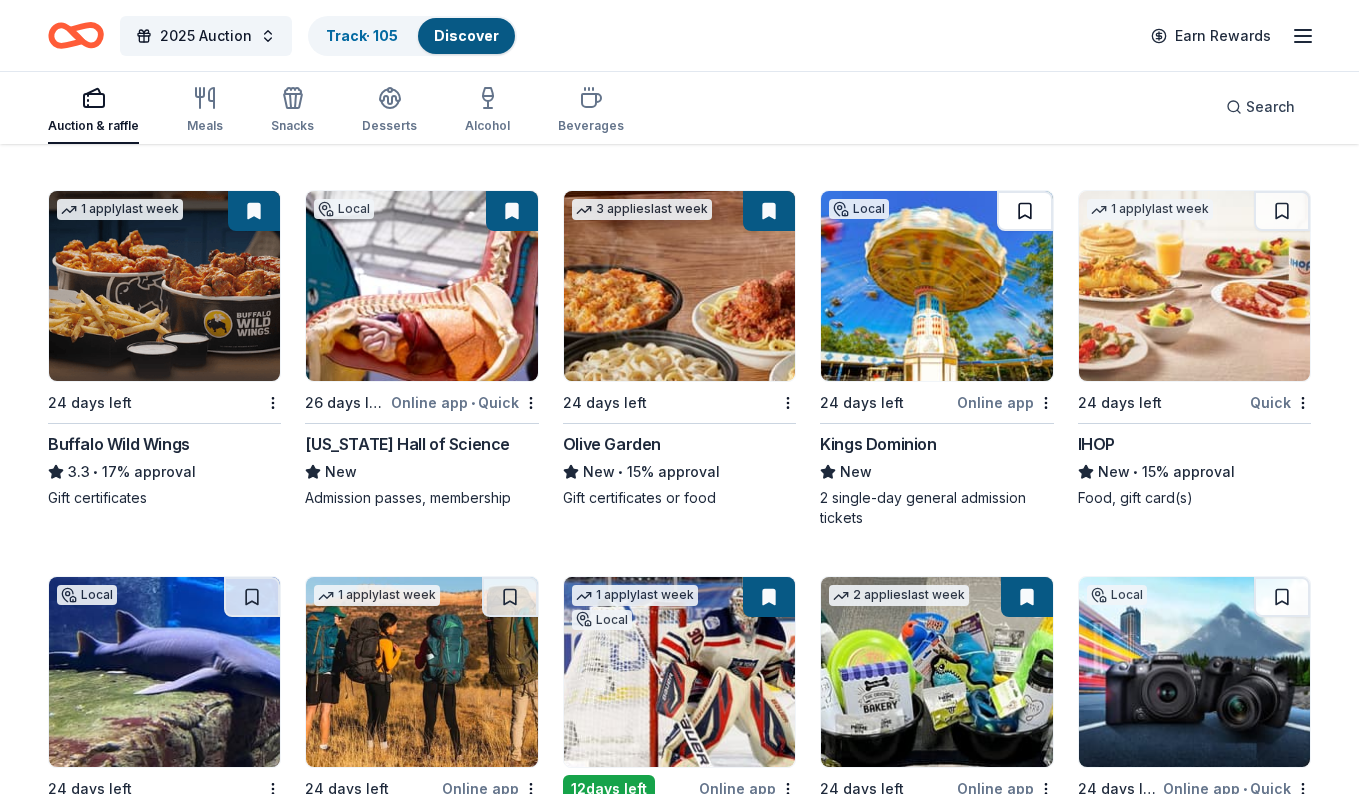 click at bounding box center (1025, 211) 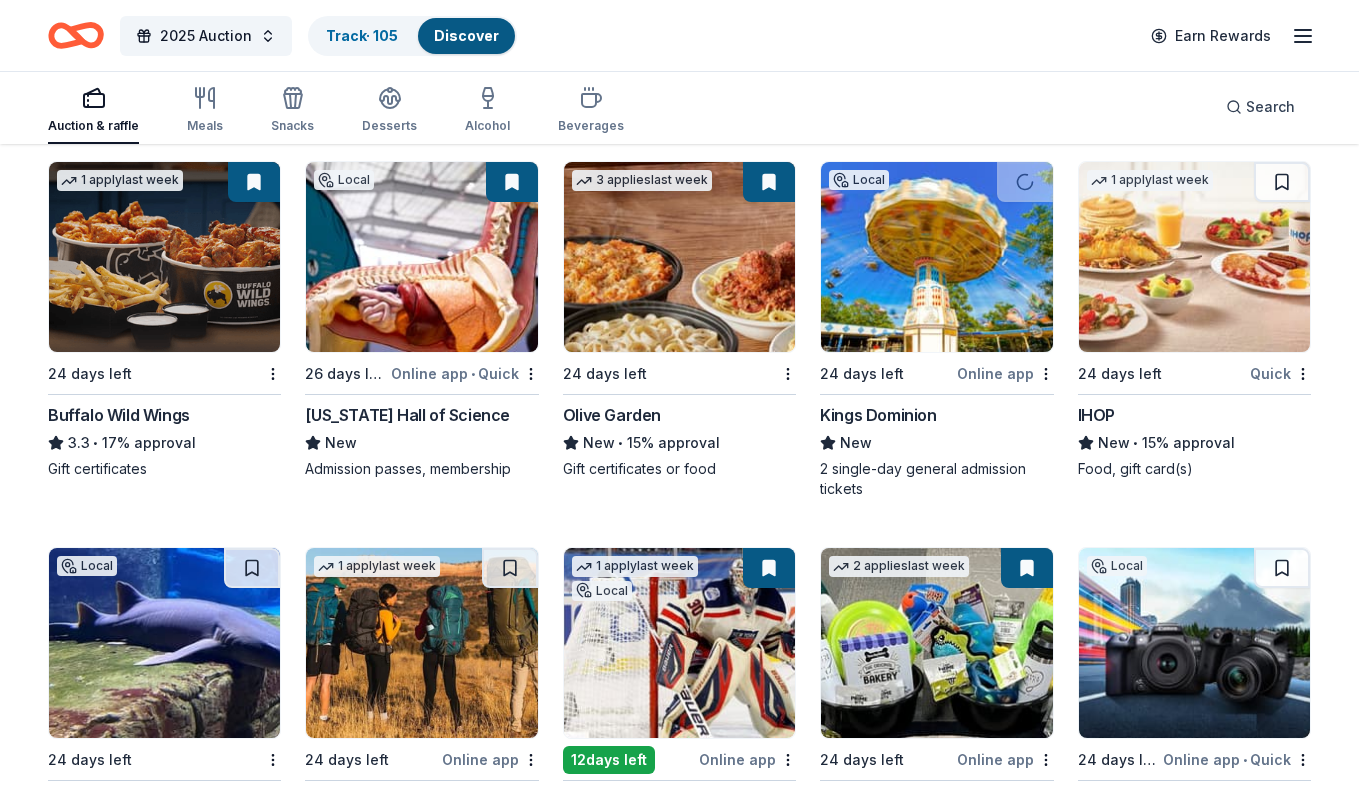 scroll, scrollTop: 8971, scrollLeft: 0, axis: vertical 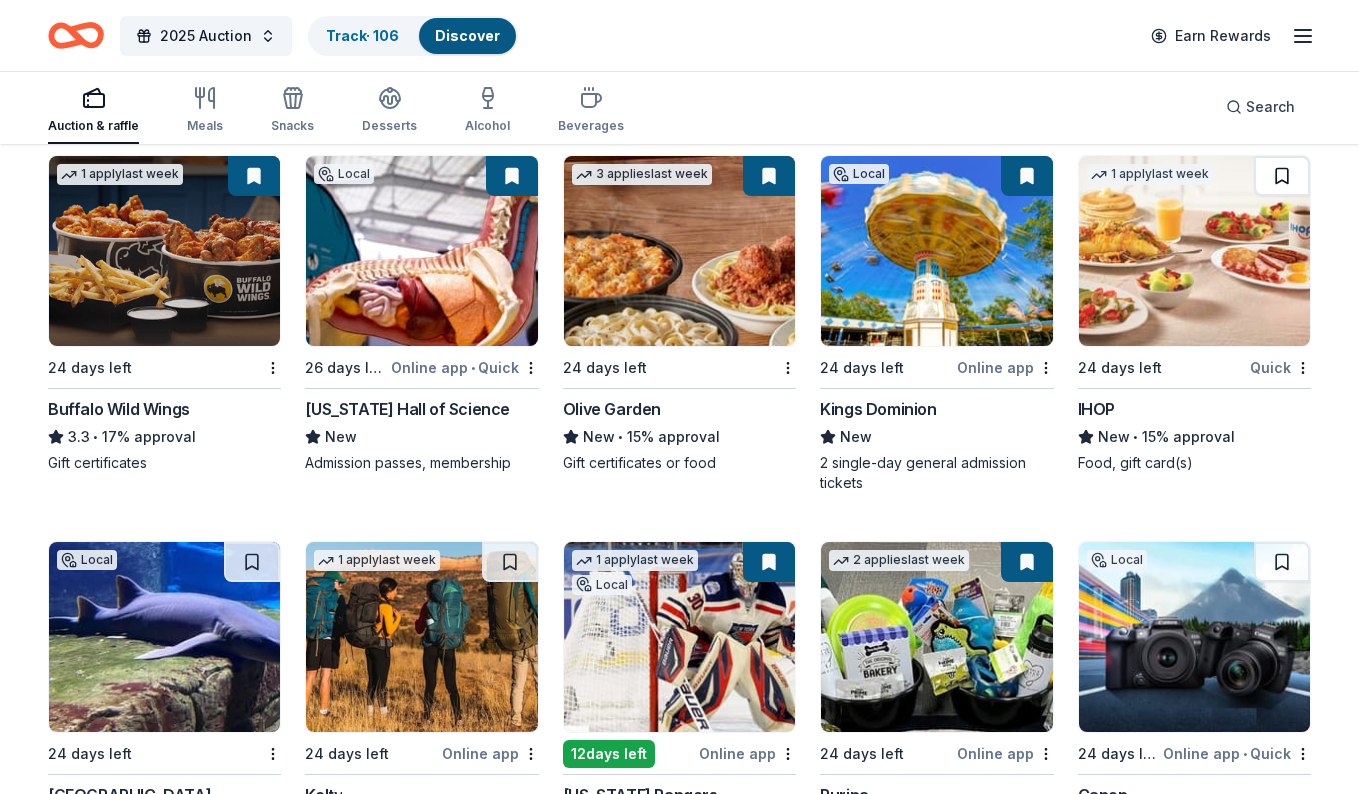 click at bounding box center (1282, 176) 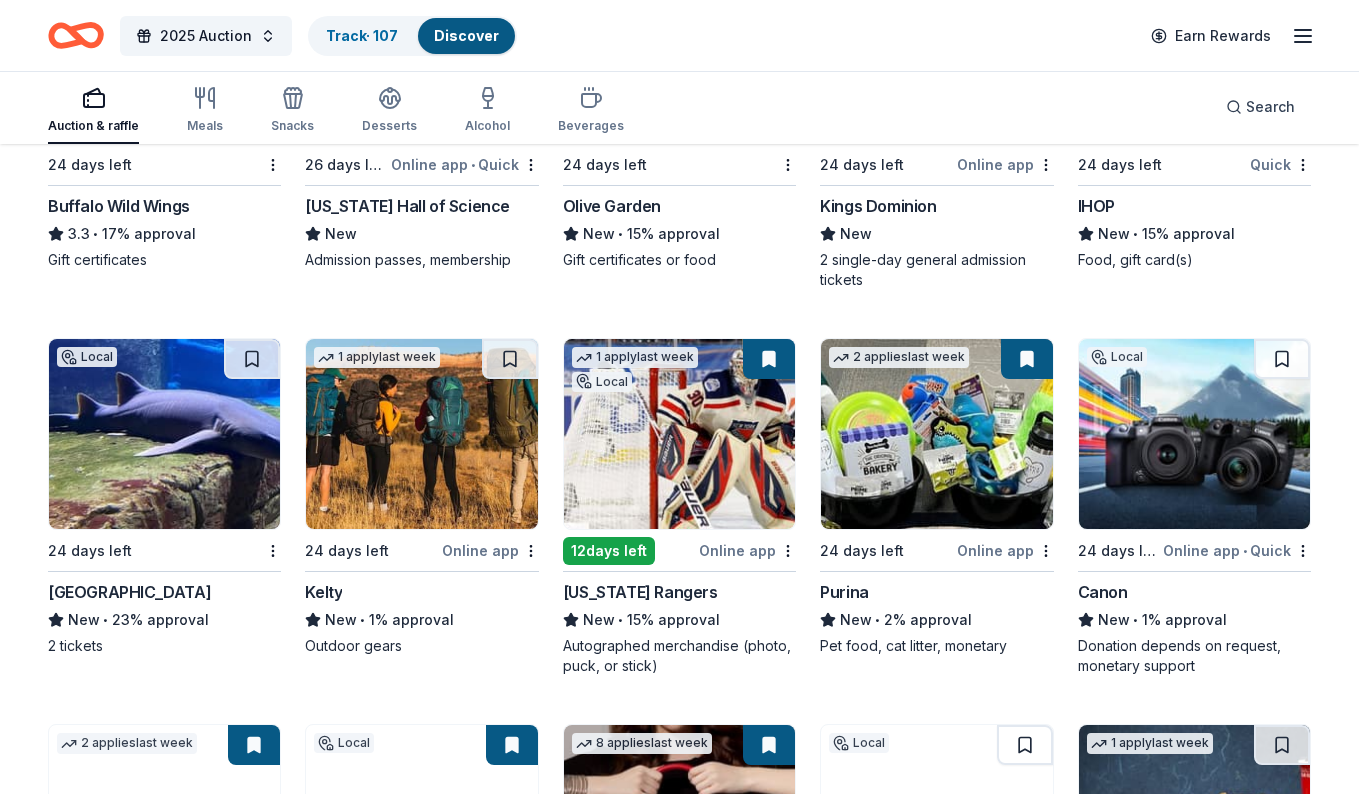 scroll, scrollTop: 9190, scrollLeft: 0, axis: vertical 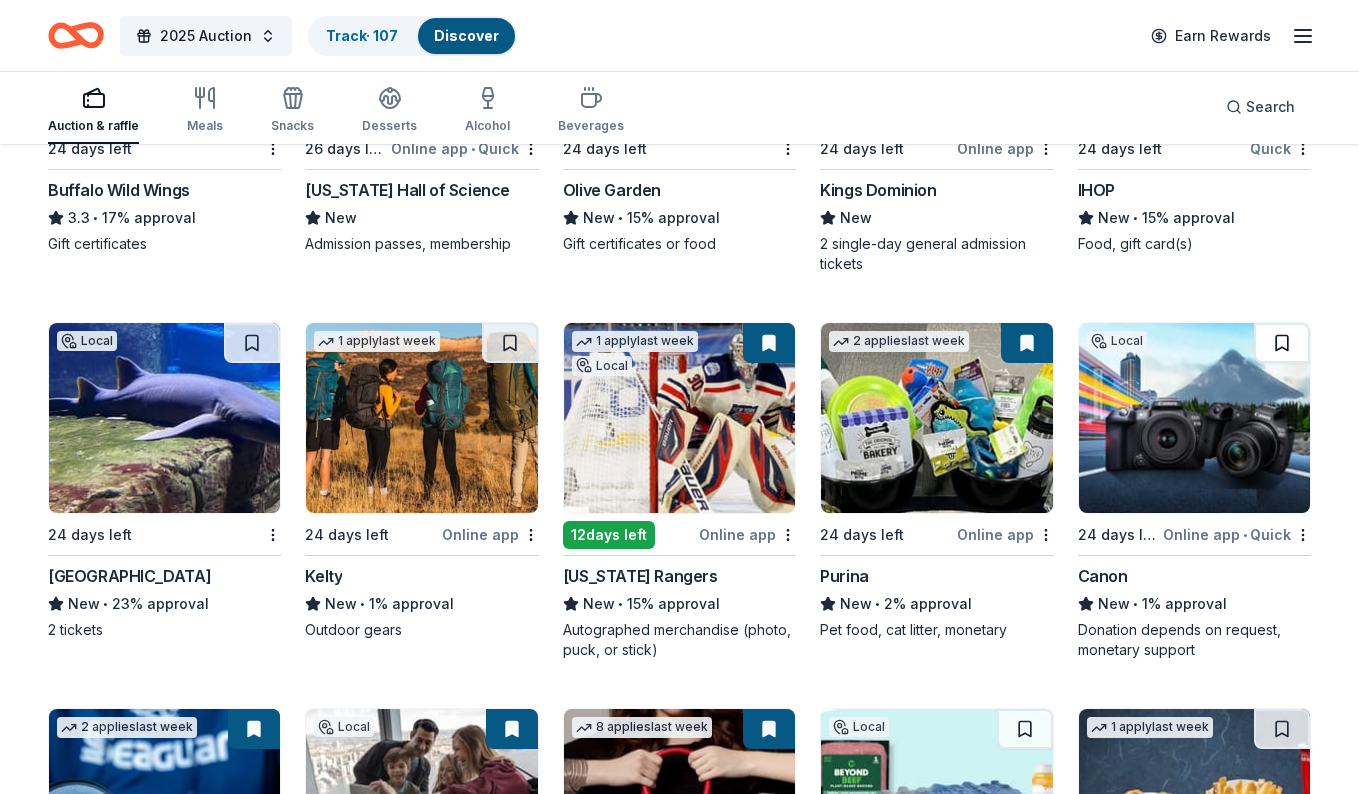 click at bounding box center (1282, 343) 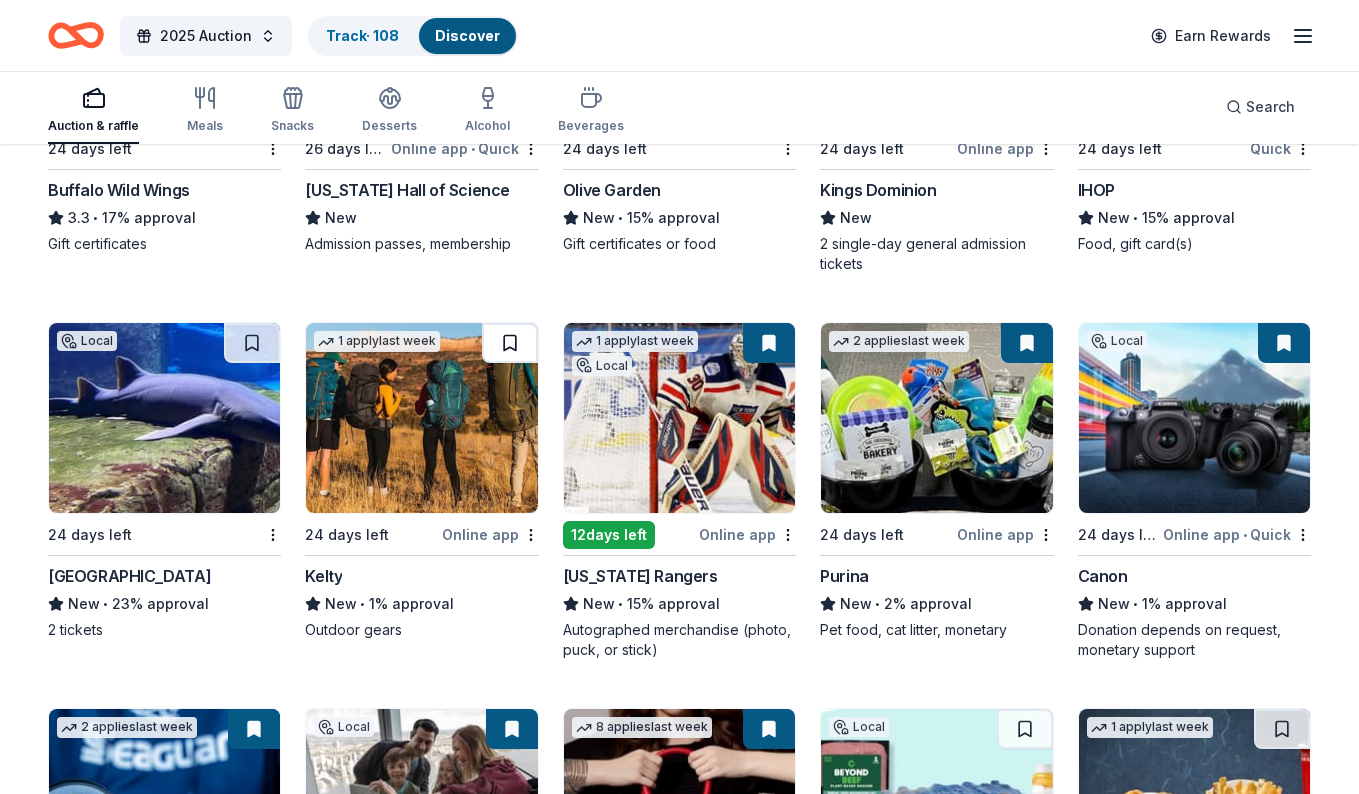 click at bounding box center [510, 343] 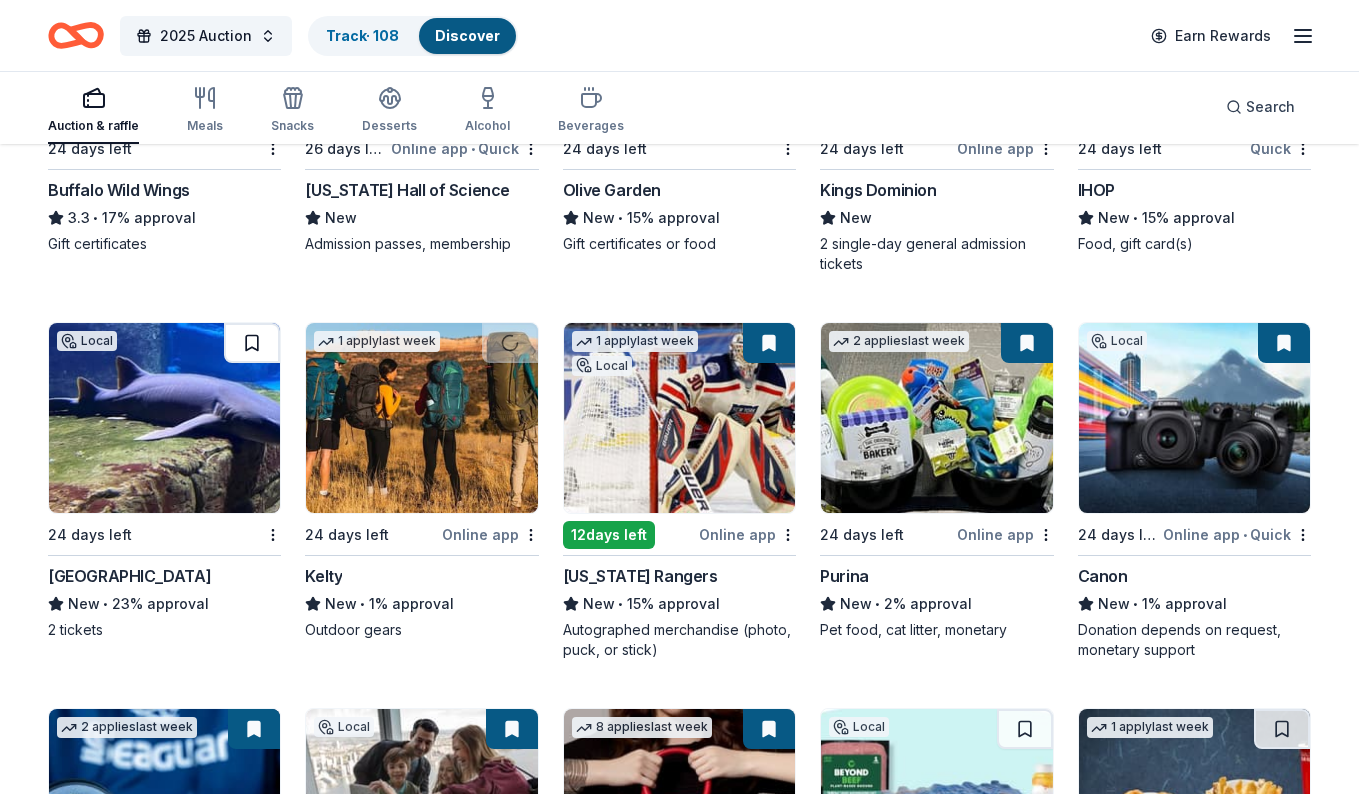 click at bounding box center [252, 343] 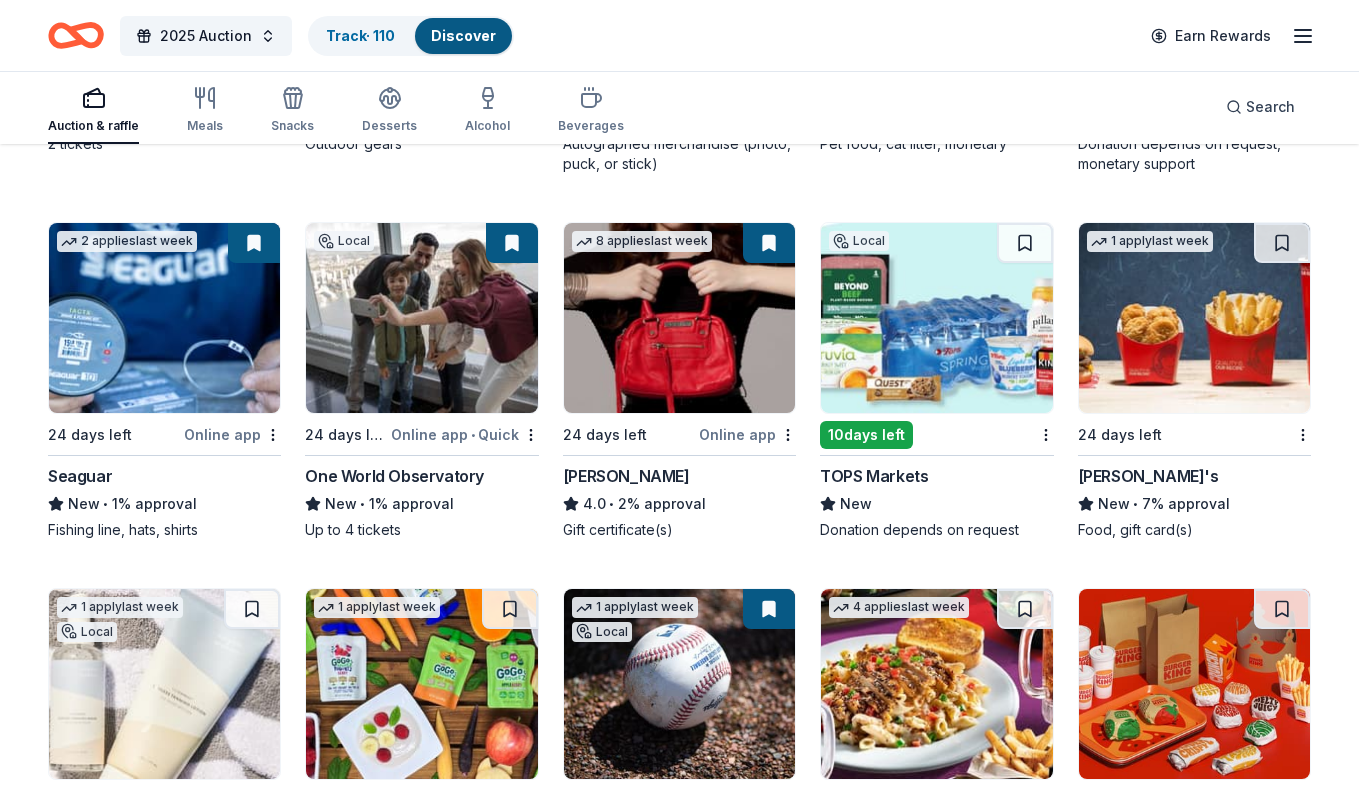 scroll, scrollTop: 9696, scrollLeft: 0, axis: vertical 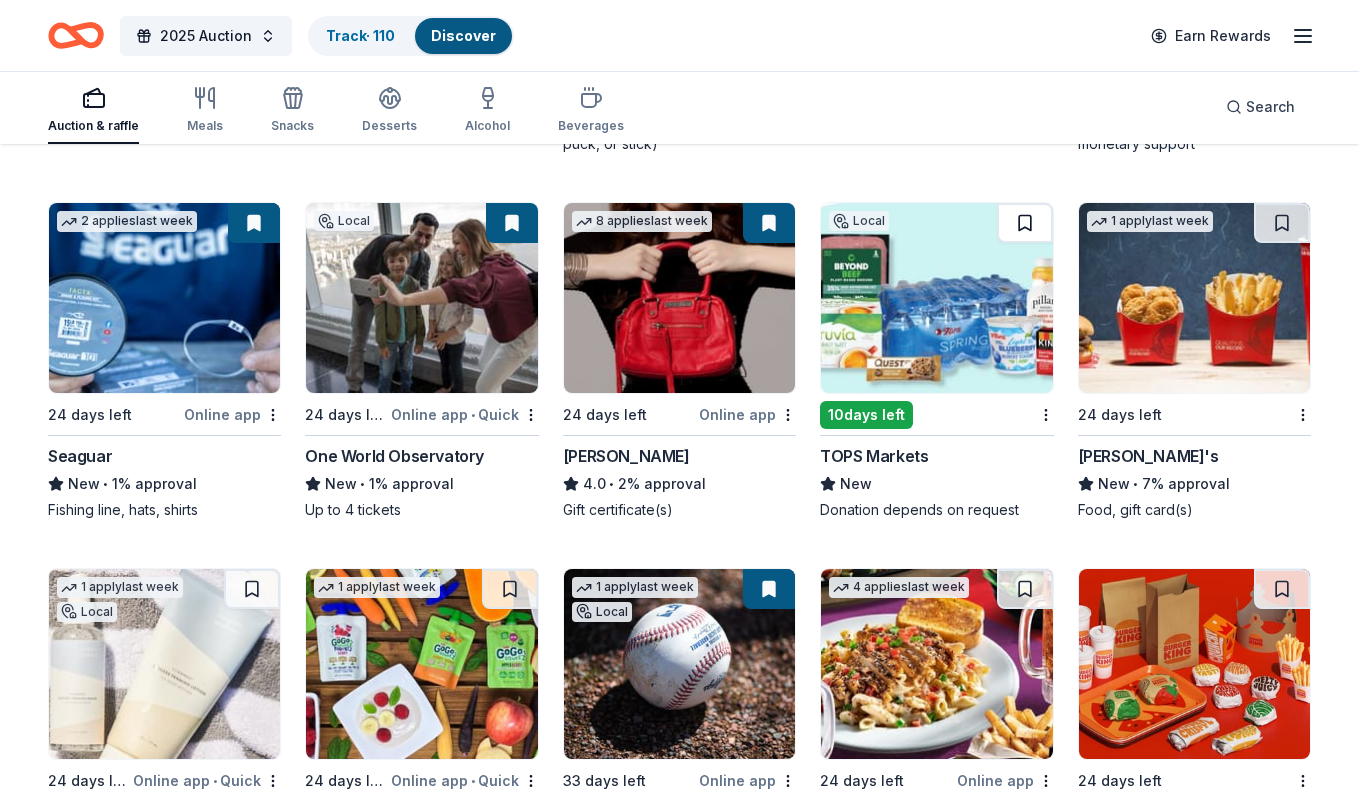 click at bounding box center [1025, 223] 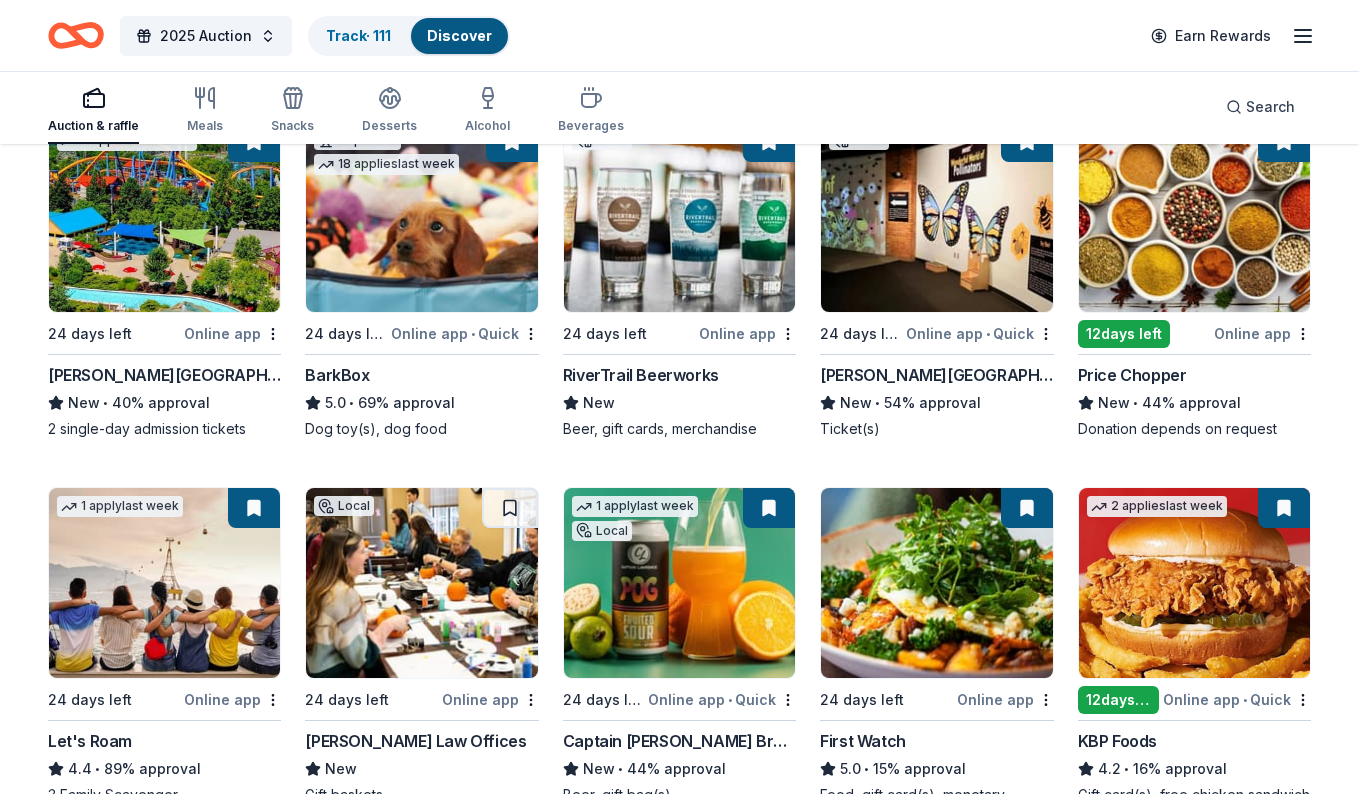 scroll, scrollTop: 0, scrollLeft: 0, axis: both 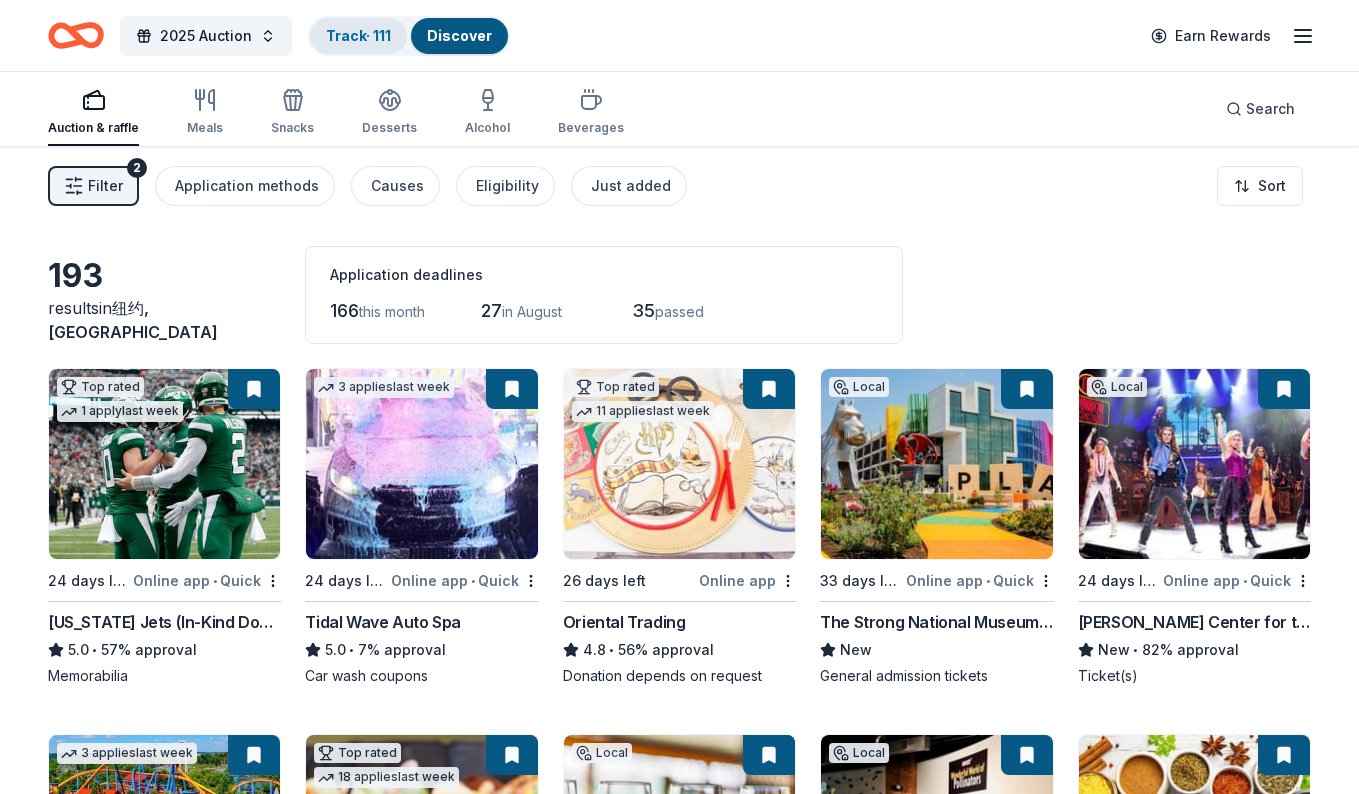 click on "Track  · 111" at bounding box center [358, 35] 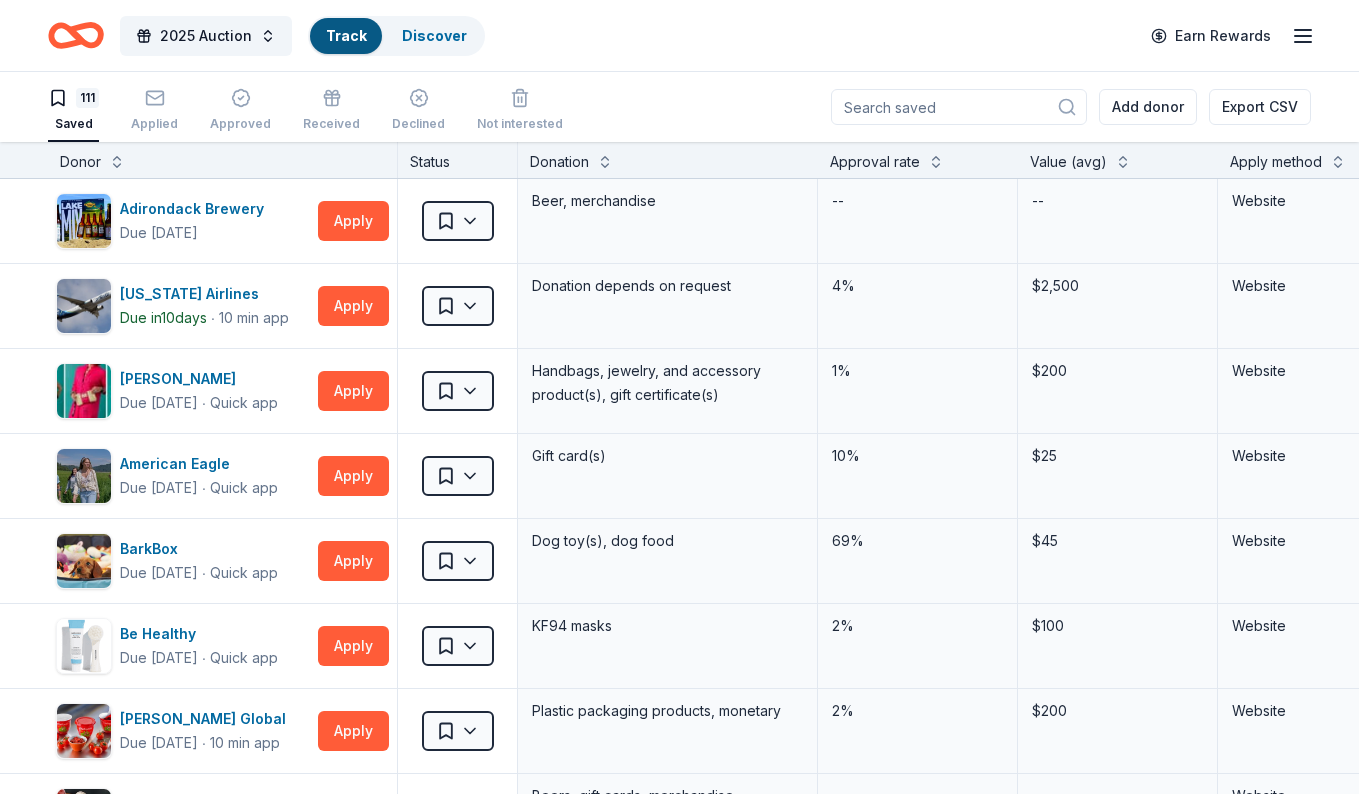 scroll, scrollTop: 1, scrollLeft: 0, axis: vertical 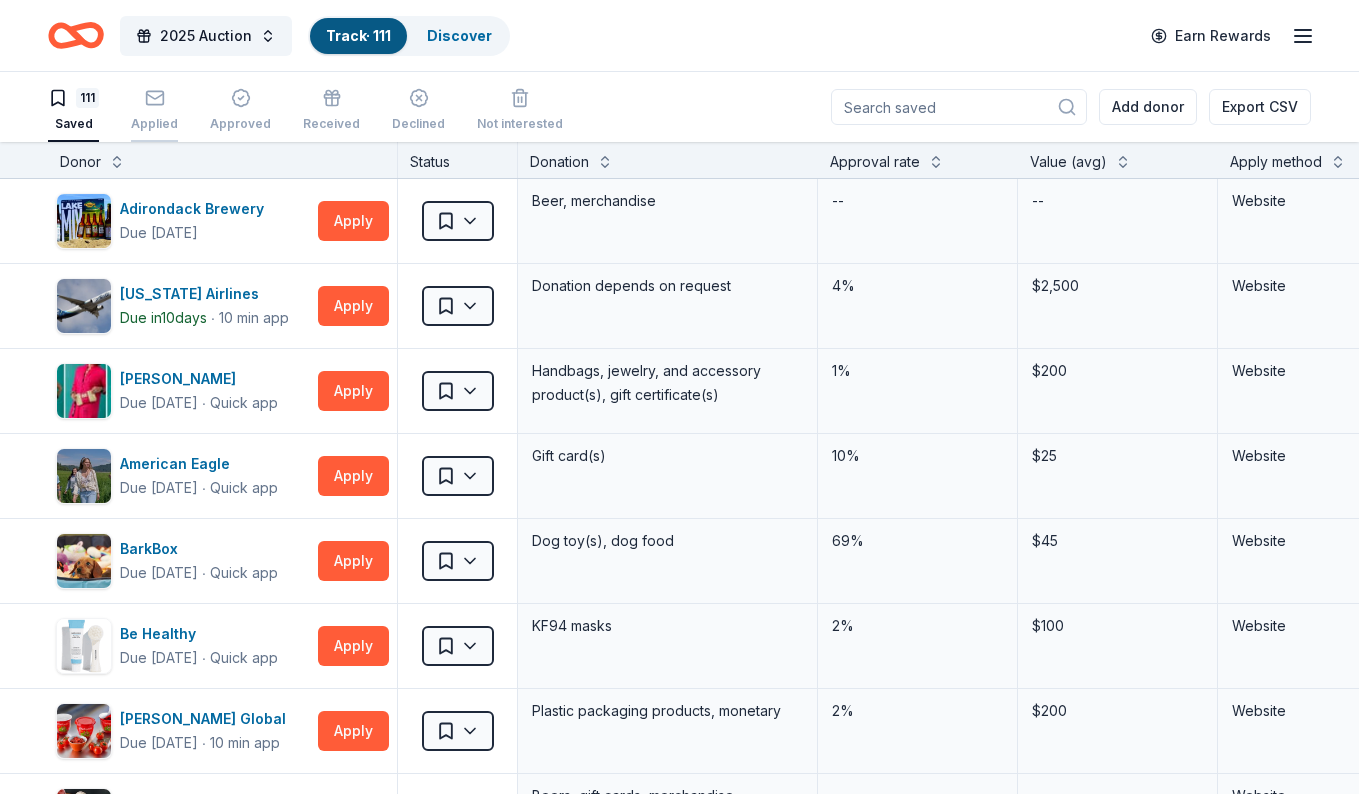 click on "Applied" at bounding box center [154, 124] 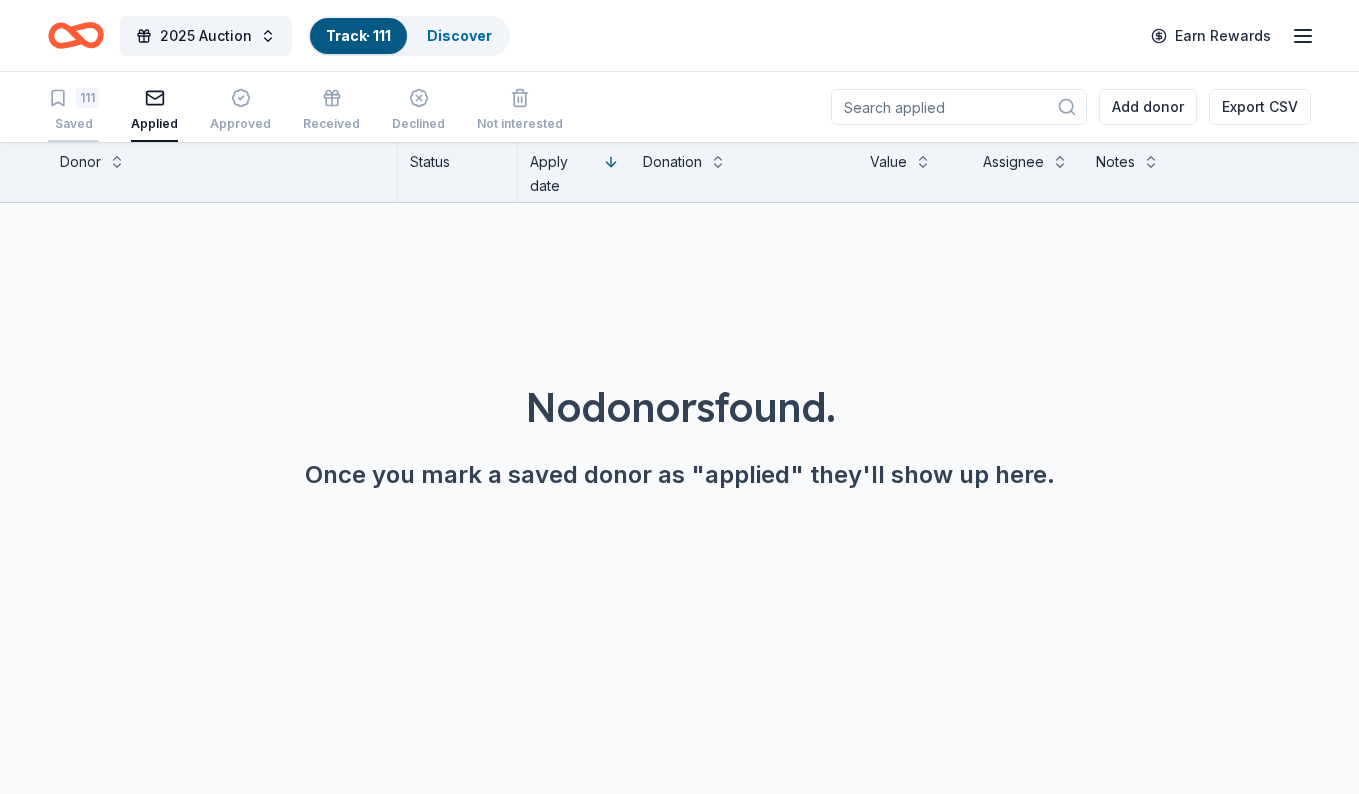 click on "111 Saved" at bounding box center (73, 110) 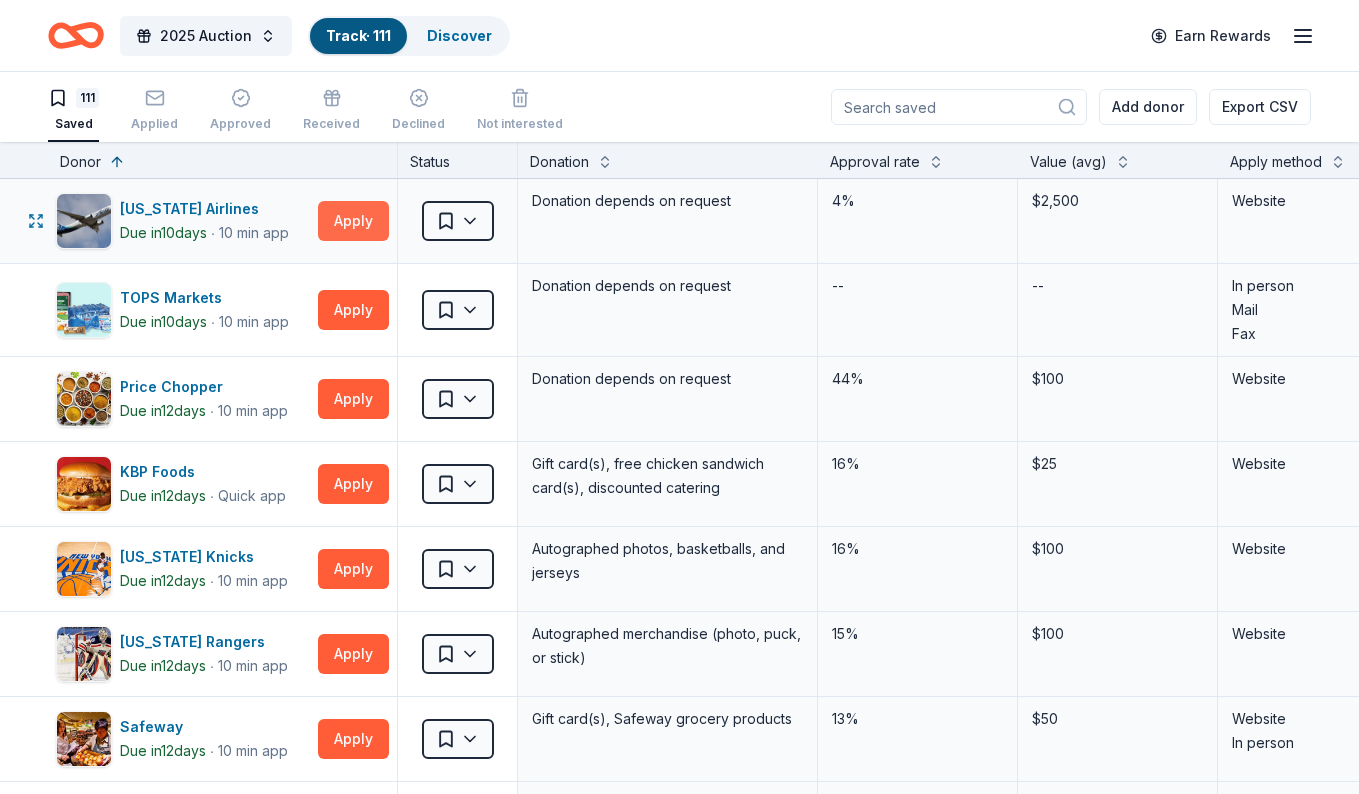 click on "Apply" at bounding box center [353, 221] 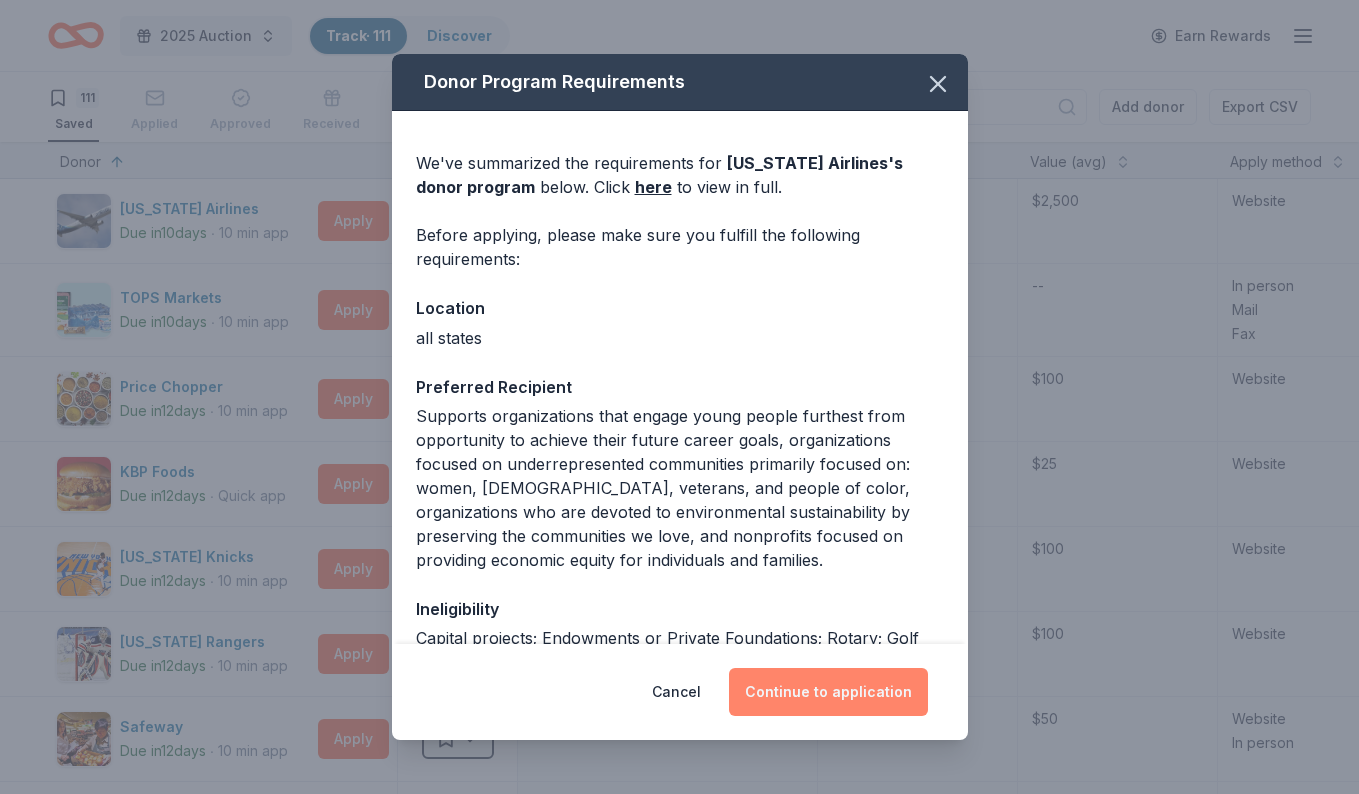 click on "Continue to application" at bounding box center (828, 692) 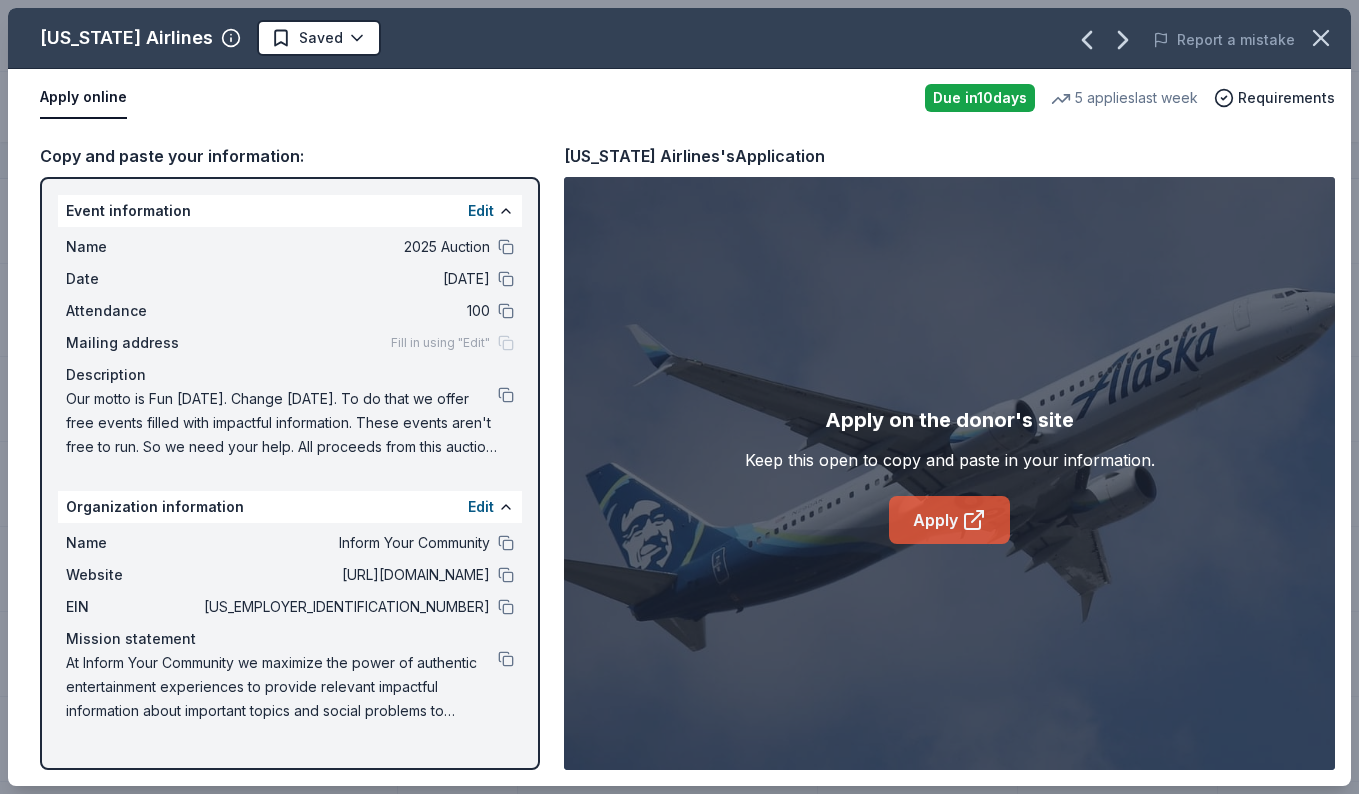 click 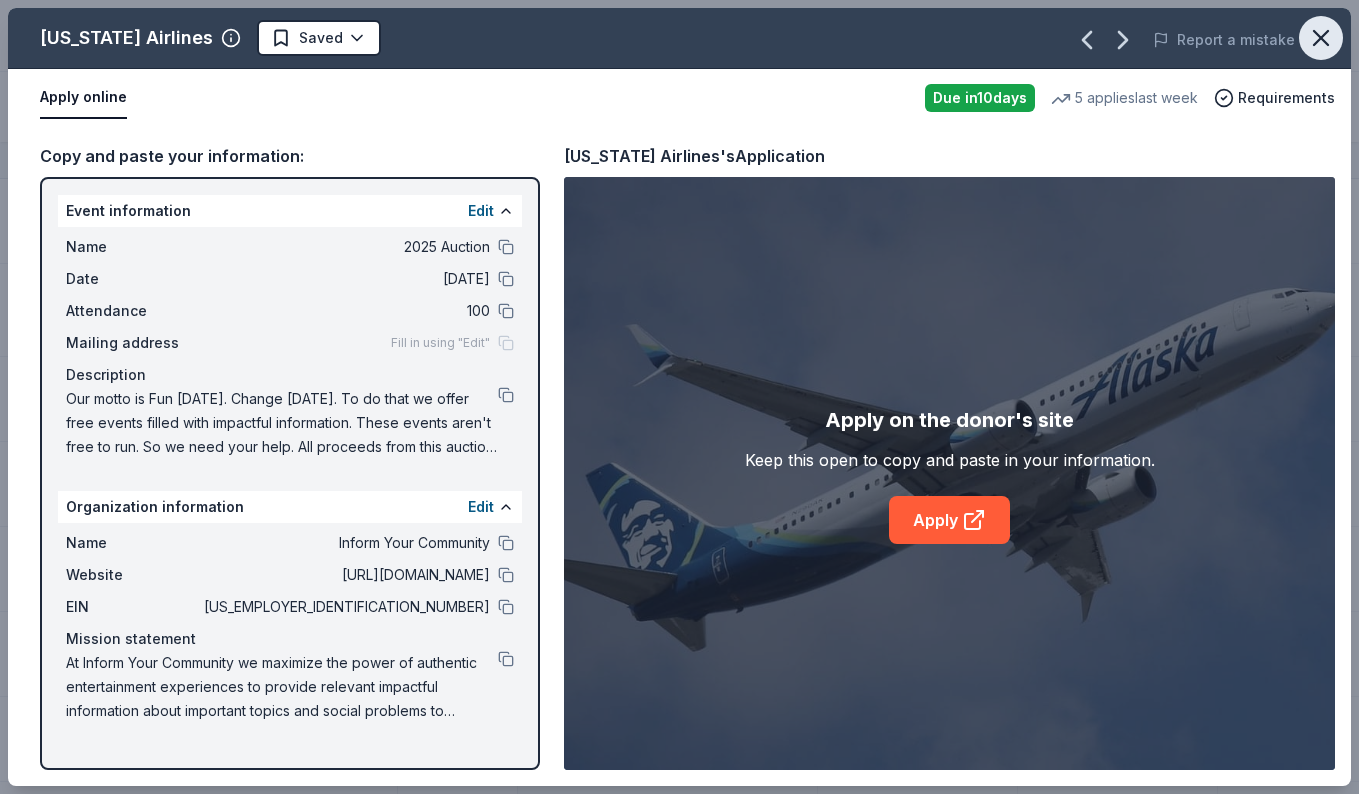 click 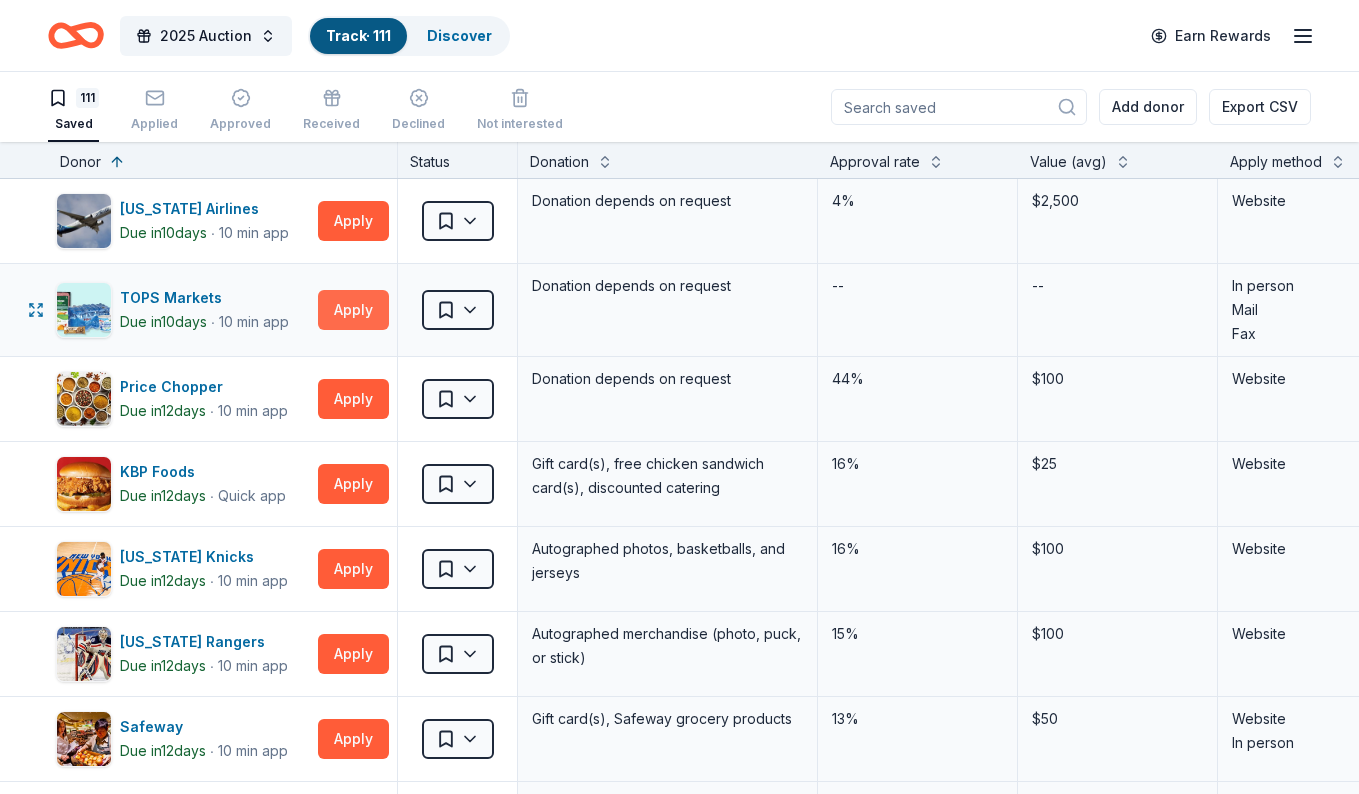 click on "Apply" at bounding box center [353, 310] 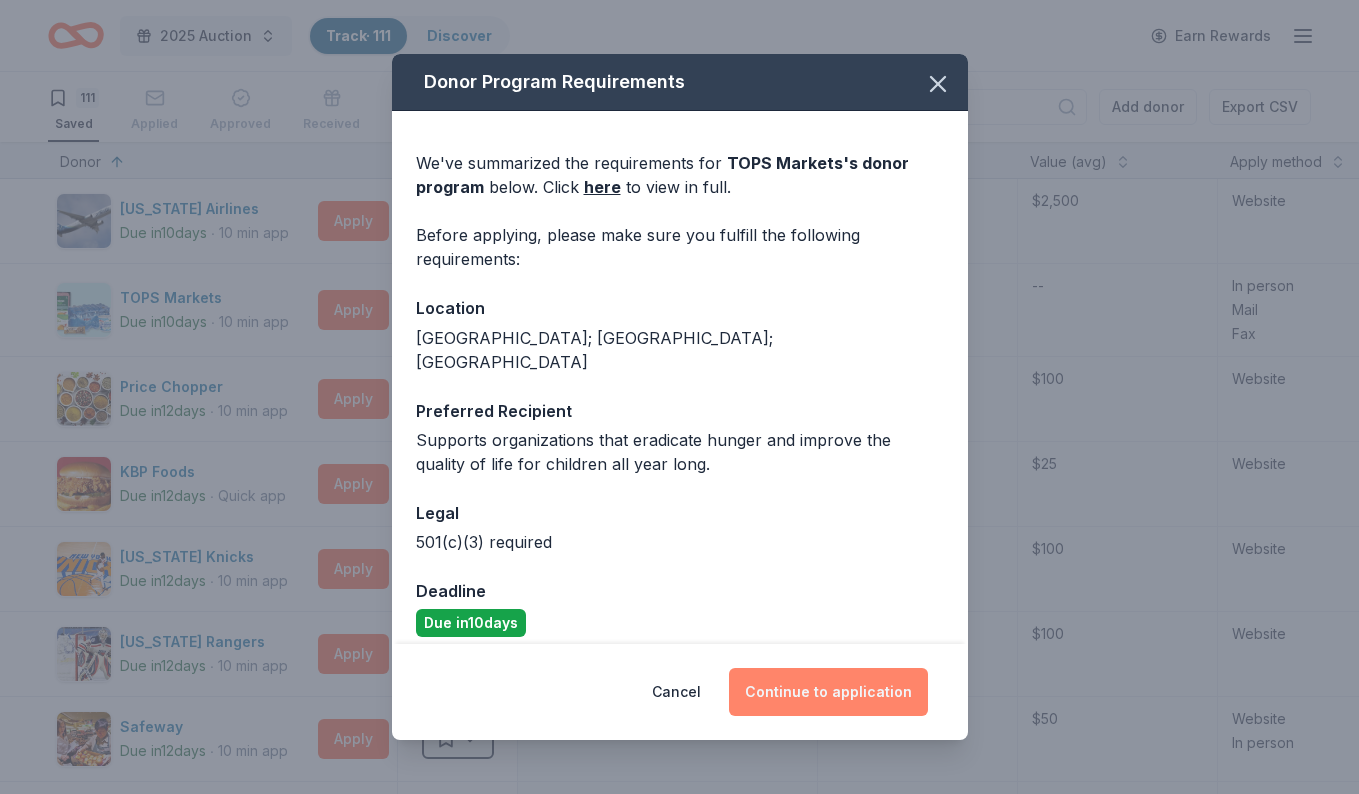 click on "Continue to application" at bounding box center [828, 692] 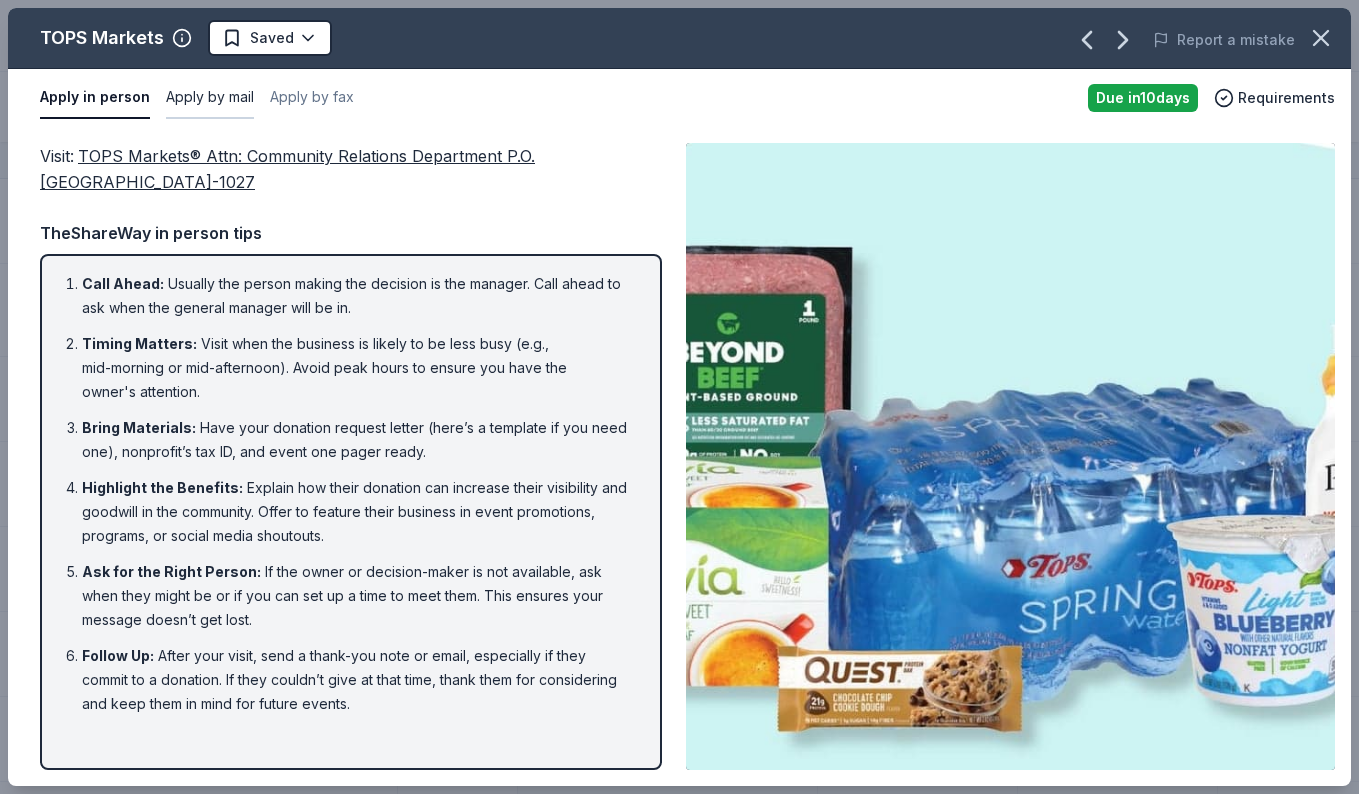 click on "Apply by mail" at bounding box center (210, 98) 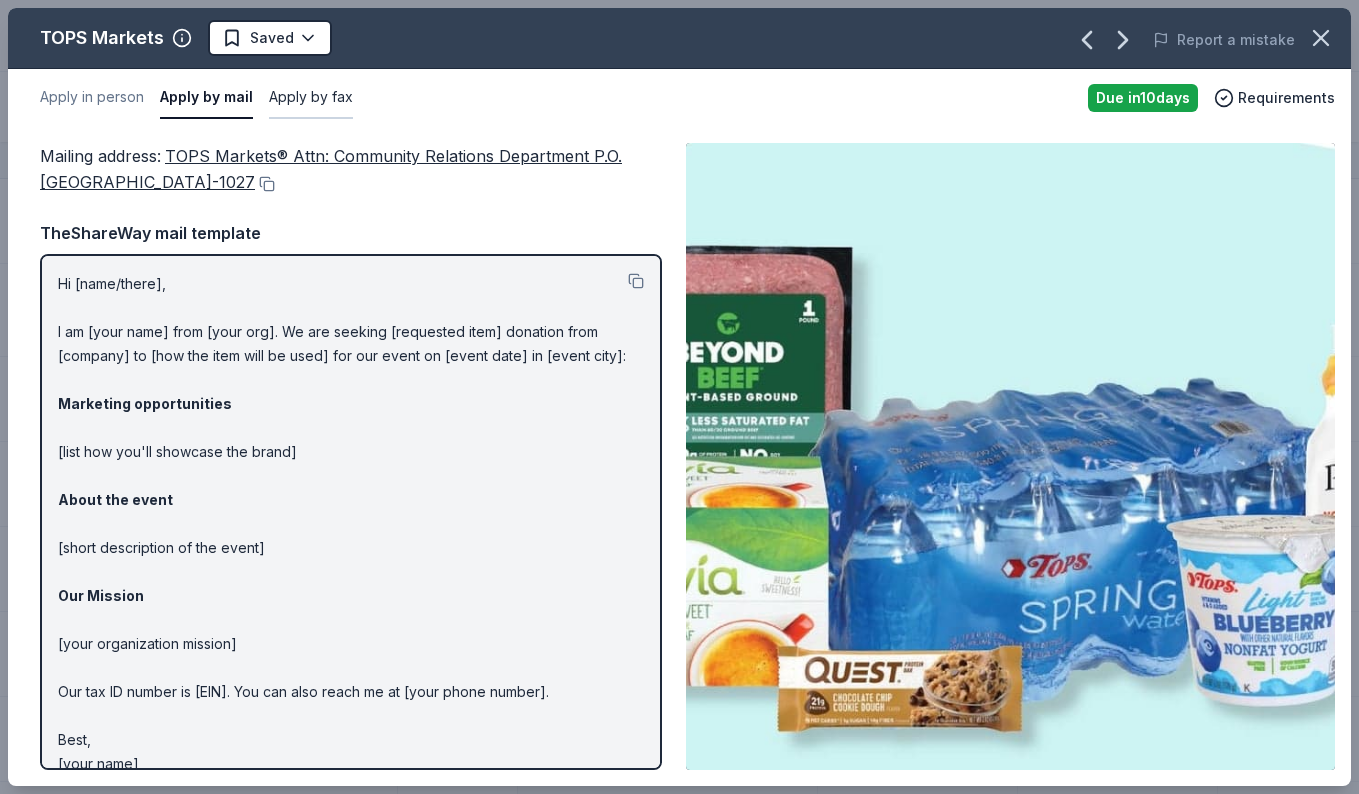 click on "Apply by fax" at bounding box center (311, 98) 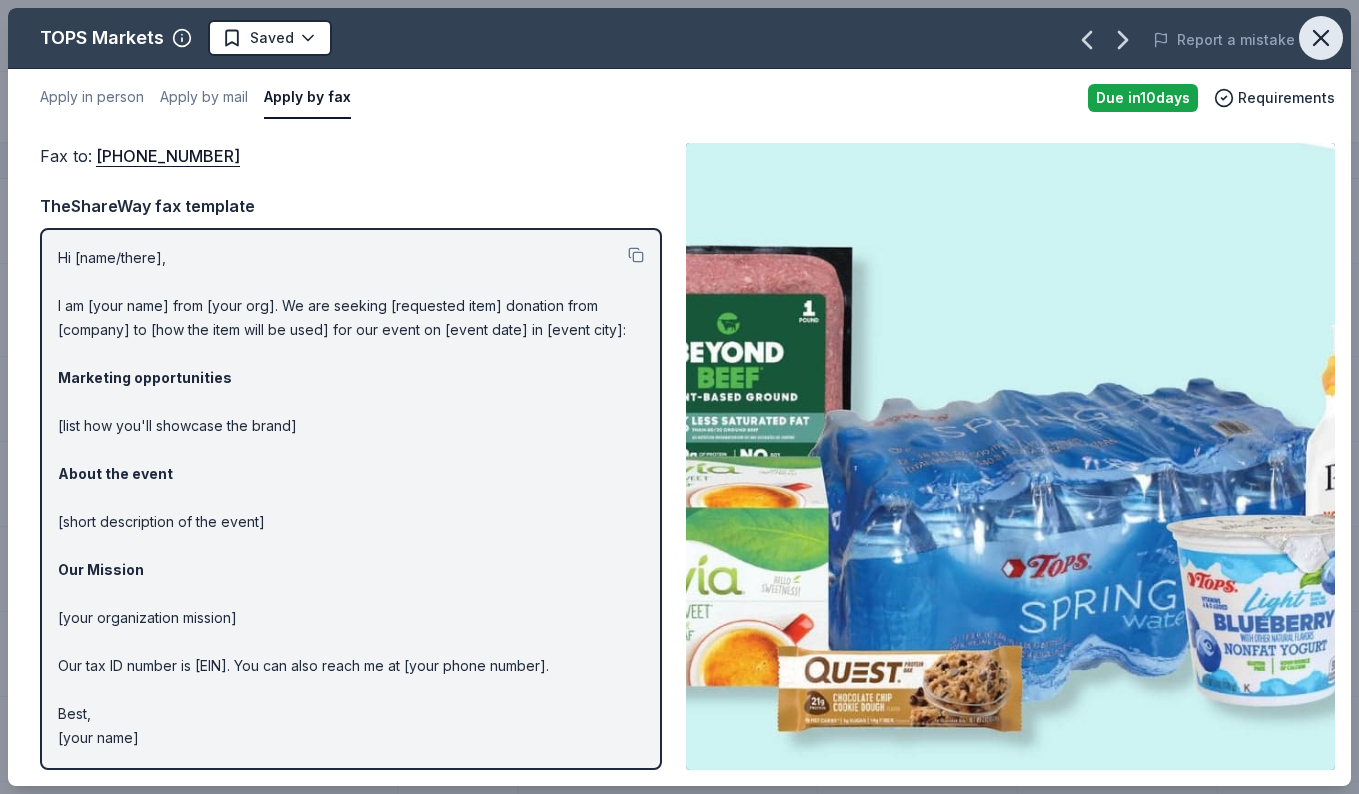 click at bounding box center (1321, 38) 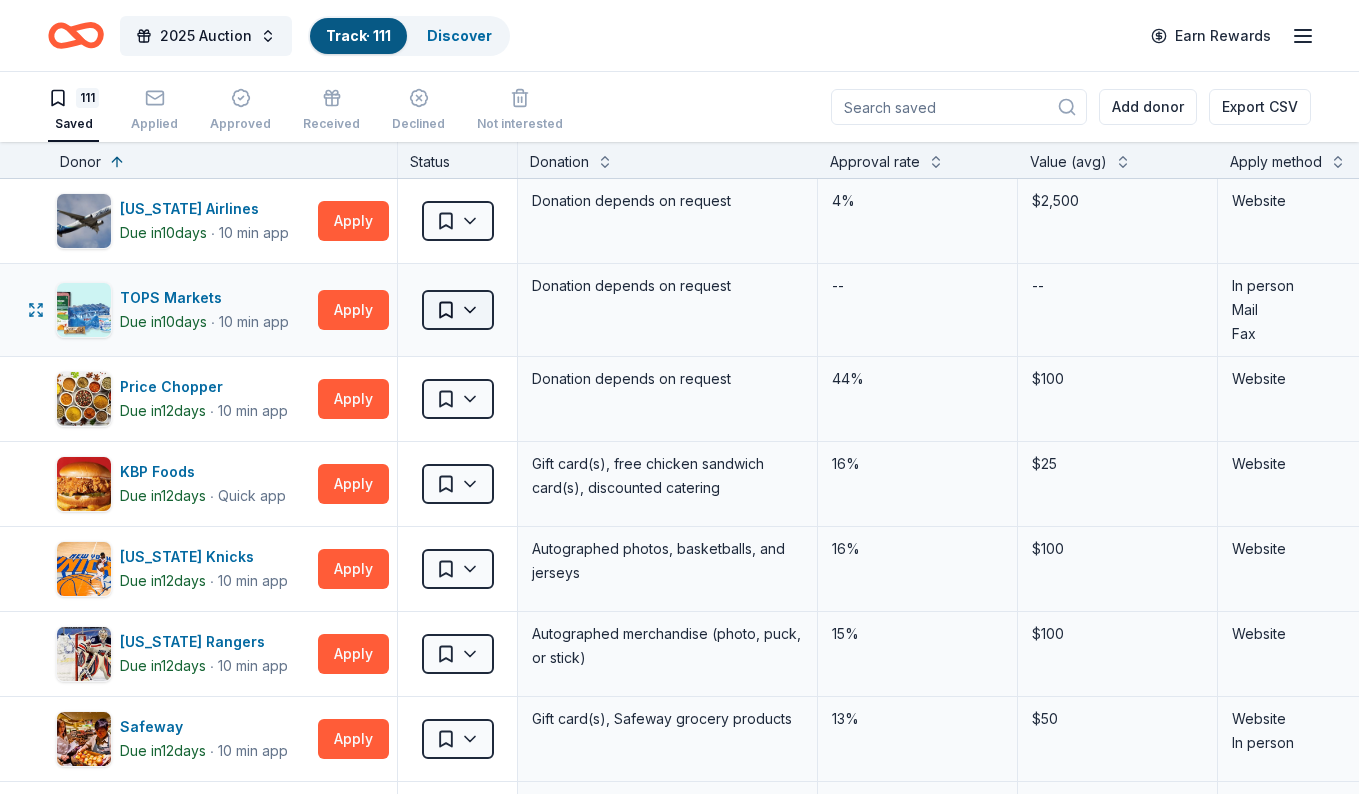 click on "2025 Auction Track  · 111 Discover Earn Rewards 111 Saved Applied Approved Received Declined Not interested Add donor Export CSV Donor Status Donation Approval rate Value (avg) Apply method Assignee Notes [US_STATE] Airlines Due [DATE] ∙ 10 min app Apply Saved Donation depends on request 4% $2,500 Website TOPS Markets Due [DATE] ∙ 10 min app Apply Saved Donation depends on request -- -- In person Mail Fax Price Chopper Due [DATE] ∙ 10 min app Apply Saved Donation depends on request 44% $100 Website KBP Foods Due [DATE] ∙ Quick app Apply Saved Gift card(s), free chicken sandwich card(s), discounted catering 16% $25 Website [US_STATE] Knicks Due [DATE] ∙ 10 min app Apply Saved Autographed photos, basketballs, and jerseys 16% $100 Website [US_STATE] Rangers Due [DATE] ∙ 10 min app Apply Saved Autographed merchandise (photo, puck, or stick) 15% $100 Website Safeway Due [DATE] ∙ 10 min app Apply Saved Gift card(s), Safeway grocery products 13% $50 Website In person" at bounding box center (679, 397) 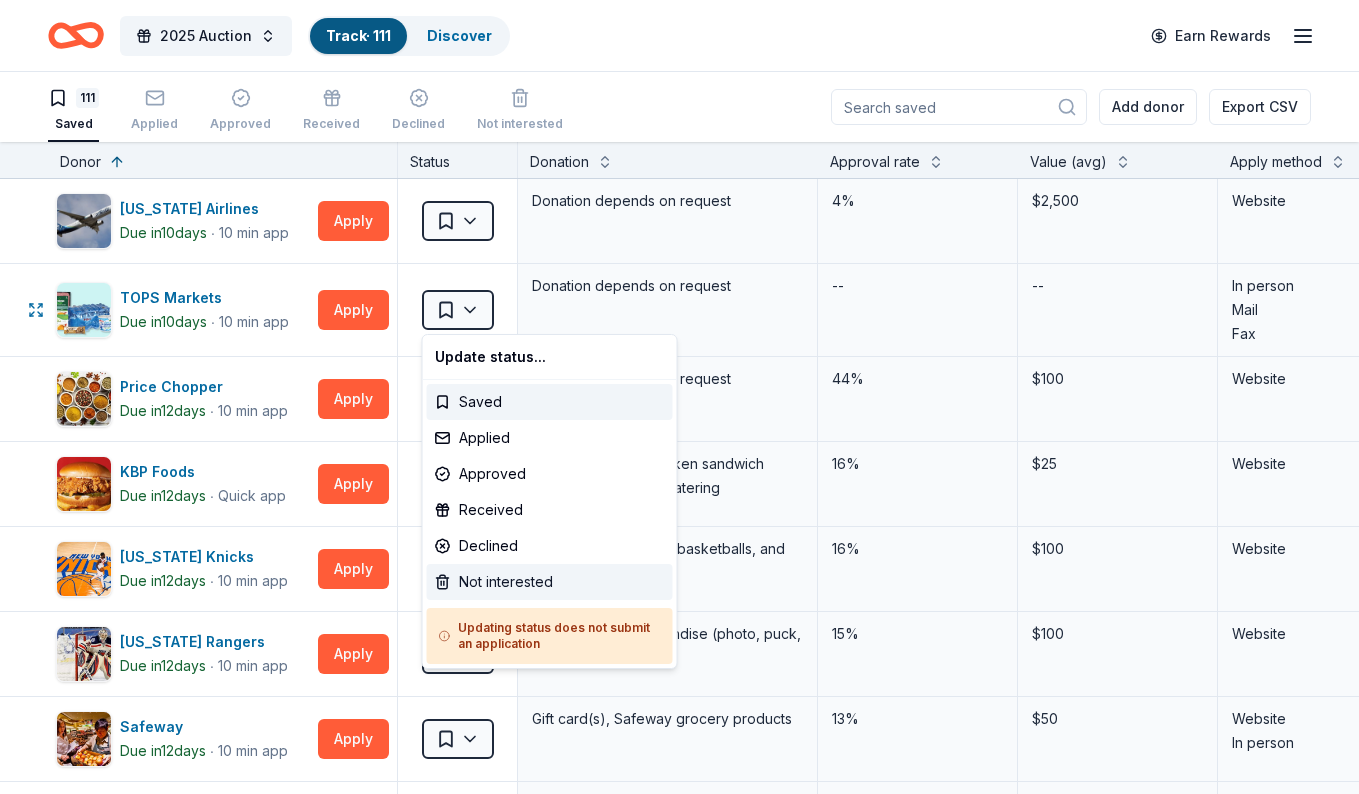 click on "Not interested" at bounding box center (550, 582) 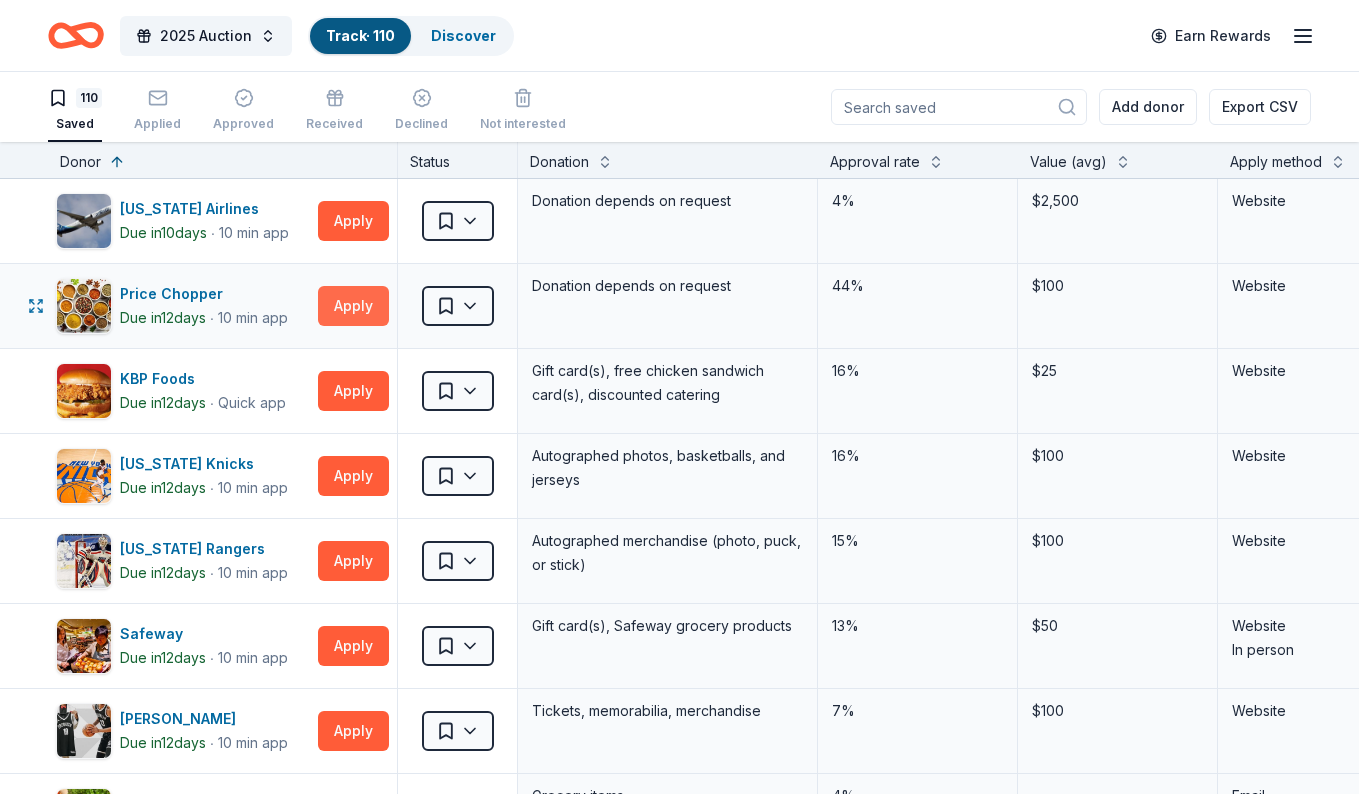 click on "Apply" at bounding box center (353, 306) 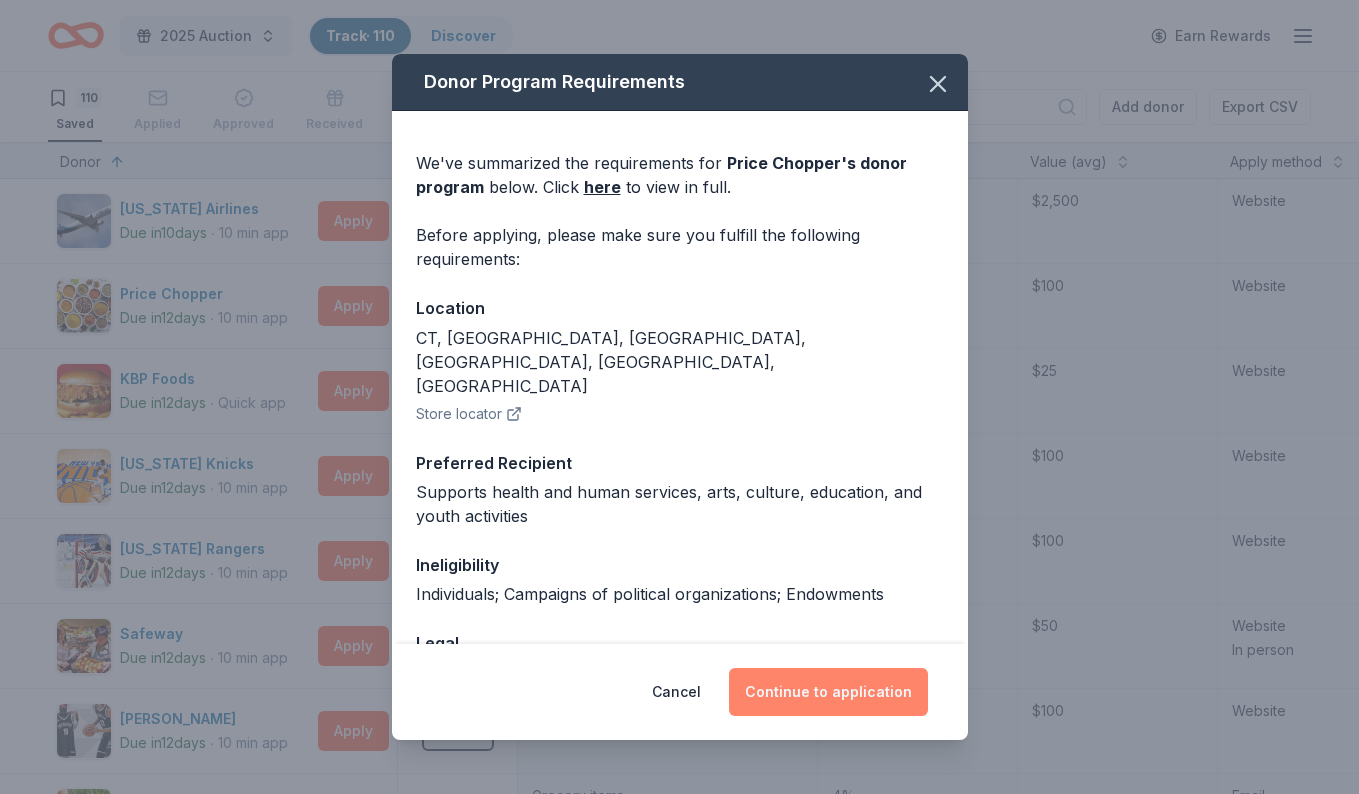 click on "Continue to application" at bounding box center [828, 692] 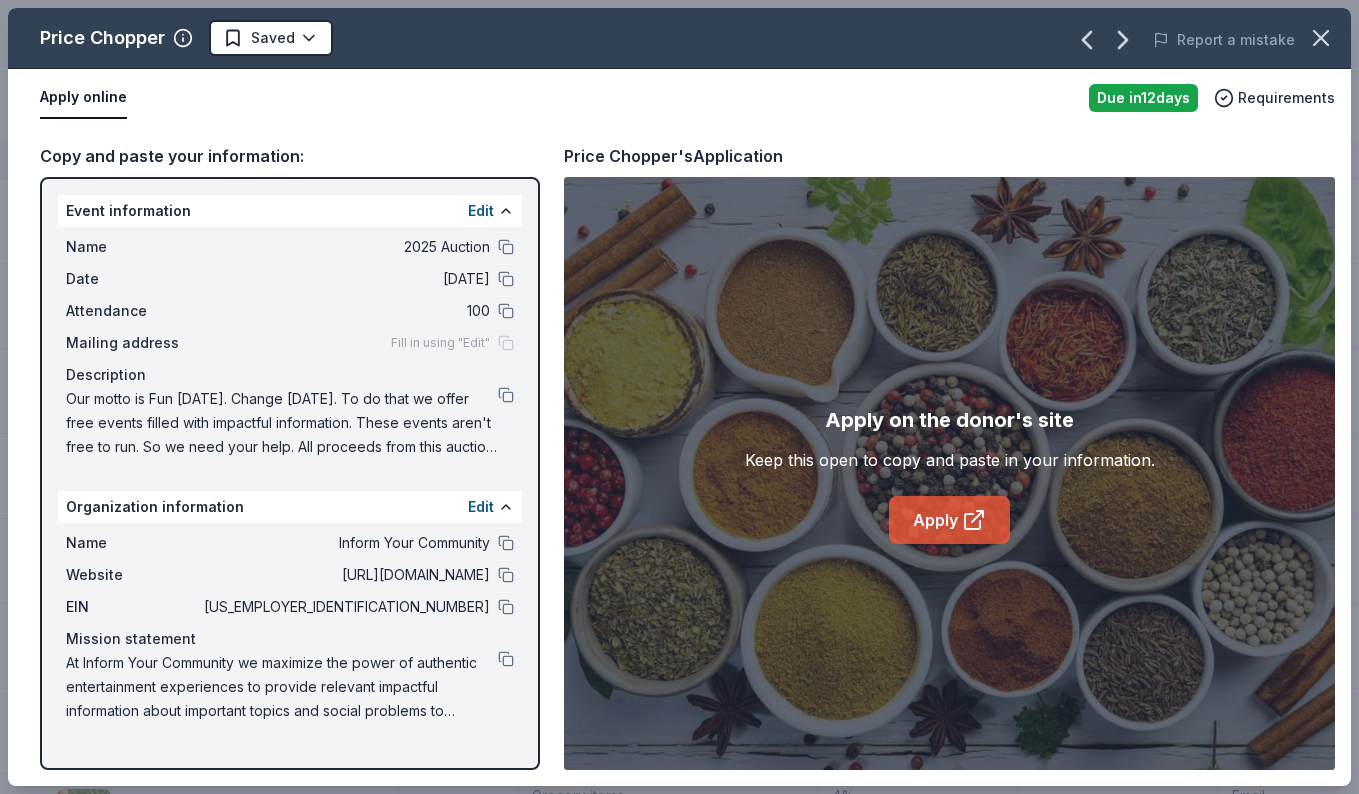 click on "Apply" at bounding box center (949, 520) 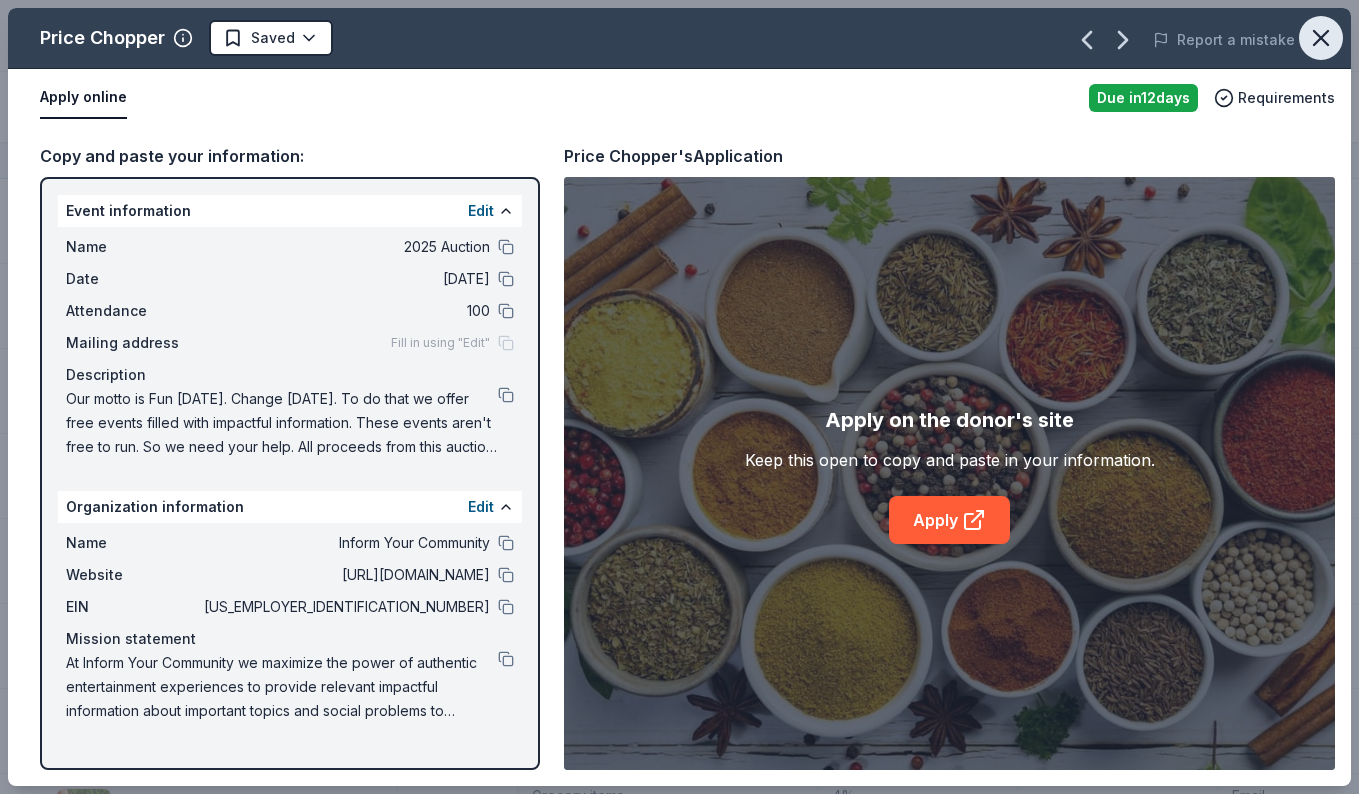 click 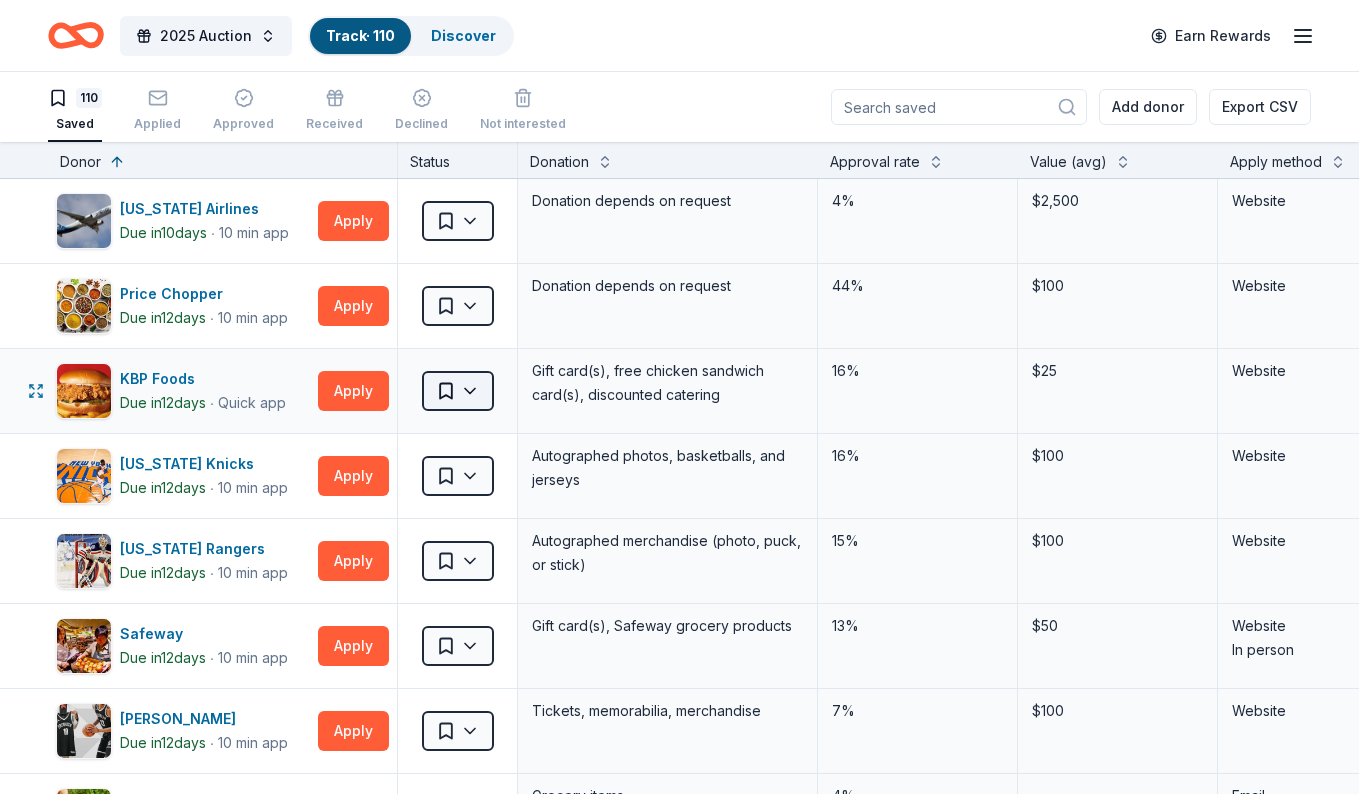 scroll, scrollTop: 66, scrollLeft: 0, axis: vertical 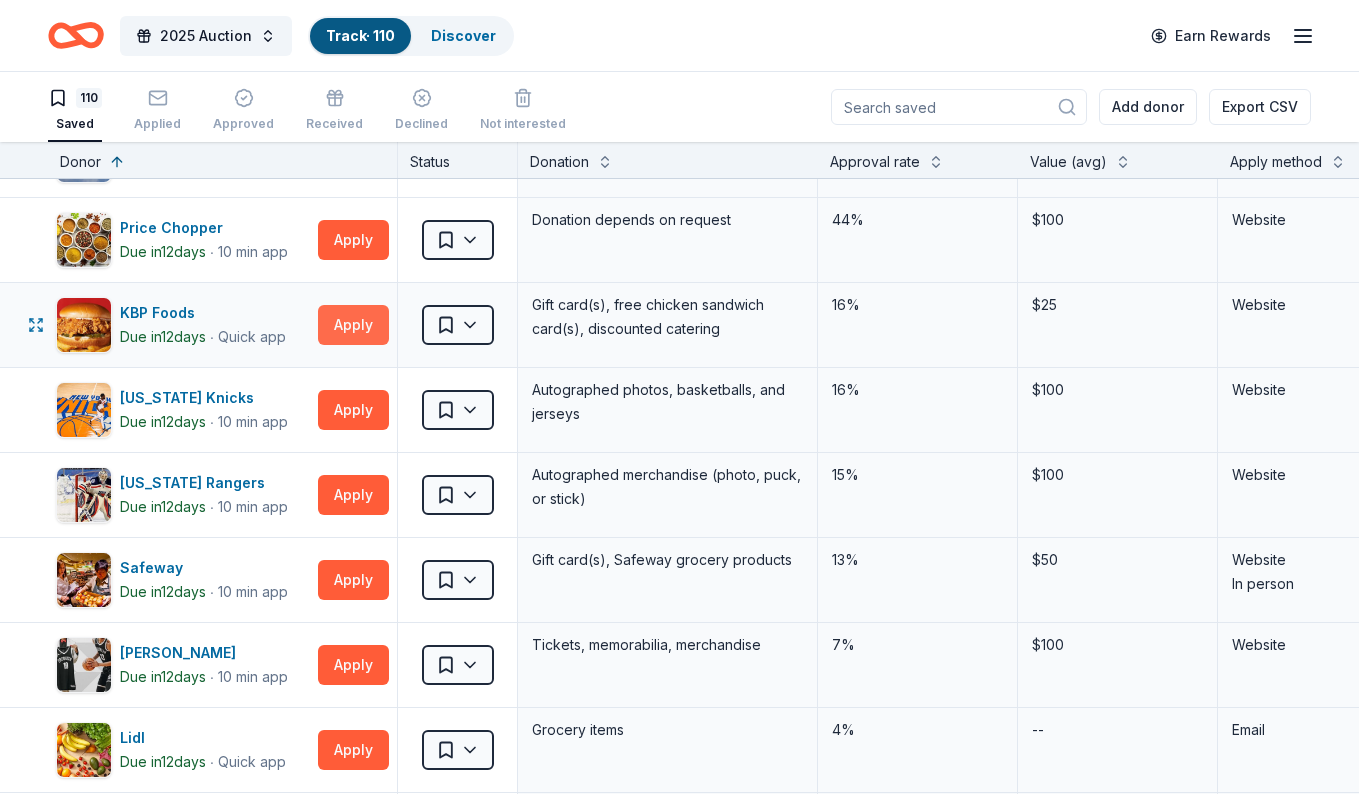 click on "Apply" at bounding box center (353, 325) 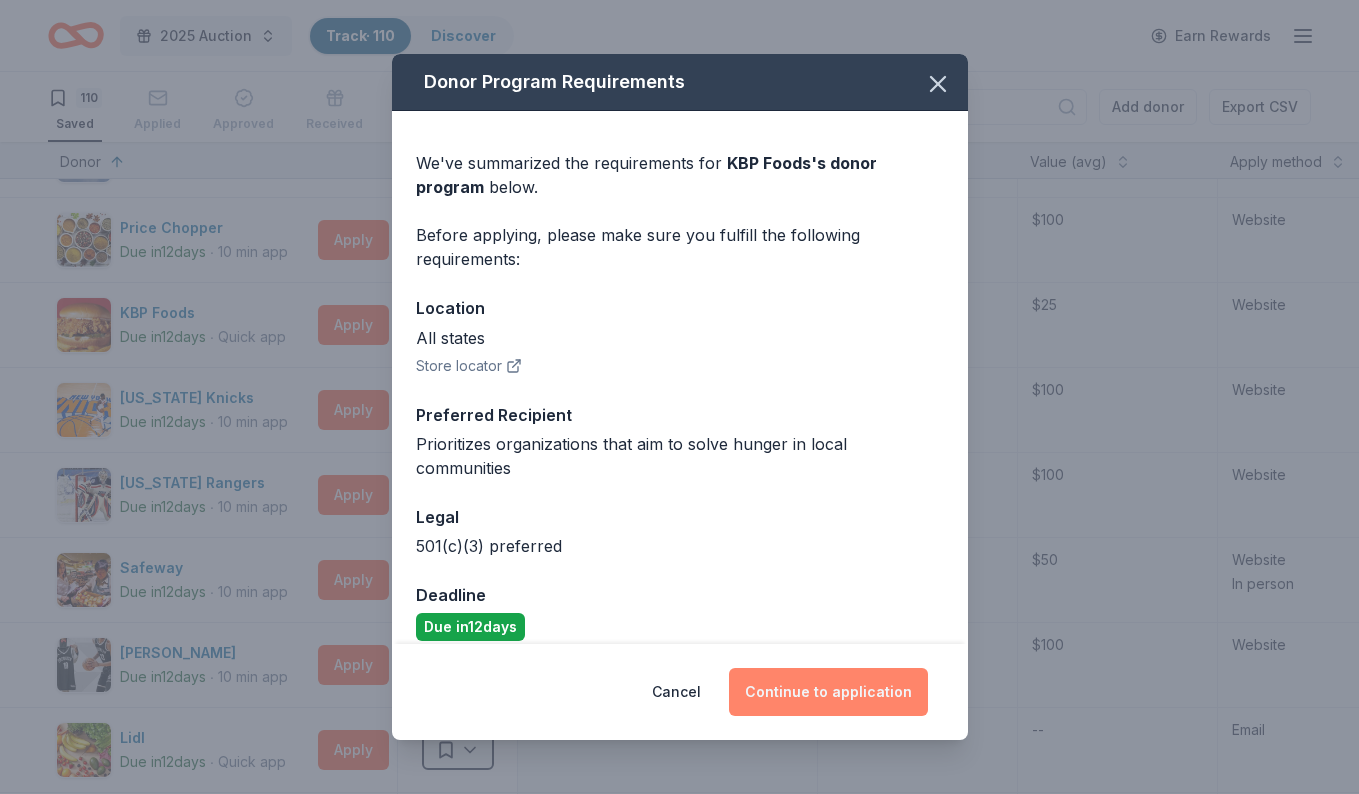 click on "Continue to application" at bounding box center (828, 692) 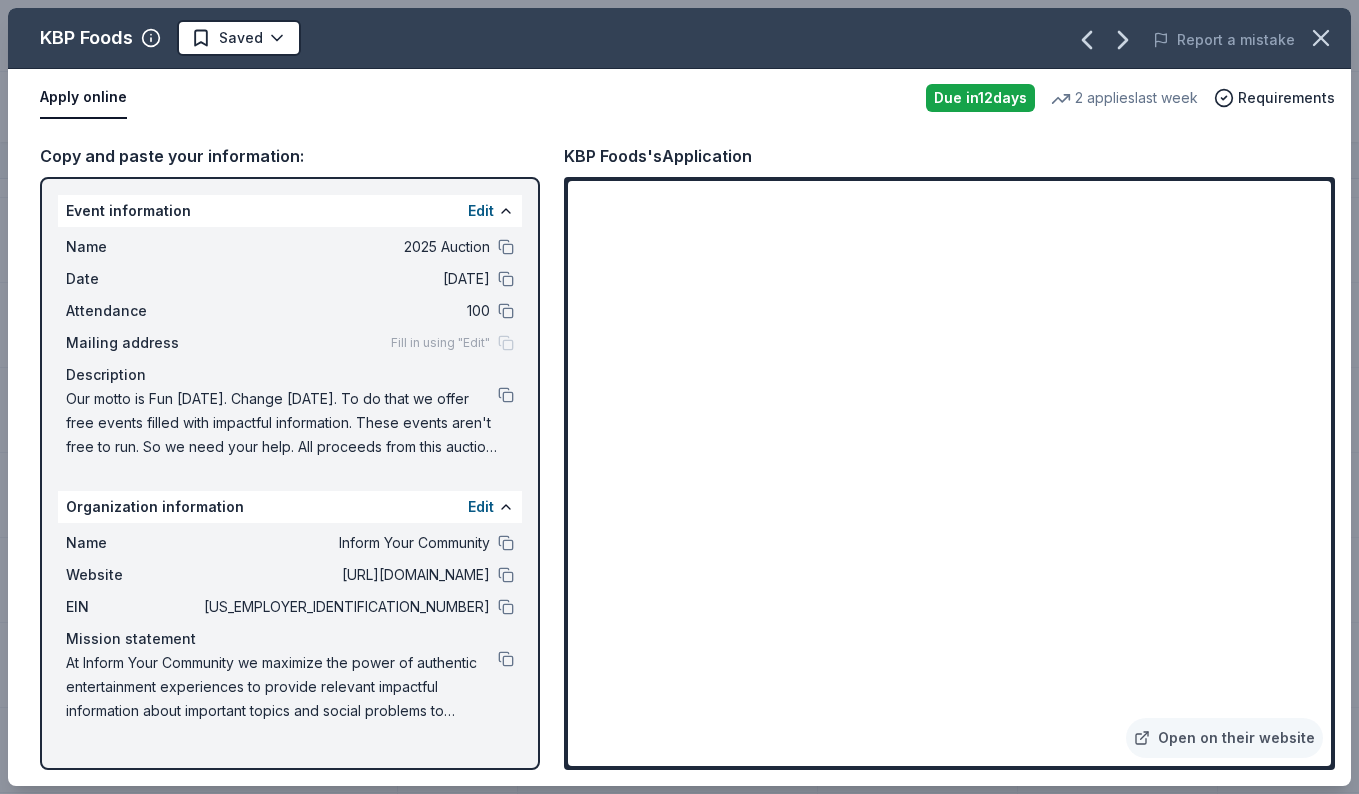 click on "At Inform Your Community we maximize the power of authentic entertainment experiences to provide relevant impactful information about important topics and social problems to children and adults of all ages through fun, accessible, and meaningful events. These facilitate knowledge acquisition relevant to an informed electorate encompassed by the four C's: civics, civic engagement, civility, and civil rights." at bounding box center [282, 687] 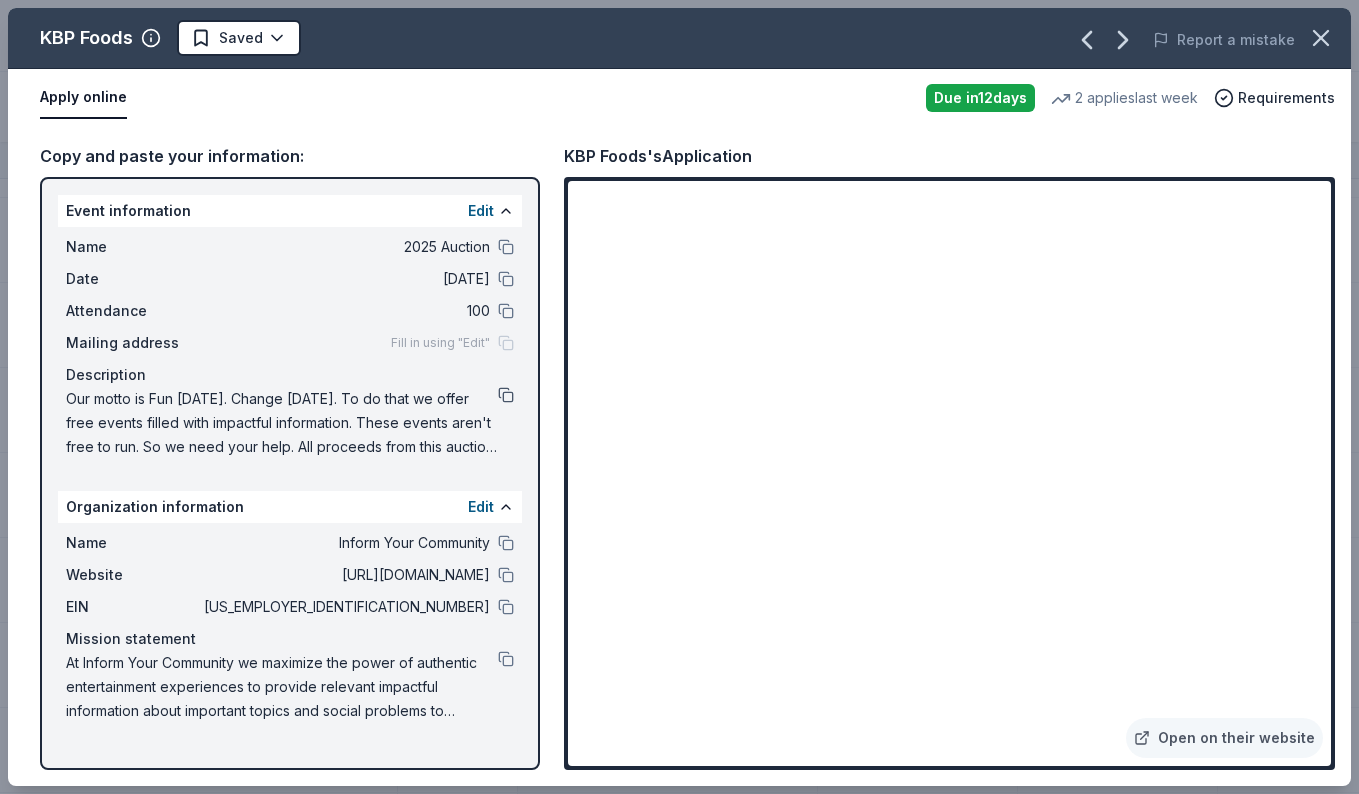click at bounding box center (506, 395) 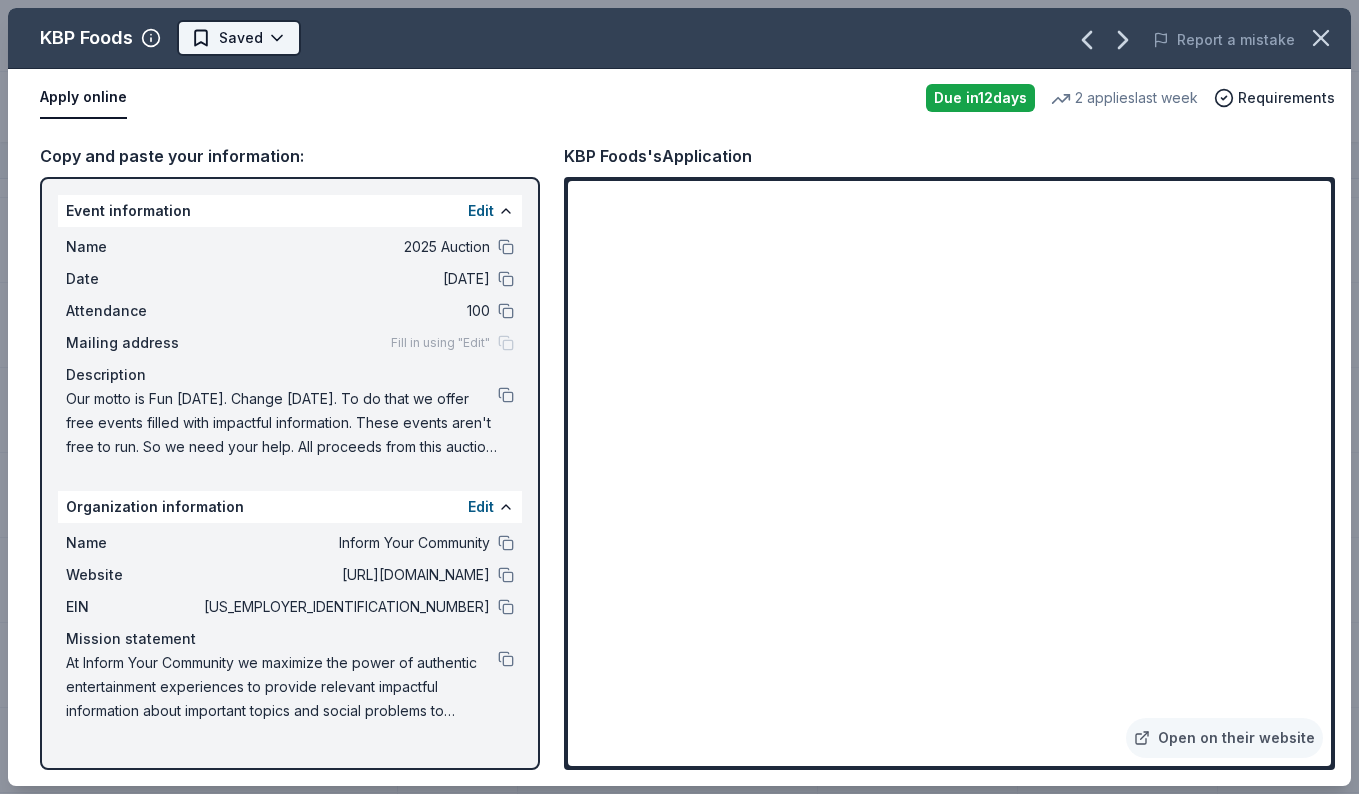 click on "2025 Auction Track  · 110 Discover Earn Rewards 110 Saved Applied Approved Received Declined Not interested Add donor Export CSV Donor Status Donation Approval rate Value (avg) Apply method Assignee Notes [US_STATE] Airlines Due [DATE] ∙ 10 min app Apply Saved Donation depends on request 4% $2,500 Website Price Chopper Due [DATE] ∙ 10 min app Apply Saved Donation depends on request 44% $100 Website KBP Foods Due [DATE] ∙ Quick app Apply Saved Gift card(s), free chicken sandwich card(s), discounted catering 16% $25 Website [US_STATE] Knicks Due [DATE] ∙ 10 min app Apply Saved Autographed photos, basketballs, and jerseys 16% $100 Website [US_STATE] Rangers Due [DATE] ∙ 10 min app Apply Saved Autographed merchandise (photo, puck, or stick) 15% $100 Website Safeway Due [DATE] ∙ 10 min app Apply Saved Gift card(s), Safeway grocery products 13% $50 Website In person [PERSON_NAME] Due [DATE] ∙ 10 min app Apply Saved Tickets, memorabilia, merchandise 7% $100 Website 12" at bounding box center [679, 397] 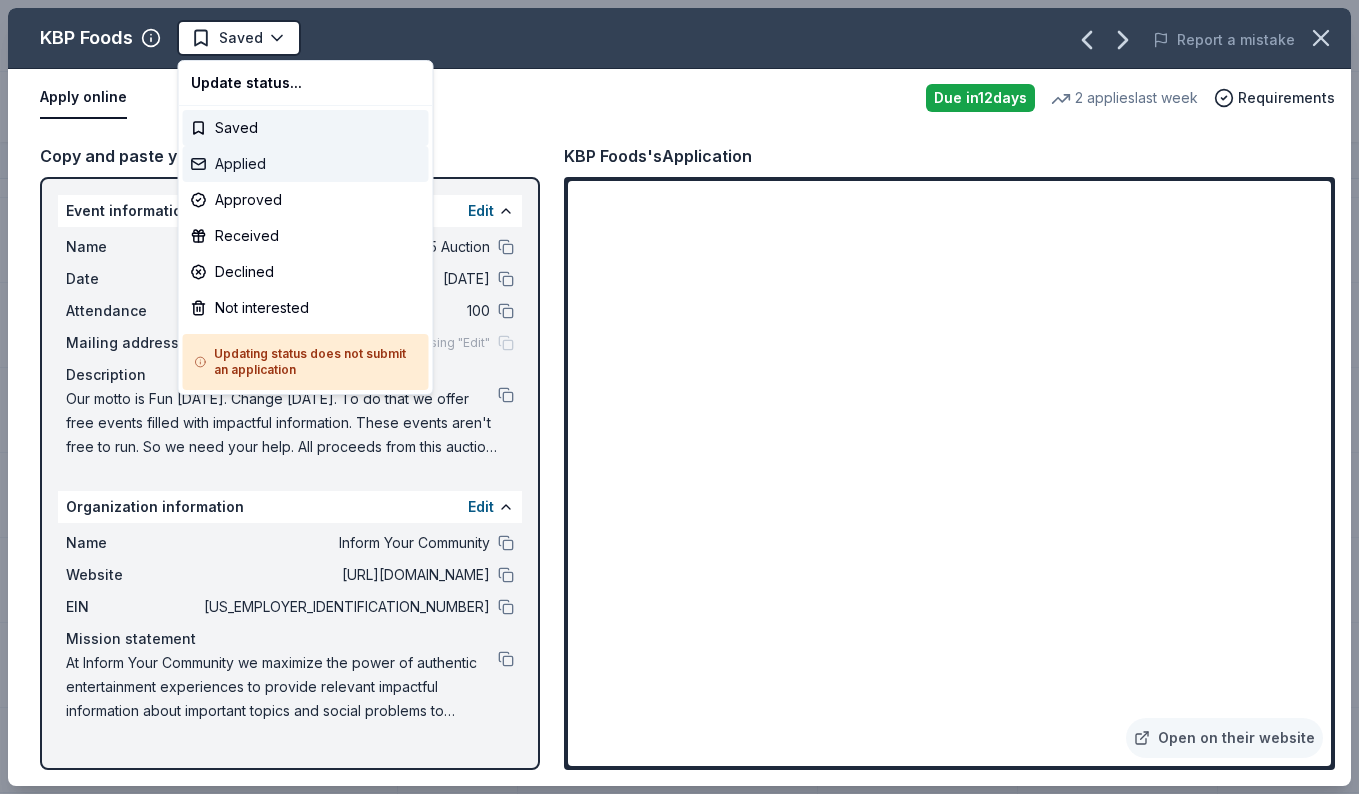 click on "Applied" at bounding box center (306, 164) 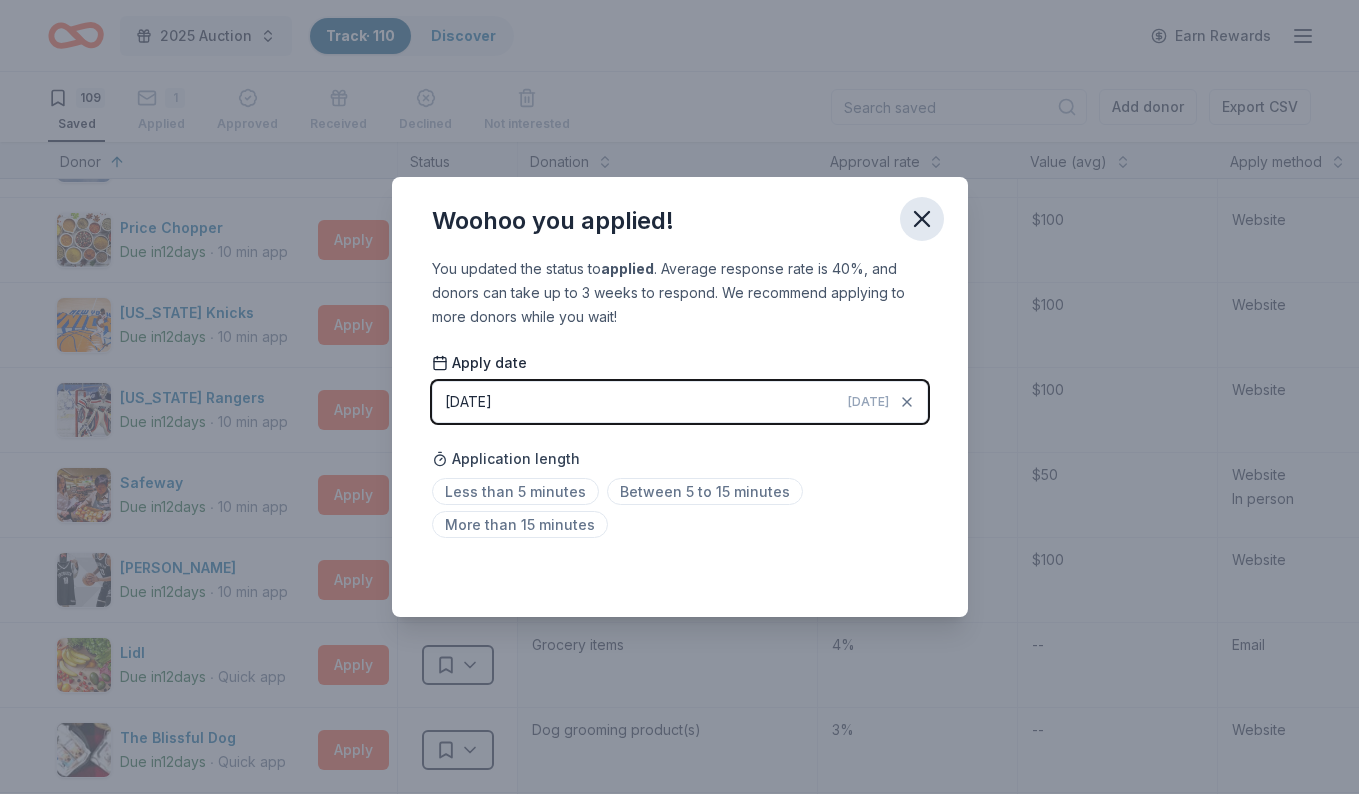 click 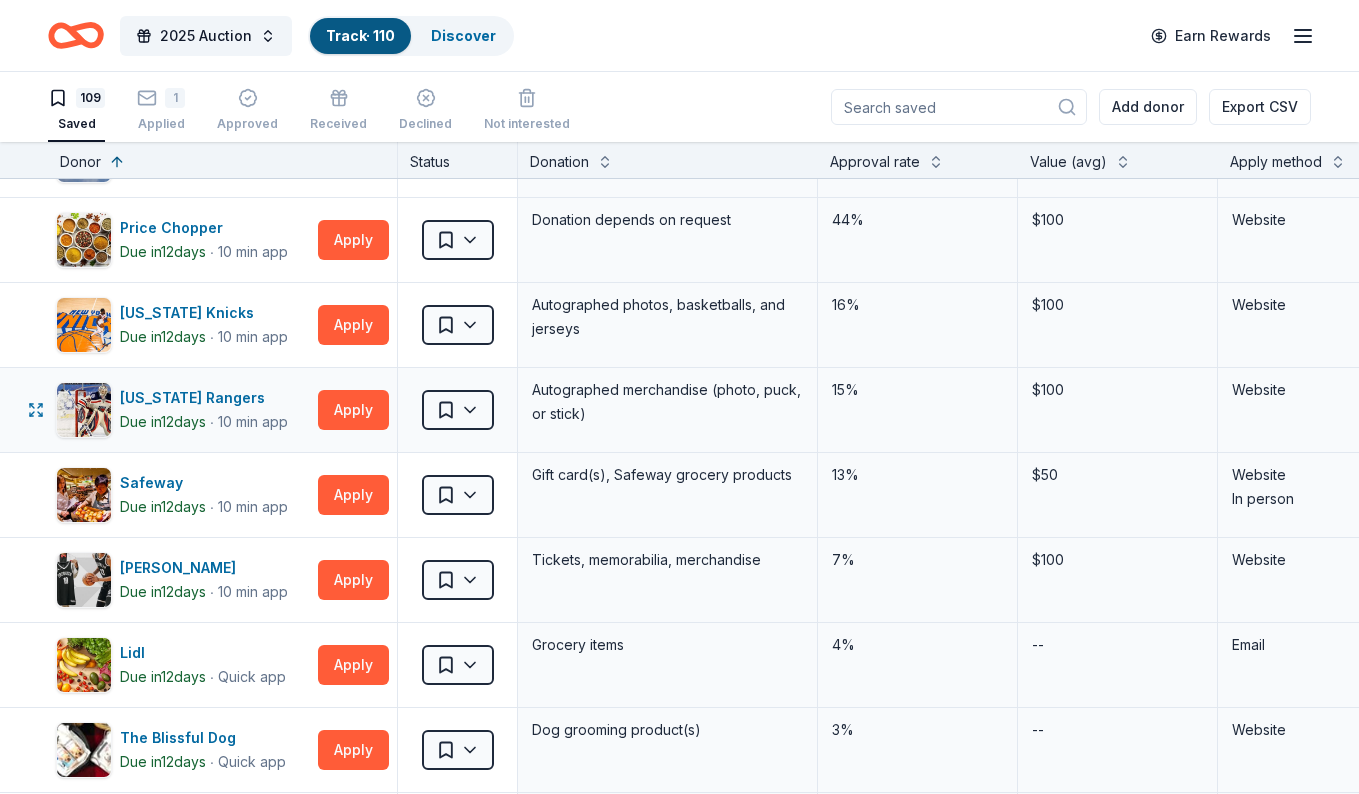 scroll, scrollTop: 0, scrollLeft: 0, axis: both 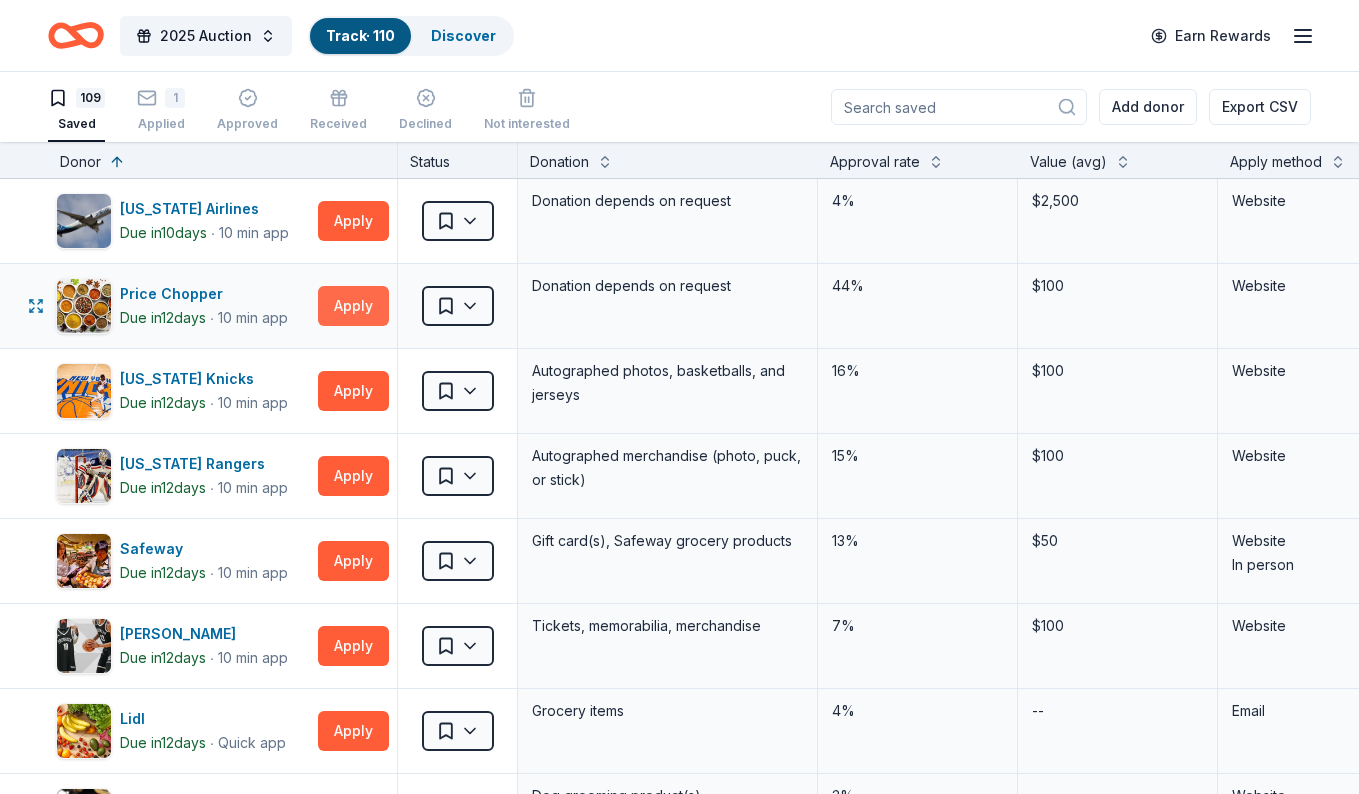 click on "Apply" at bounding box center [353, 306] 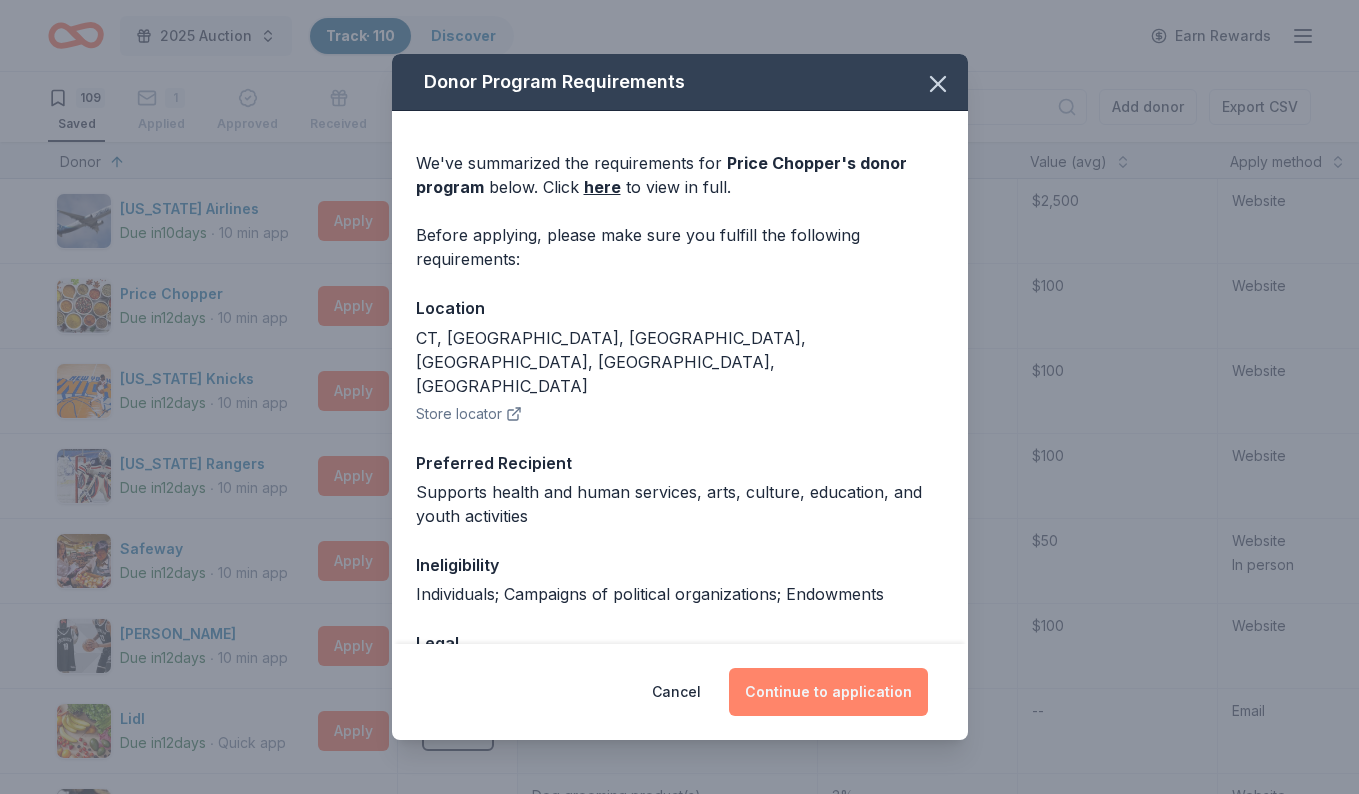 click on "Continue to application" at bounding box center (828, 692) 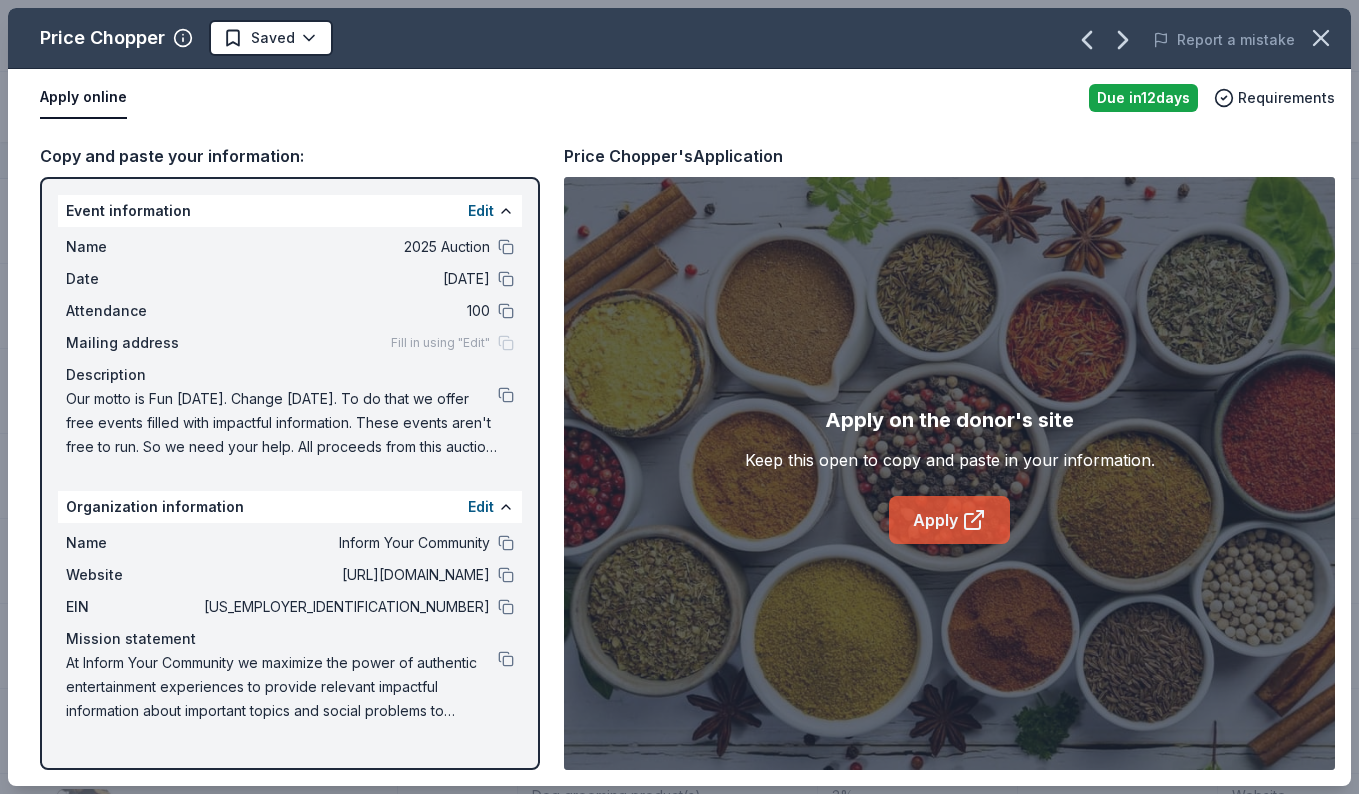 click on "Apply" at bounding box center (949, 520) 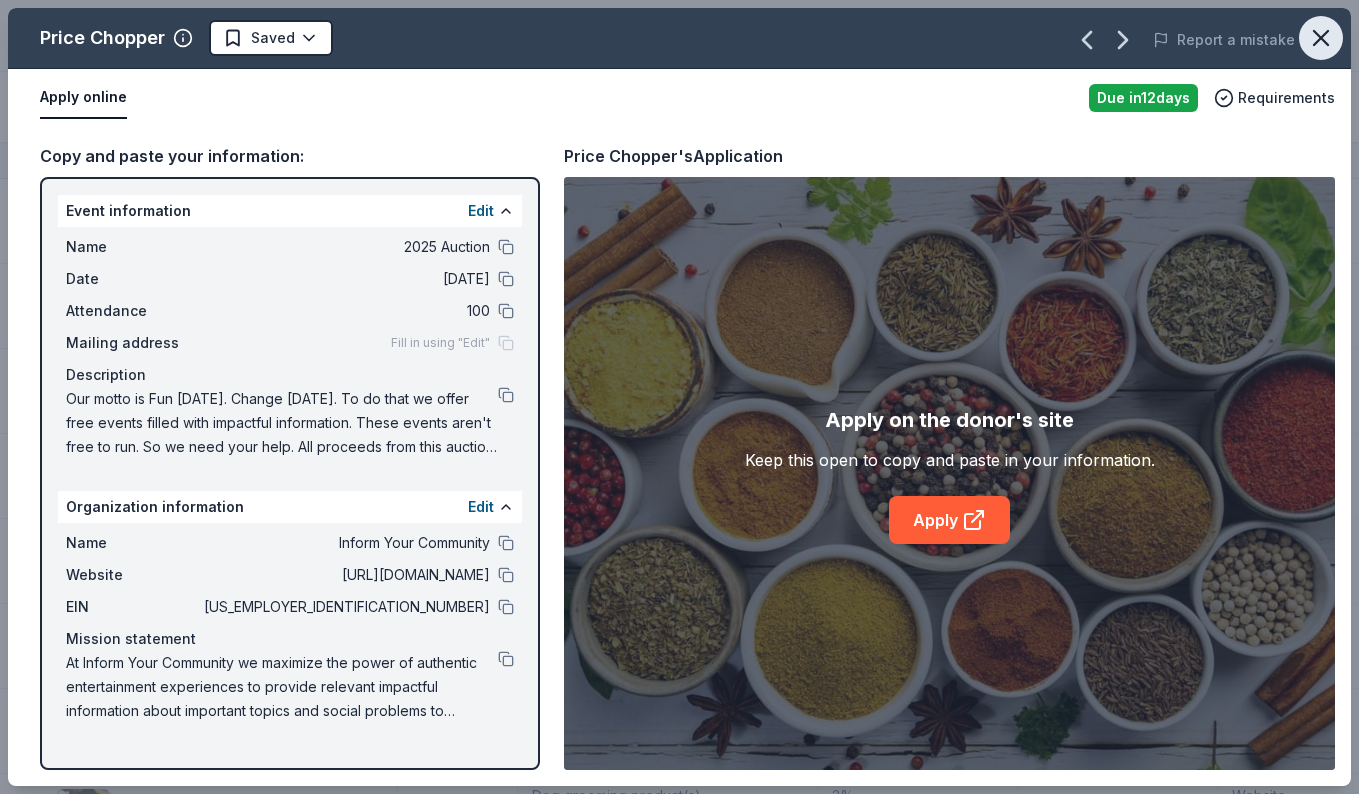 click 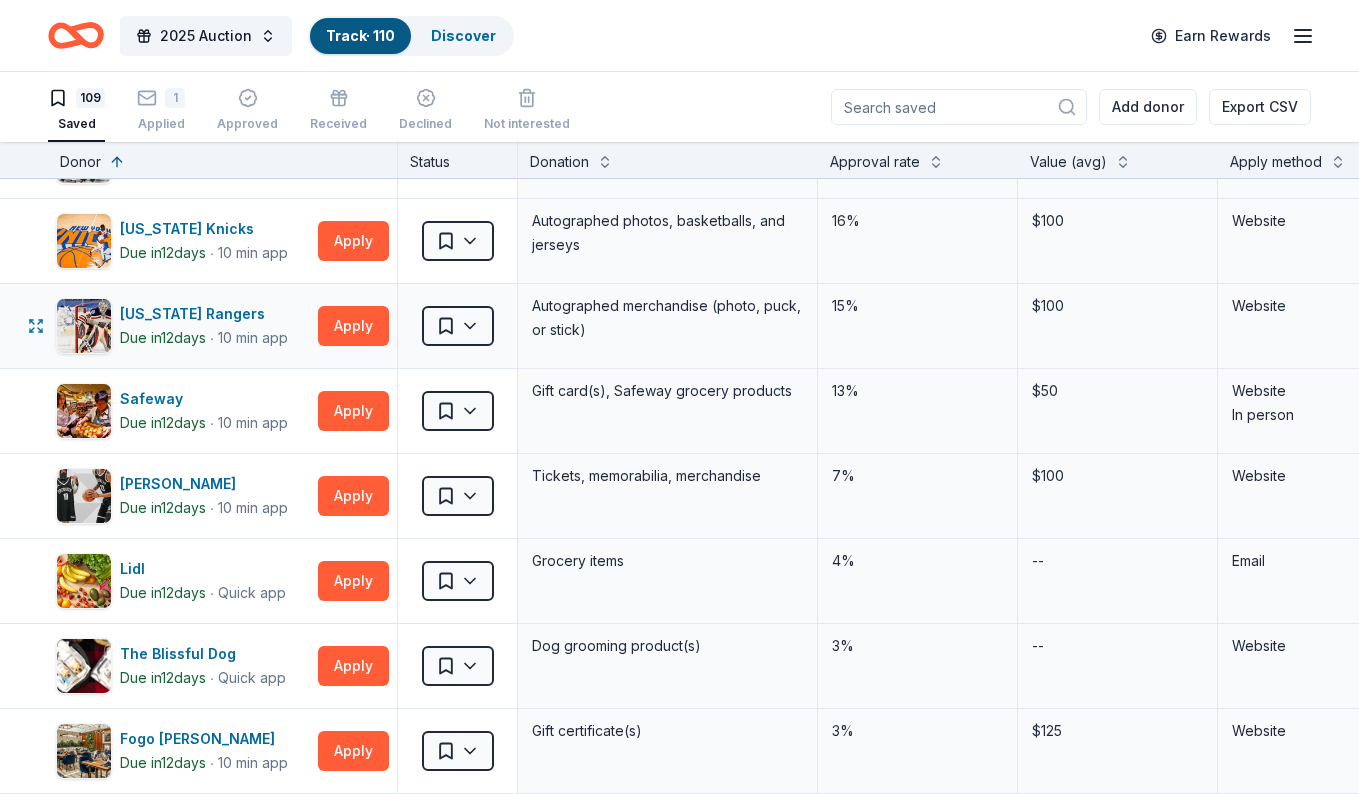 scroll, scrollTop: 0, scrollLeft: 0, axis: both 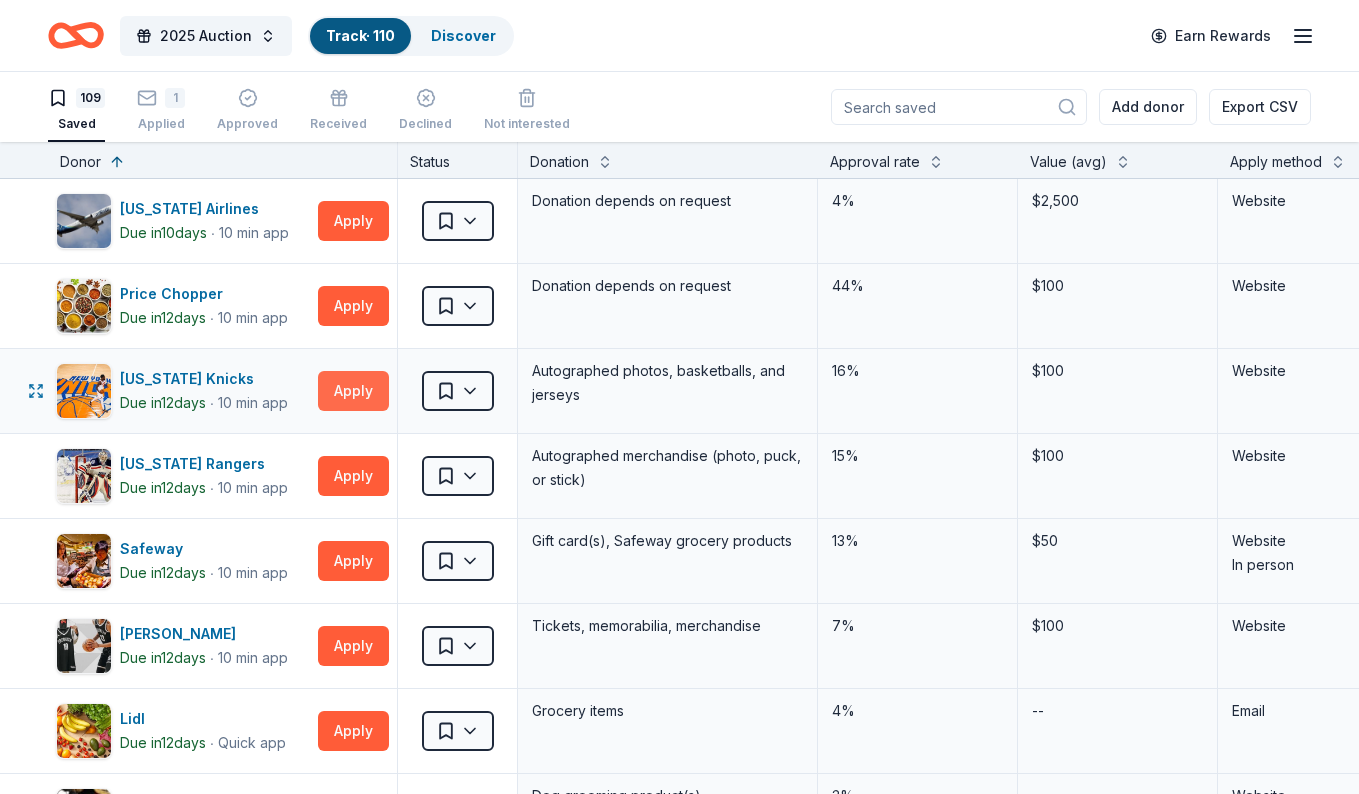 click on "Apply" at bounding box center (353, 391) 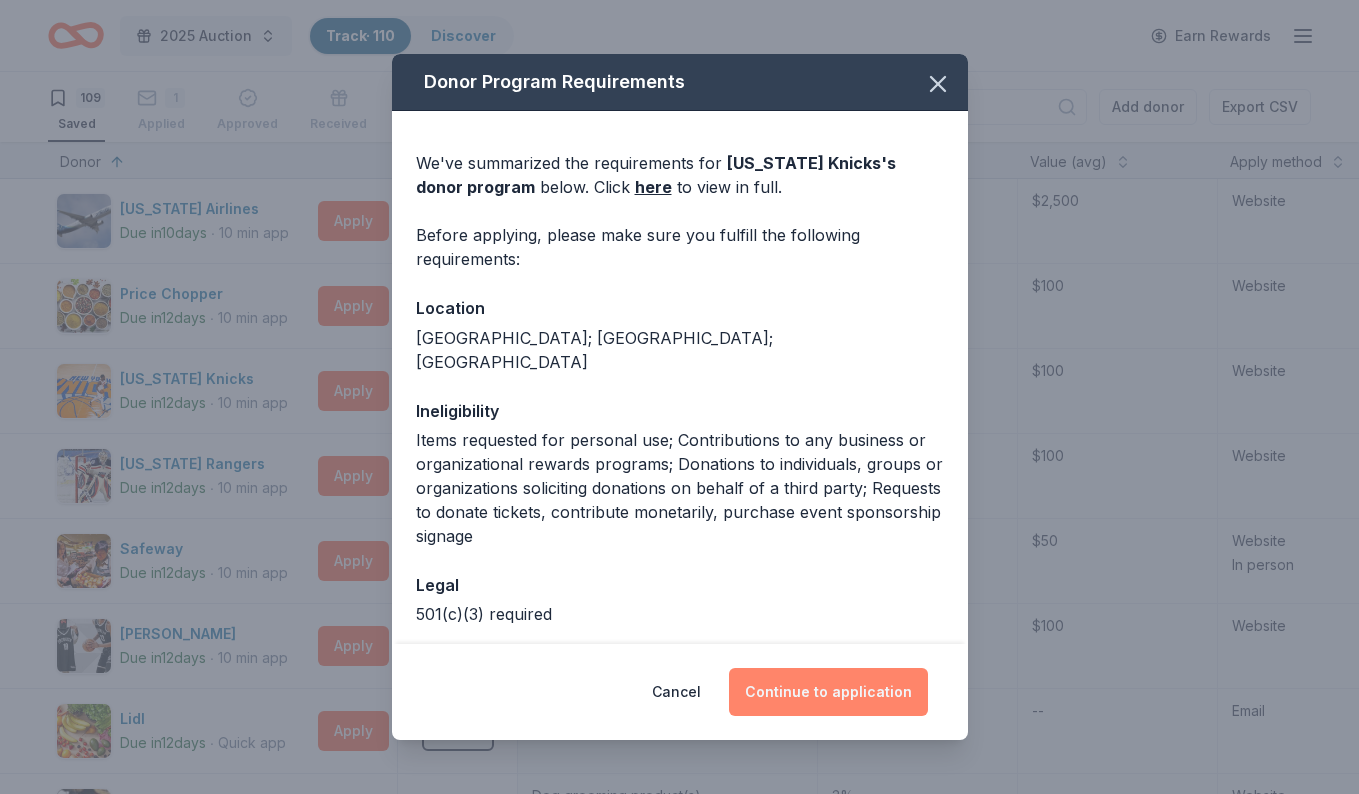 click on "Continue to application" at bounding box center [828, 692] 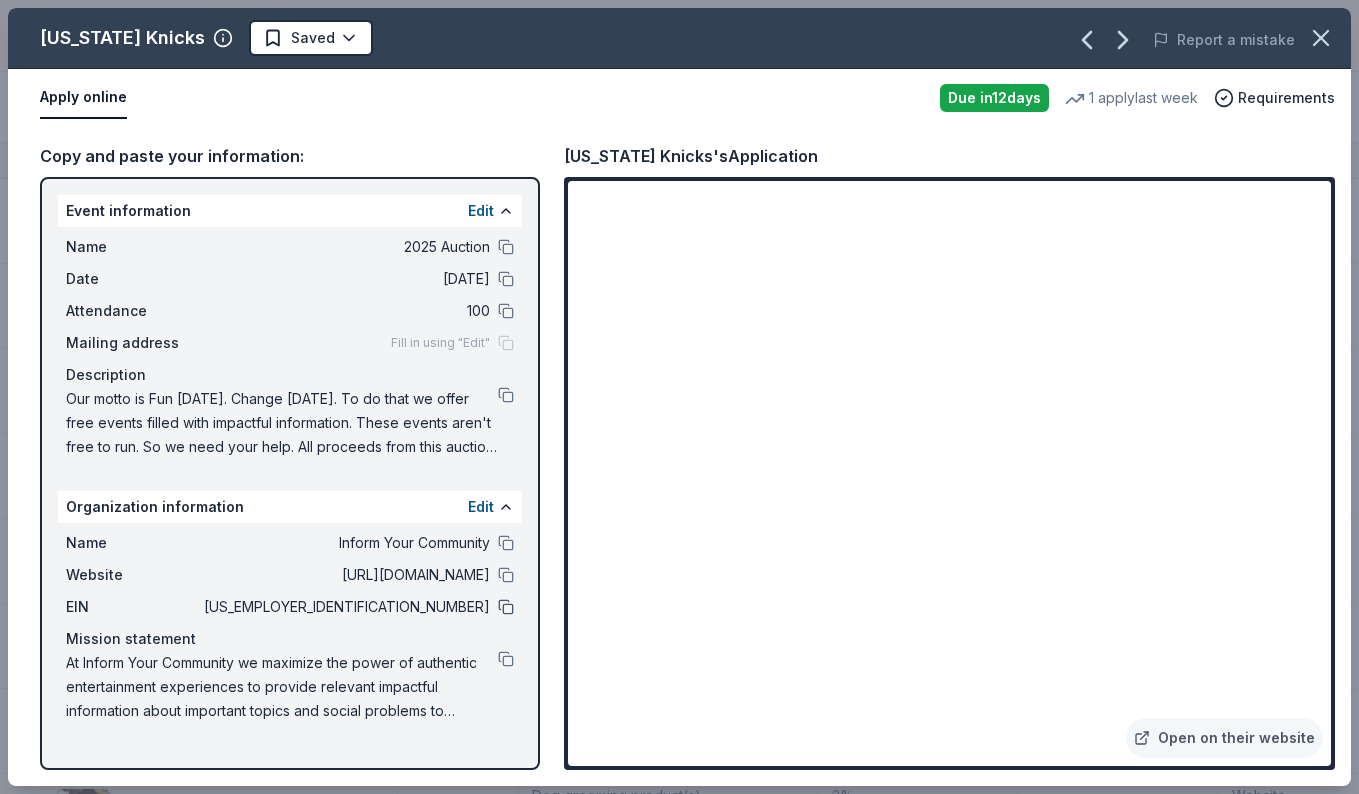 click at bounding box center (506, 607) 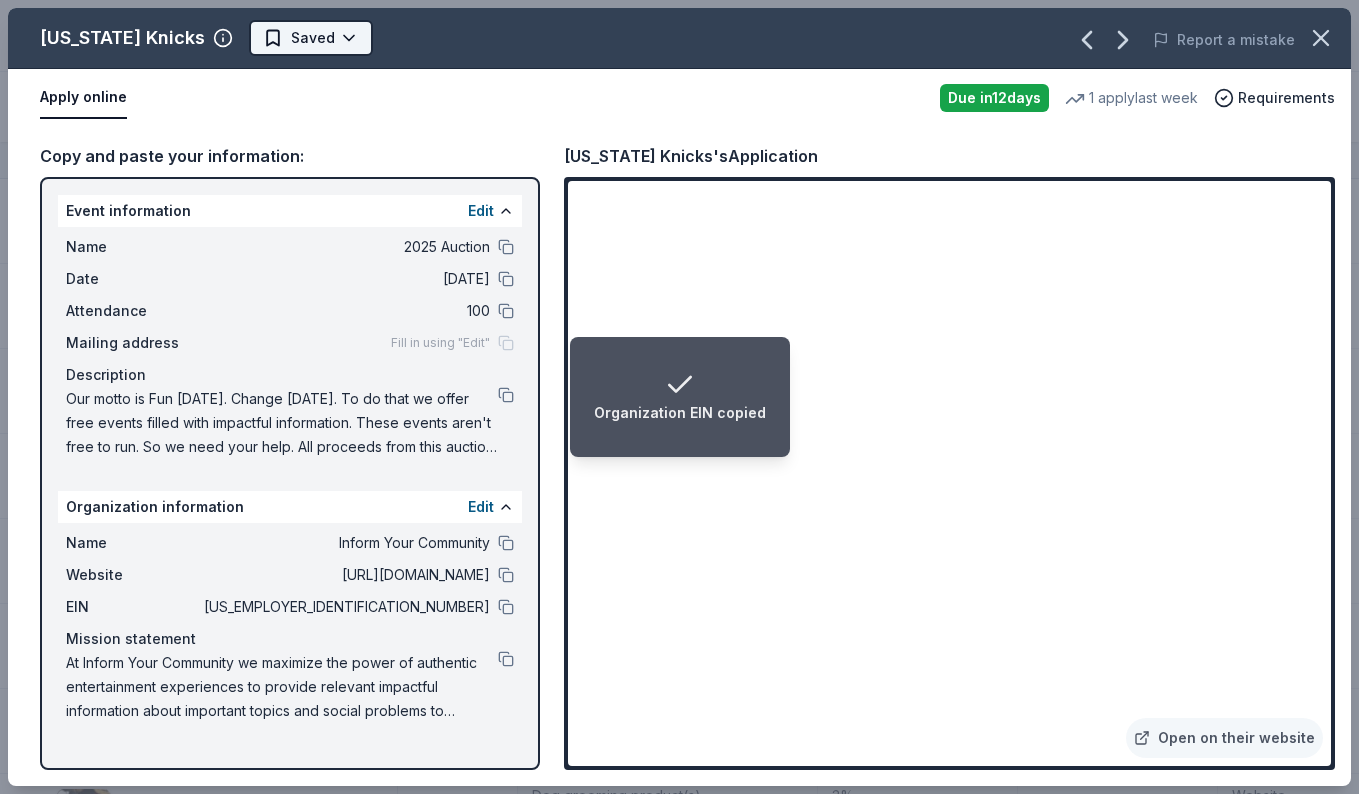 click on "Organization EIN copied 2025 Auction Track  · 110 Discover Earn Rewards 109 Saved 1 Applied Approved Received Declined Not interested Add donor Export CSV Donor Status Donation Approval rate Value (avg) Apply method Assignee Notes [US_STATE] Airlines Due [DATE] ∙ 10 min app Apply Saved Donation depends on request 4% $2,500 Website Price Chopper Due [DATE] ∙ 10 min app Apply Saved Donation depends on request 44% $100 Website [US_STATE] Knicks Due [DATE] ∙ 10 min app Apply Saved Autographed photos, basketballs, and jerseys 16% $100 Website [US_STATE] Rangers Due [DATE] ∙ 10 min app Apply Saved Autographed merchandise (photo, puck, or stick) 15% $100 Website Safeway Due [DATE] ∙ 10 min app Apply Saved Gift card(s), Safeway grocery products 13% $50 Website In person [PERSON_NAME] Due [DATE] ∙ 10 min app Apply Saved Tickets, memorabilia, merchandise 7% $100 Website Lidl Due [DATE] ∙ Quick app Apply Saved Grocery items 4% -- Email The Blissful Dog Due [DATE] 3%" at bounding box center (679, 397) 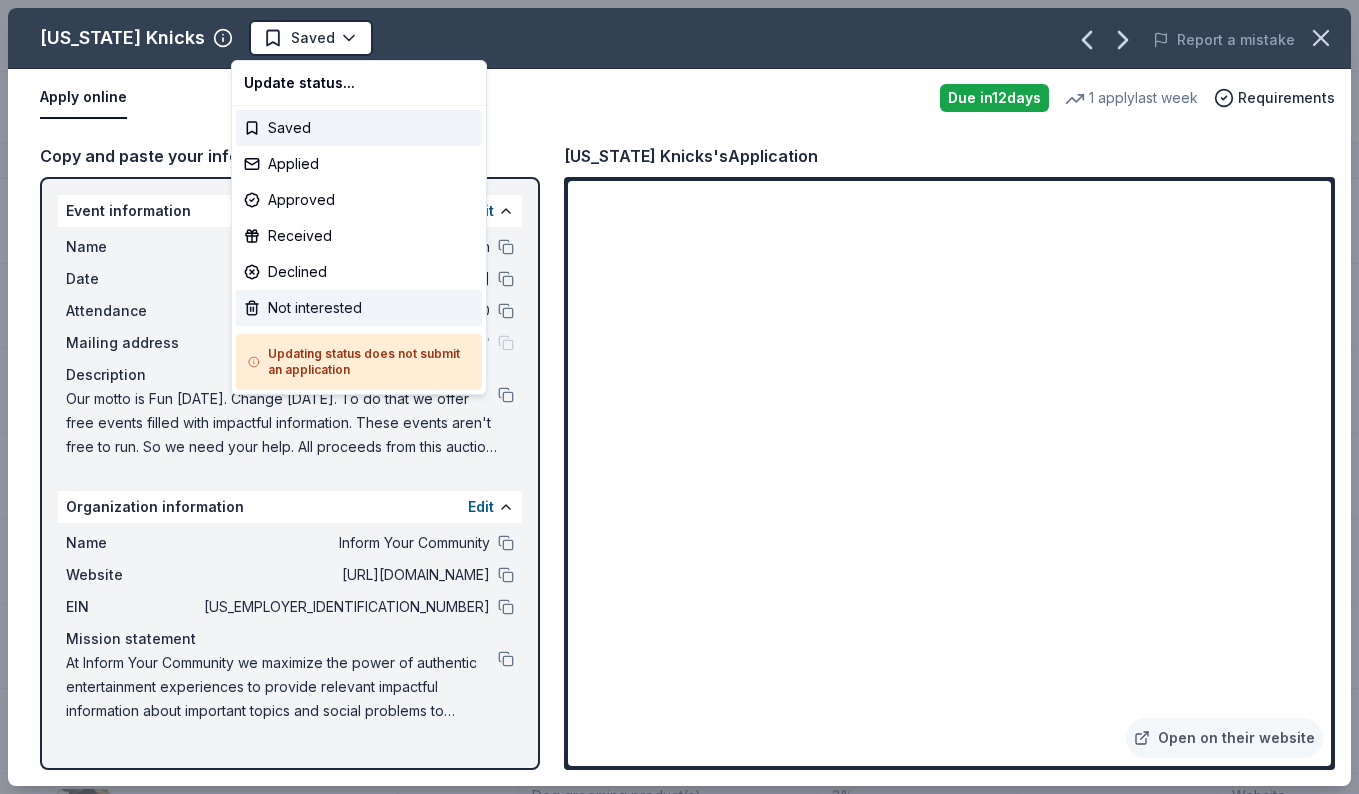 click on "Not interested" at bounding box center (359, 308) 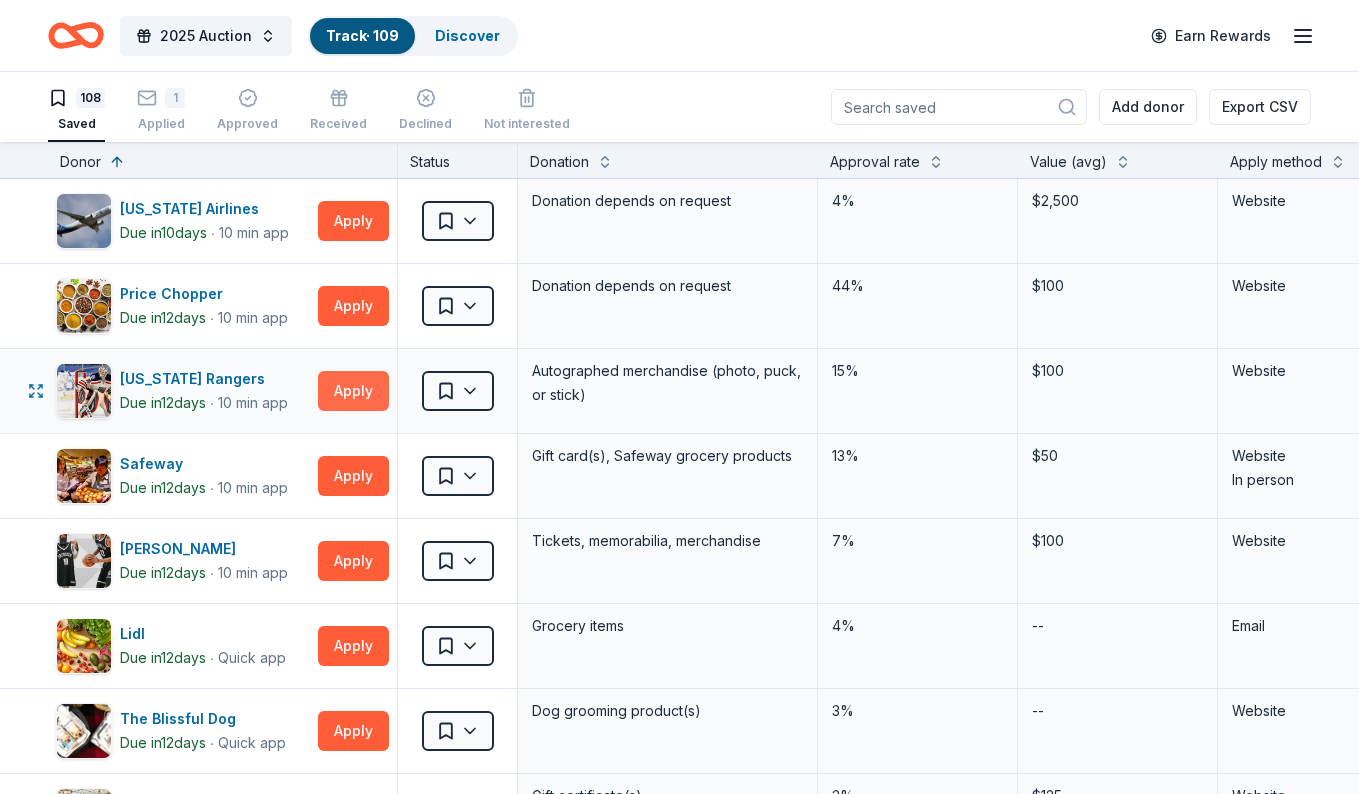 click on "Apply" at bounding box center (353, 391) 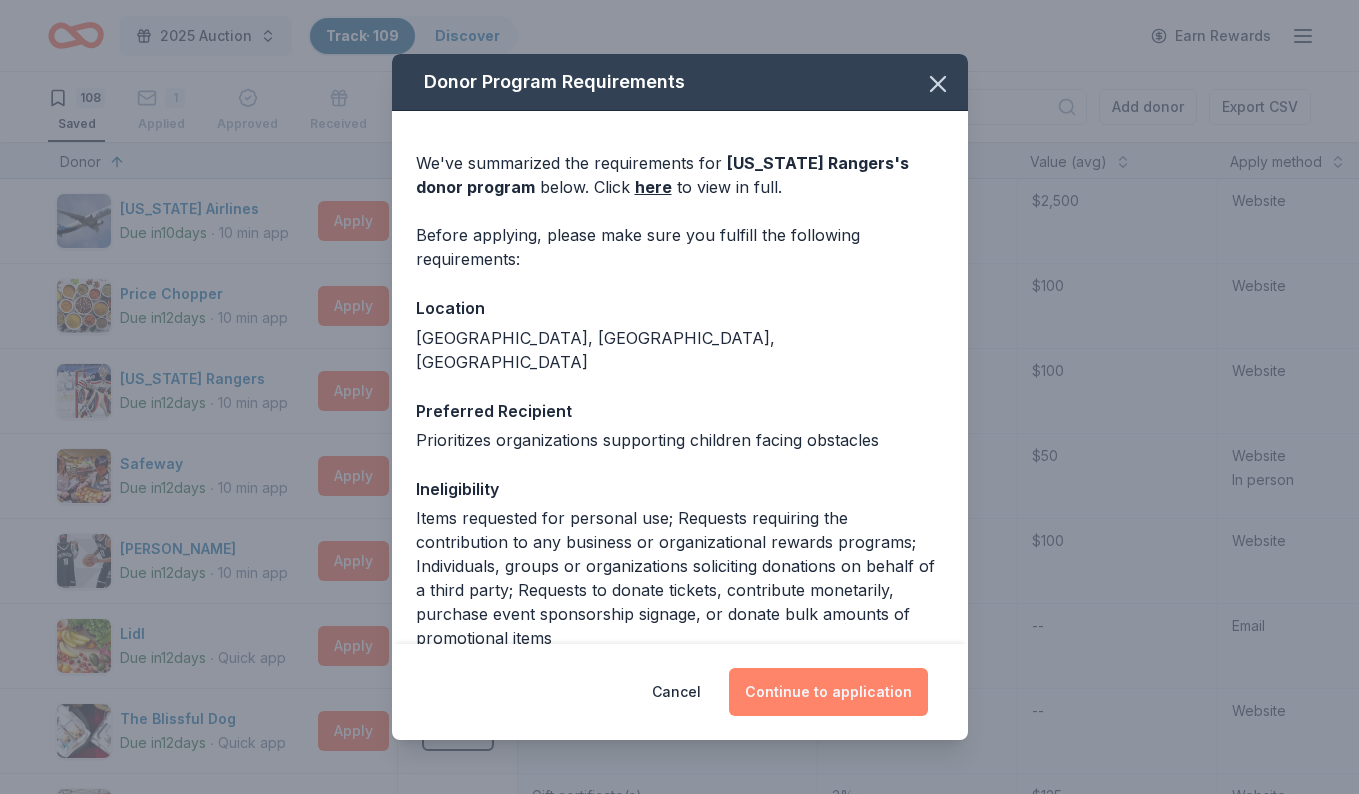 click on "Continue to application" at bounding box center (828, 692) 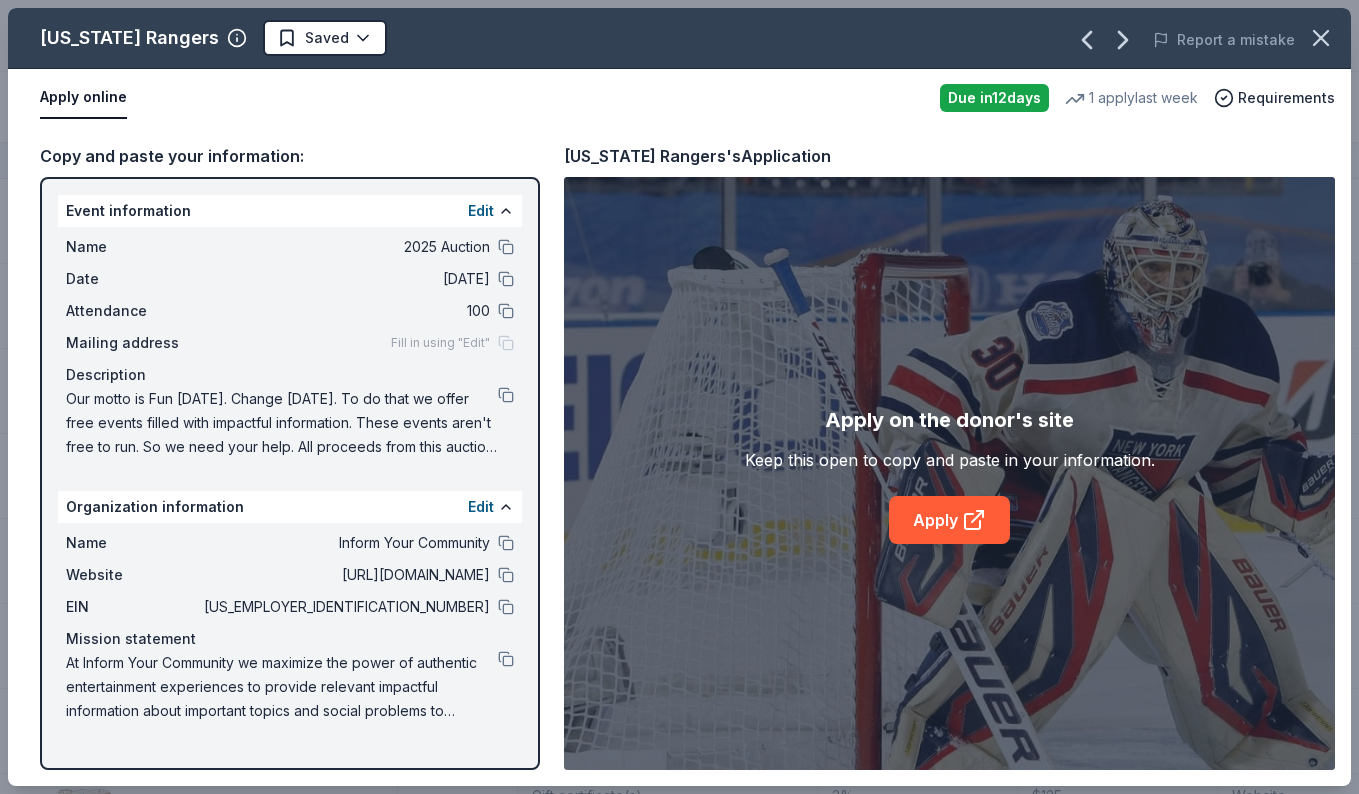 click on "Apply on the donor's site Keep this open to copy and paste in your information. Apply" at bounding box center (949, 473) 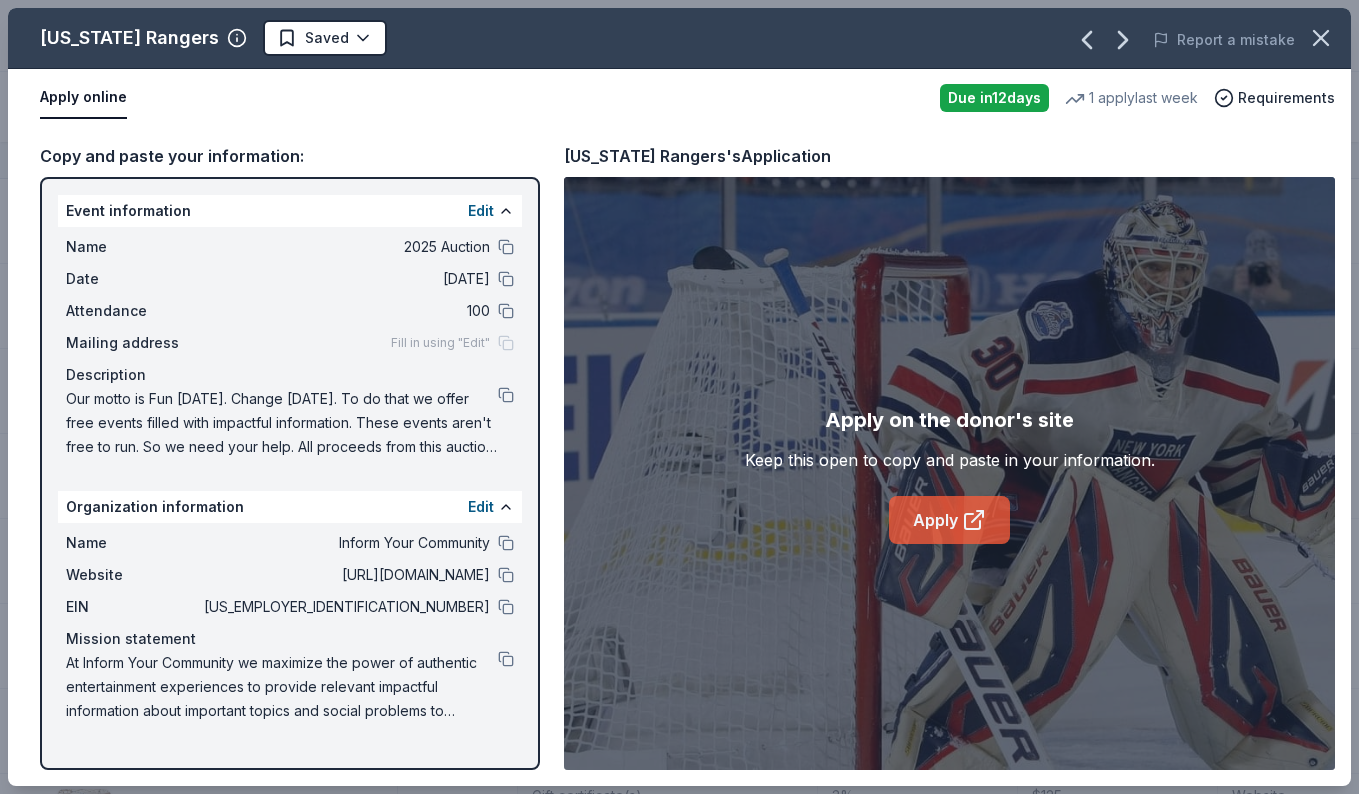 click on "Apply" at bounding box center (949, 520) 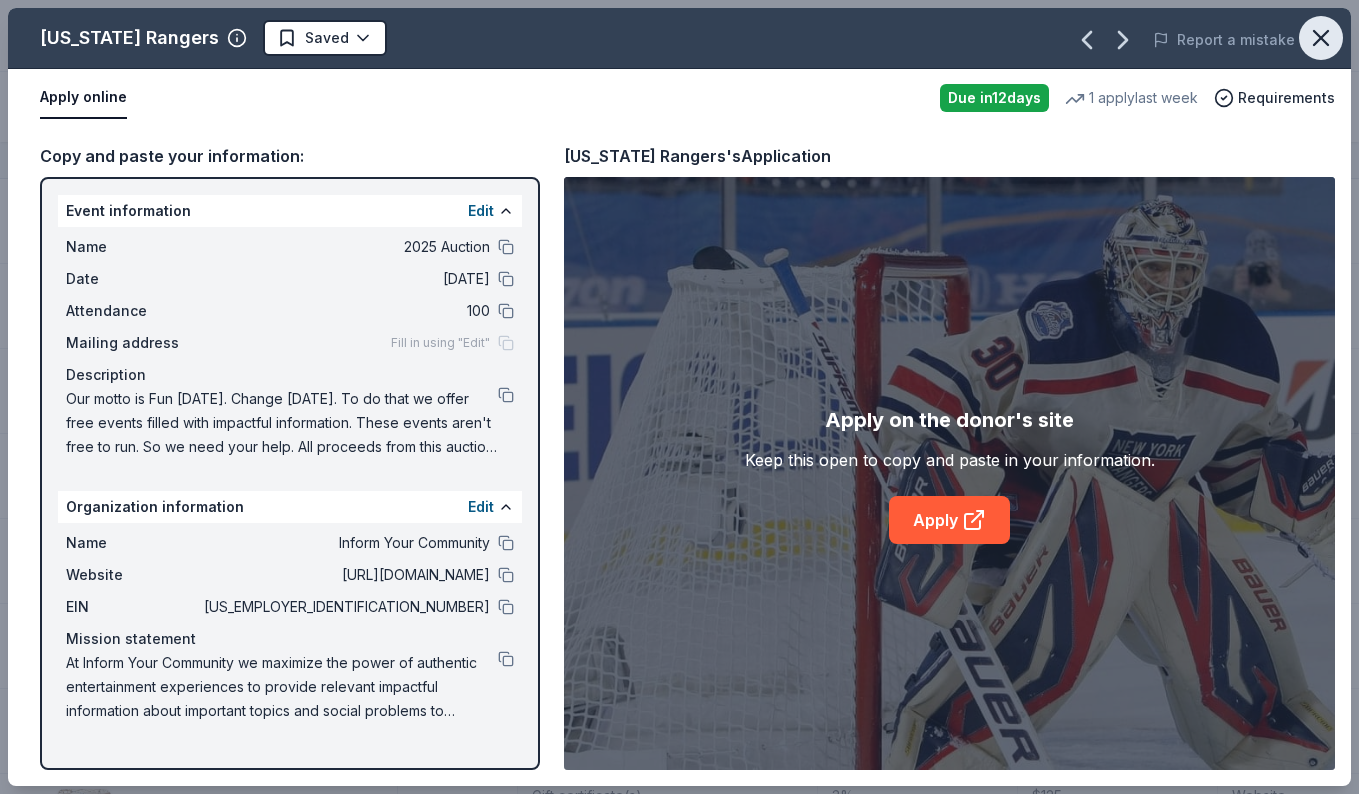 click 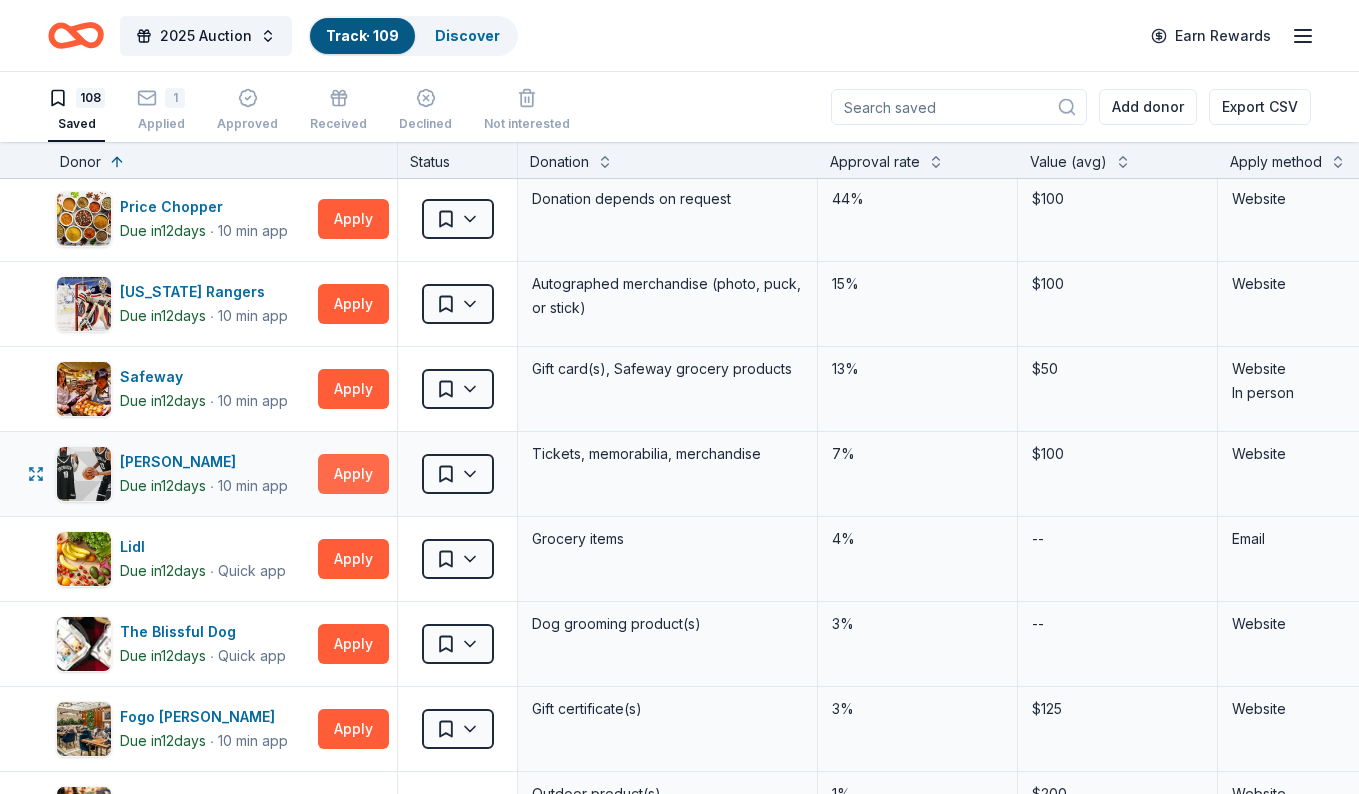scroll, scrollTop: 165, scrollLeft: 0, axis: vertical 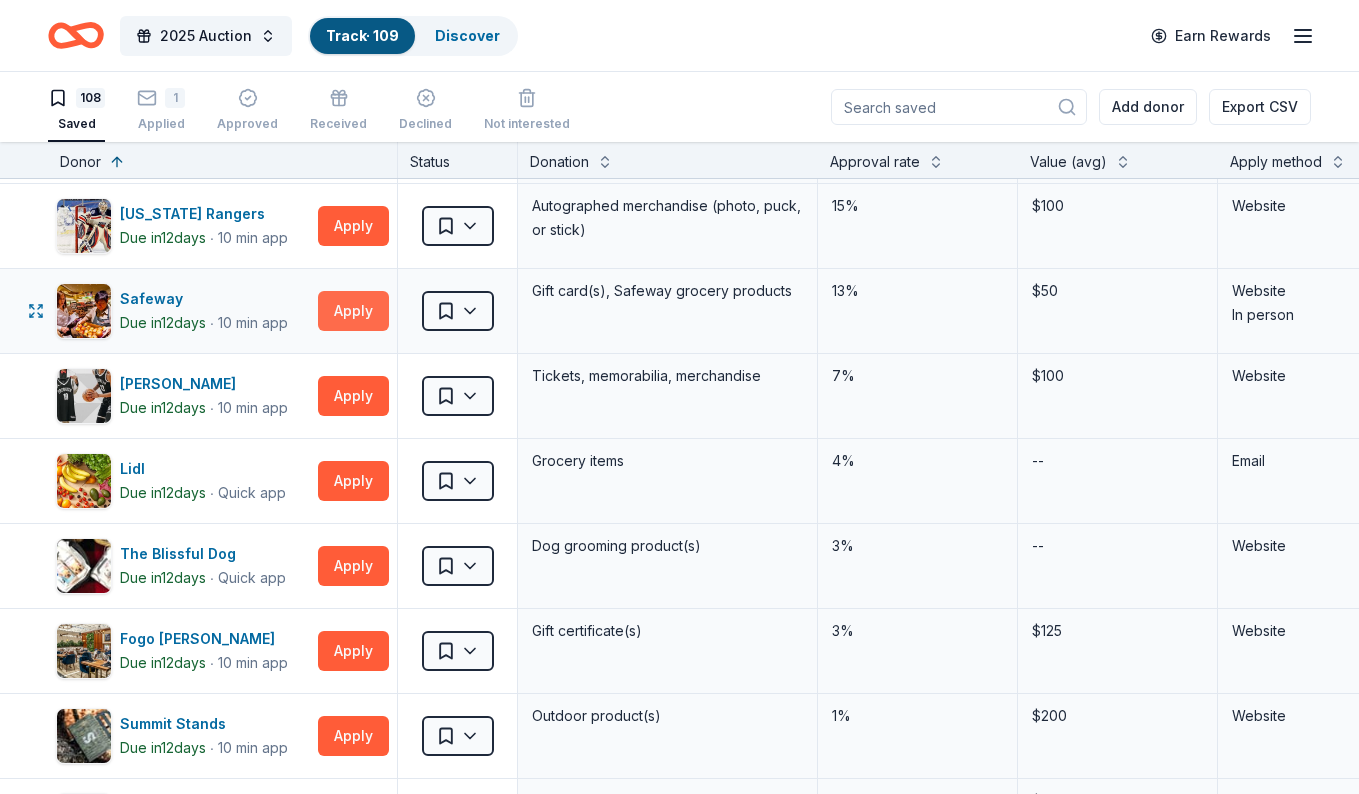 click on "Apply" at bounding box center (353, 311) 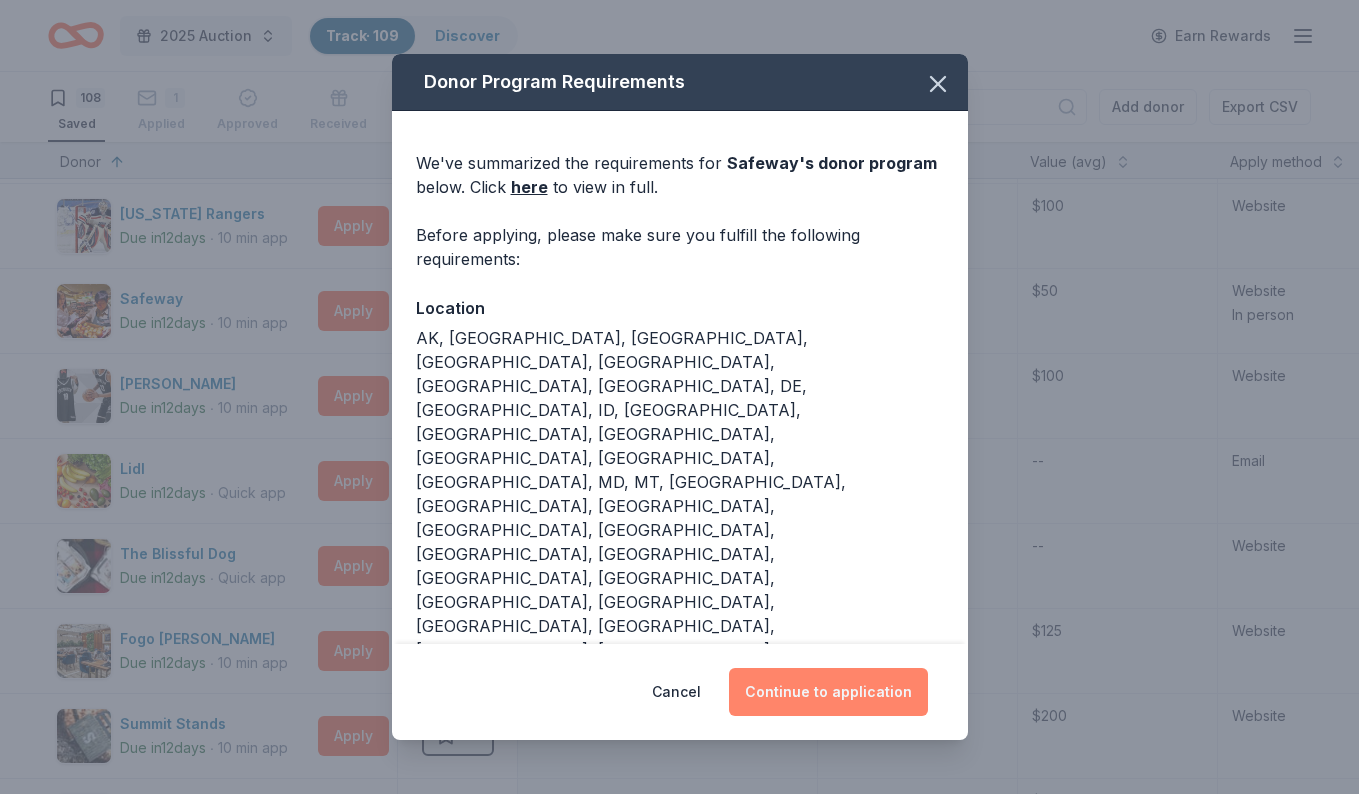 click on "Continue to application" at bounding box center (828, 692) 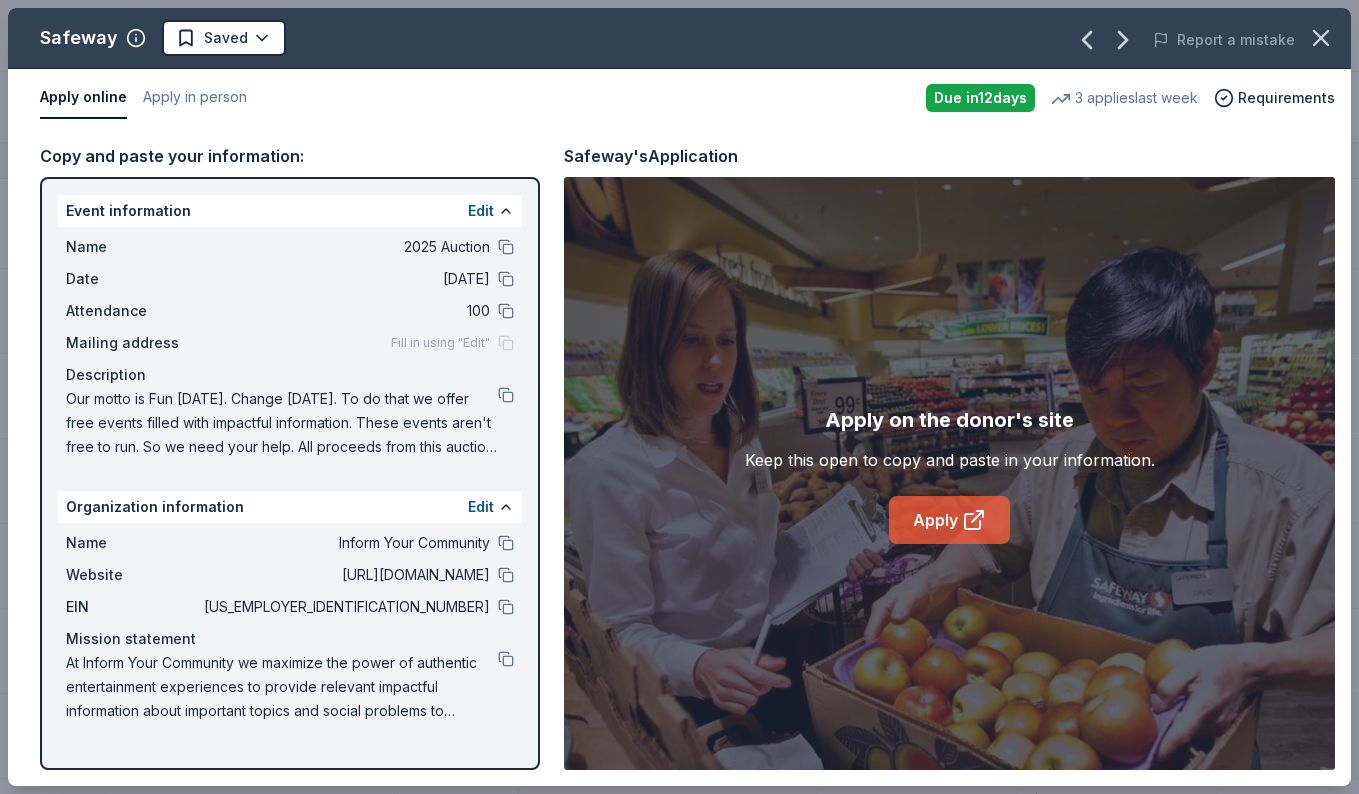click on "Apply" at bounding box center (949, 520) 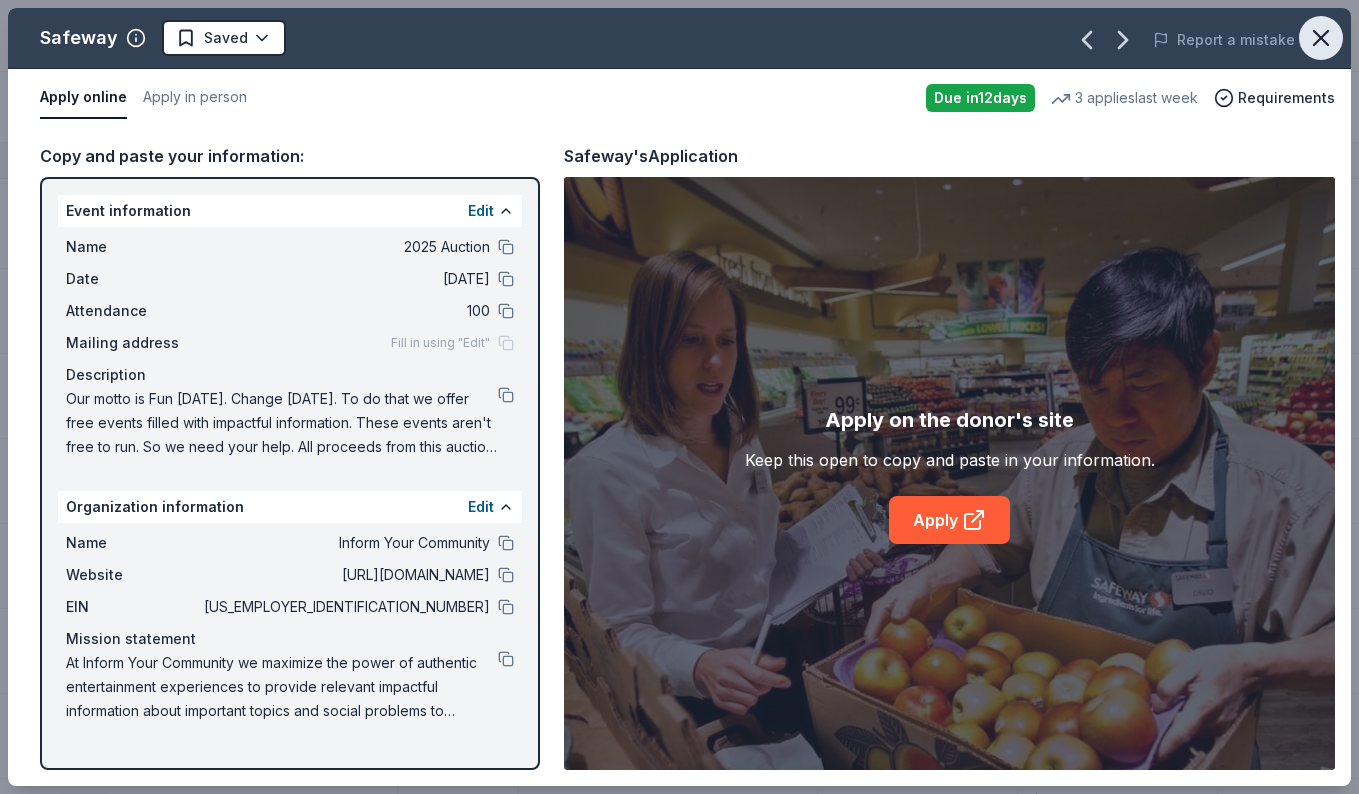 click at bounding box center (1321, 38) 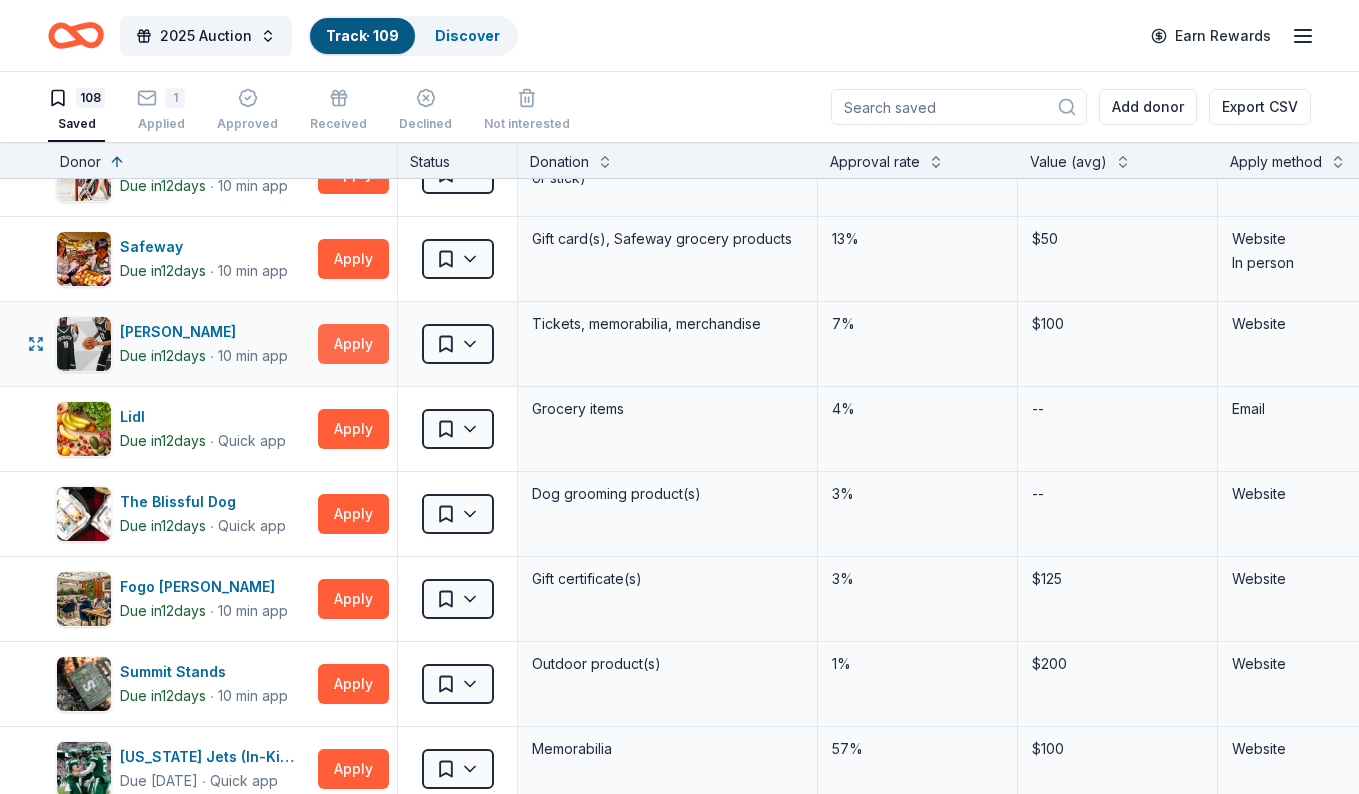 scroll, scrollTop: 264, scrollLeft: 0, axis: vertical 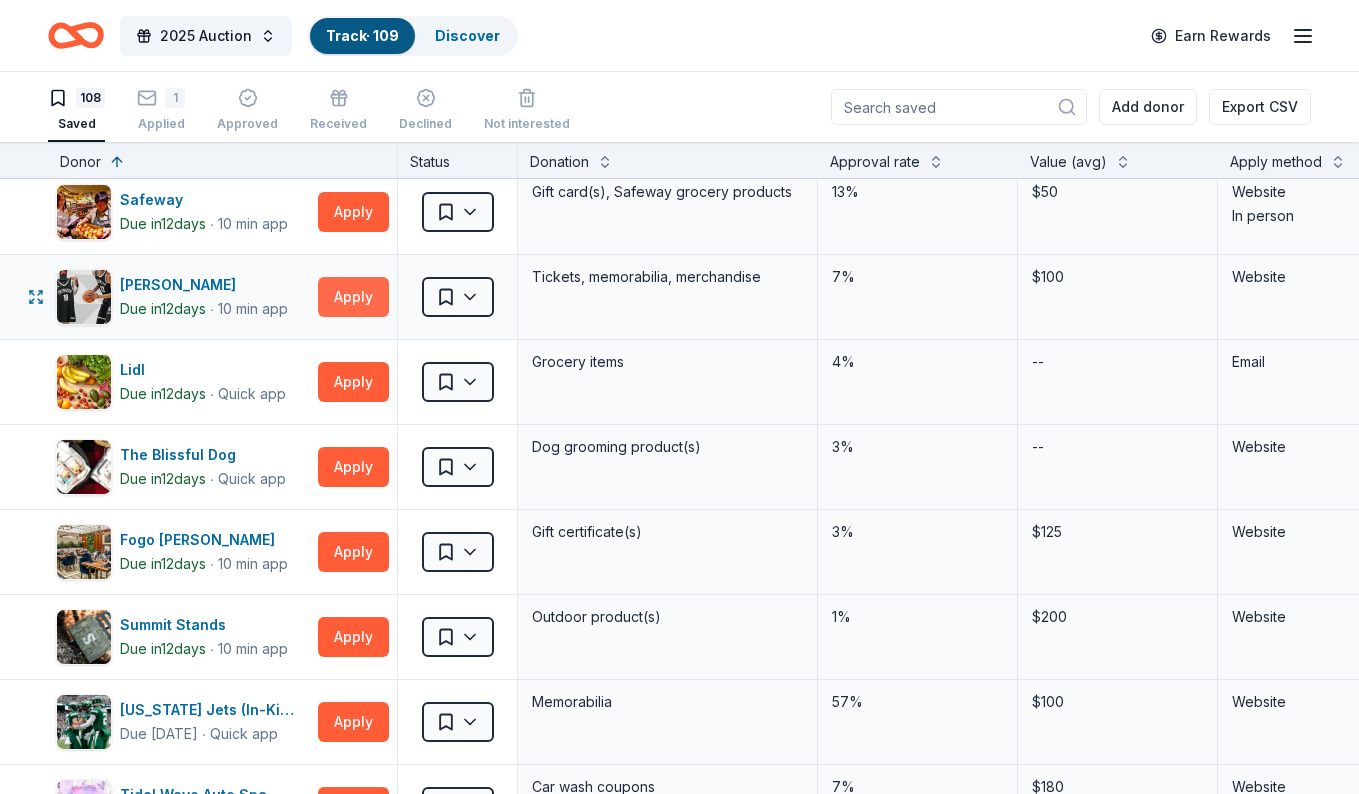 click on "Apply" at bounding box center [353, 297] 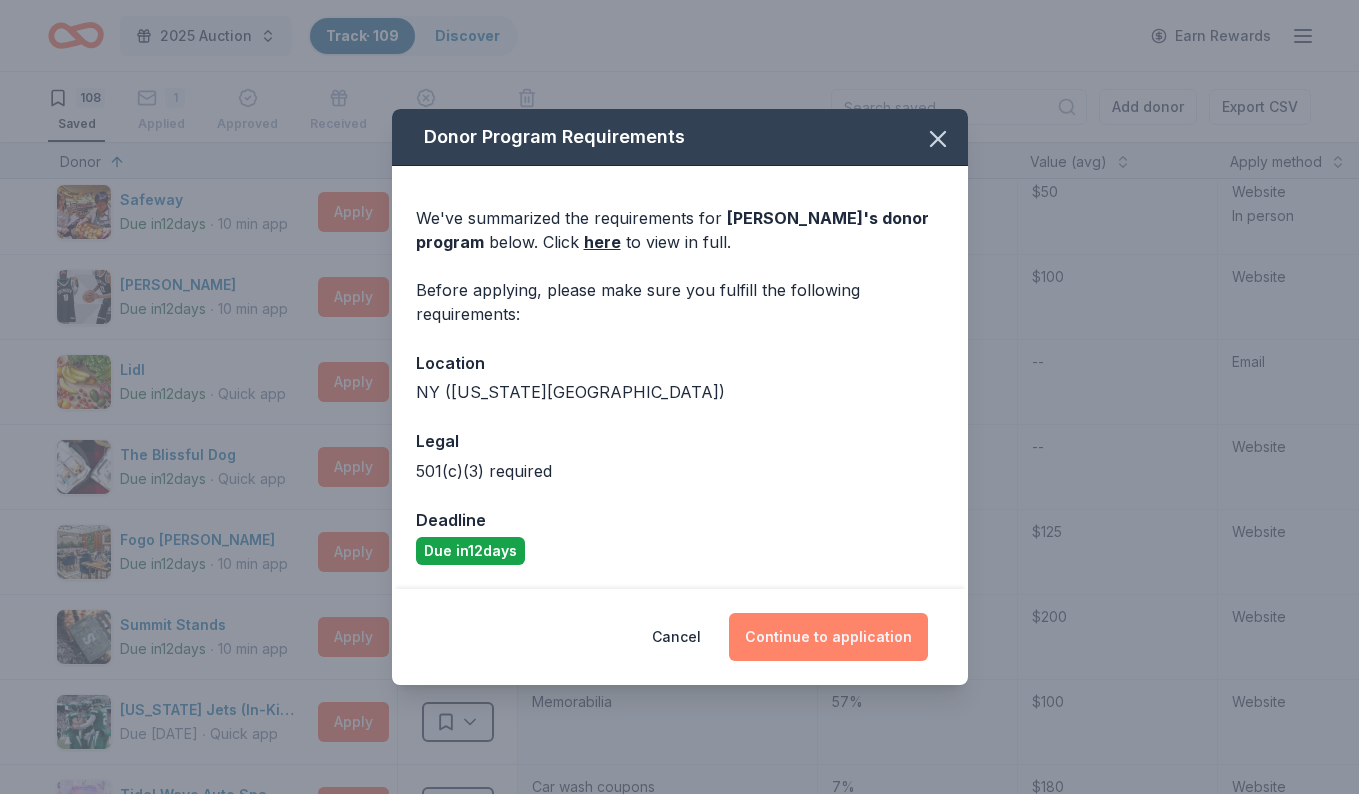 click on "Continue to application" at bounding box center (828, 637) 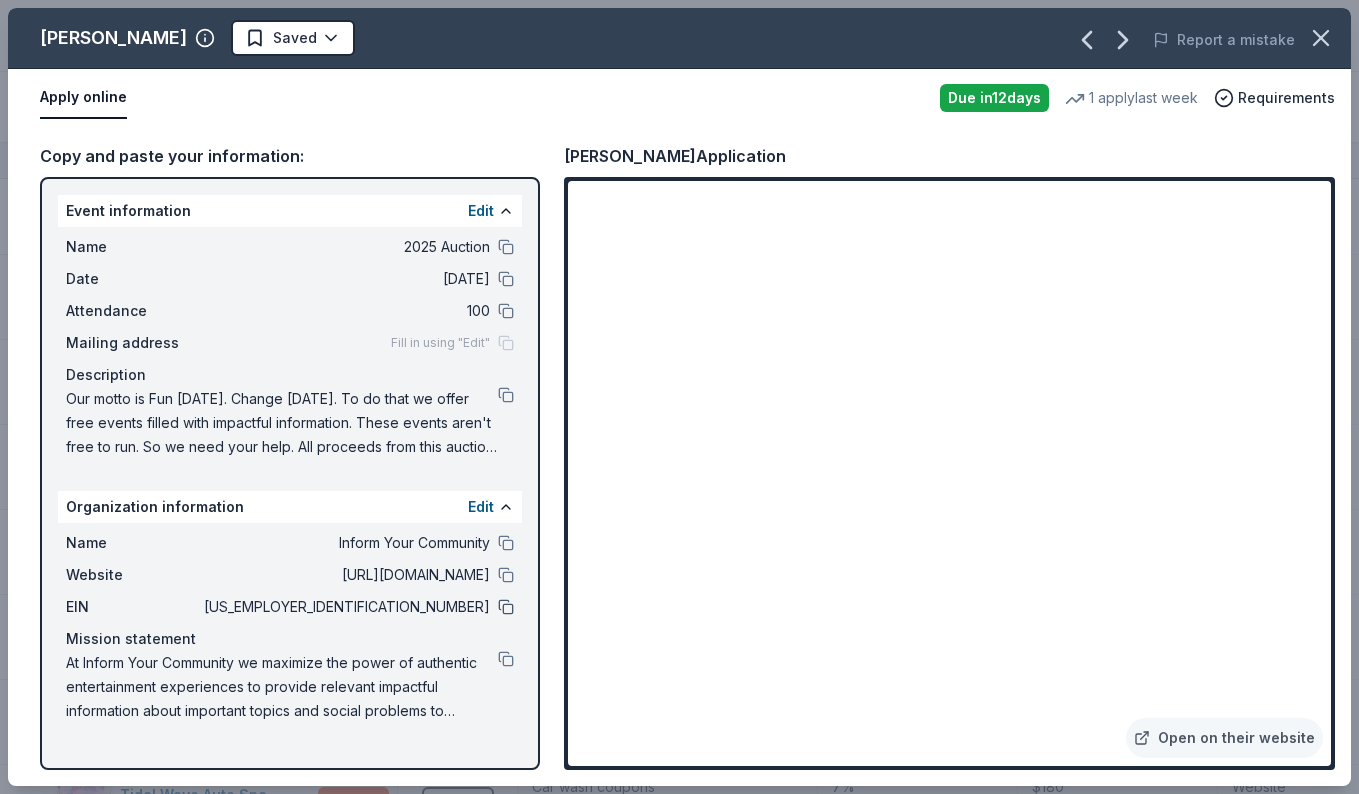 click at bounding box center [506, 607] 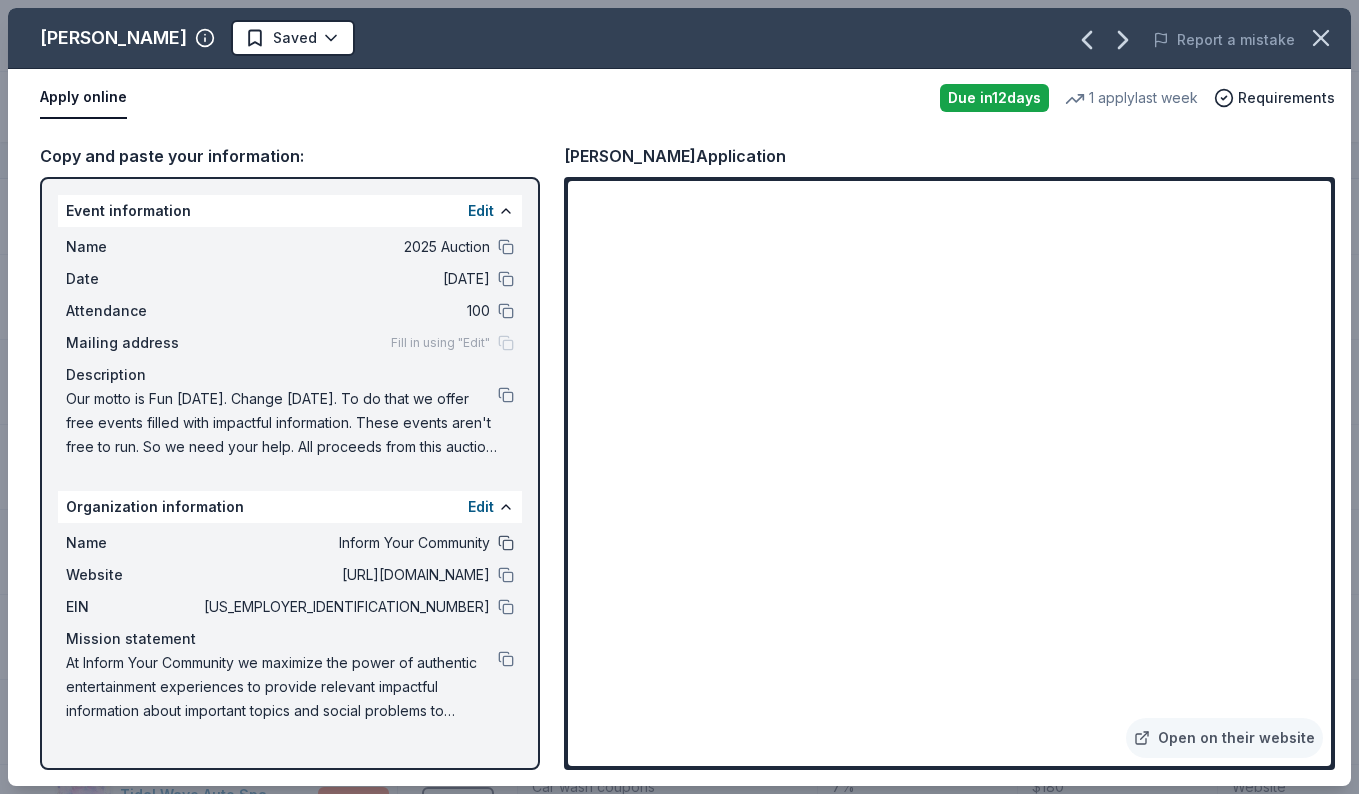 click at bounding box center (506, 543) 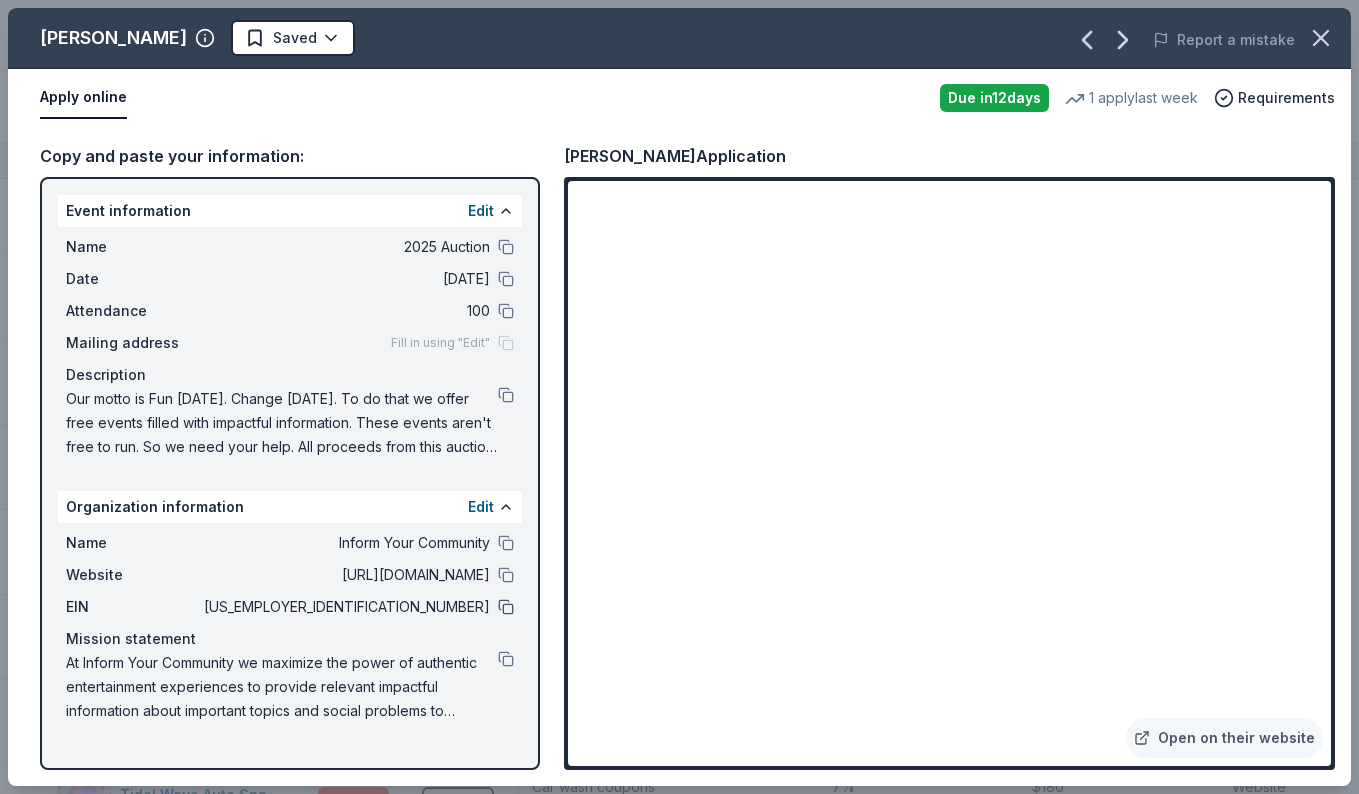 click at bounding box center [506, 607] 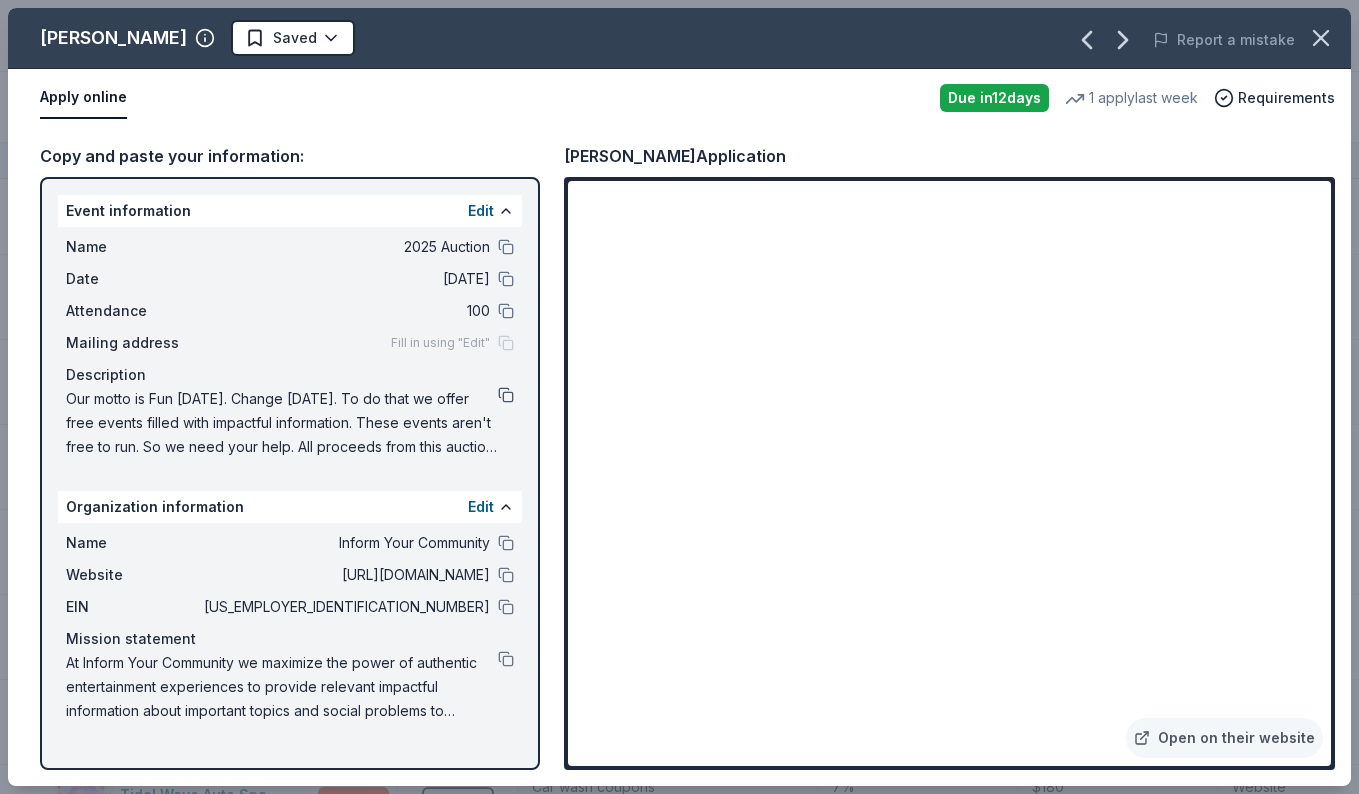click at bounding box center [506, 395] 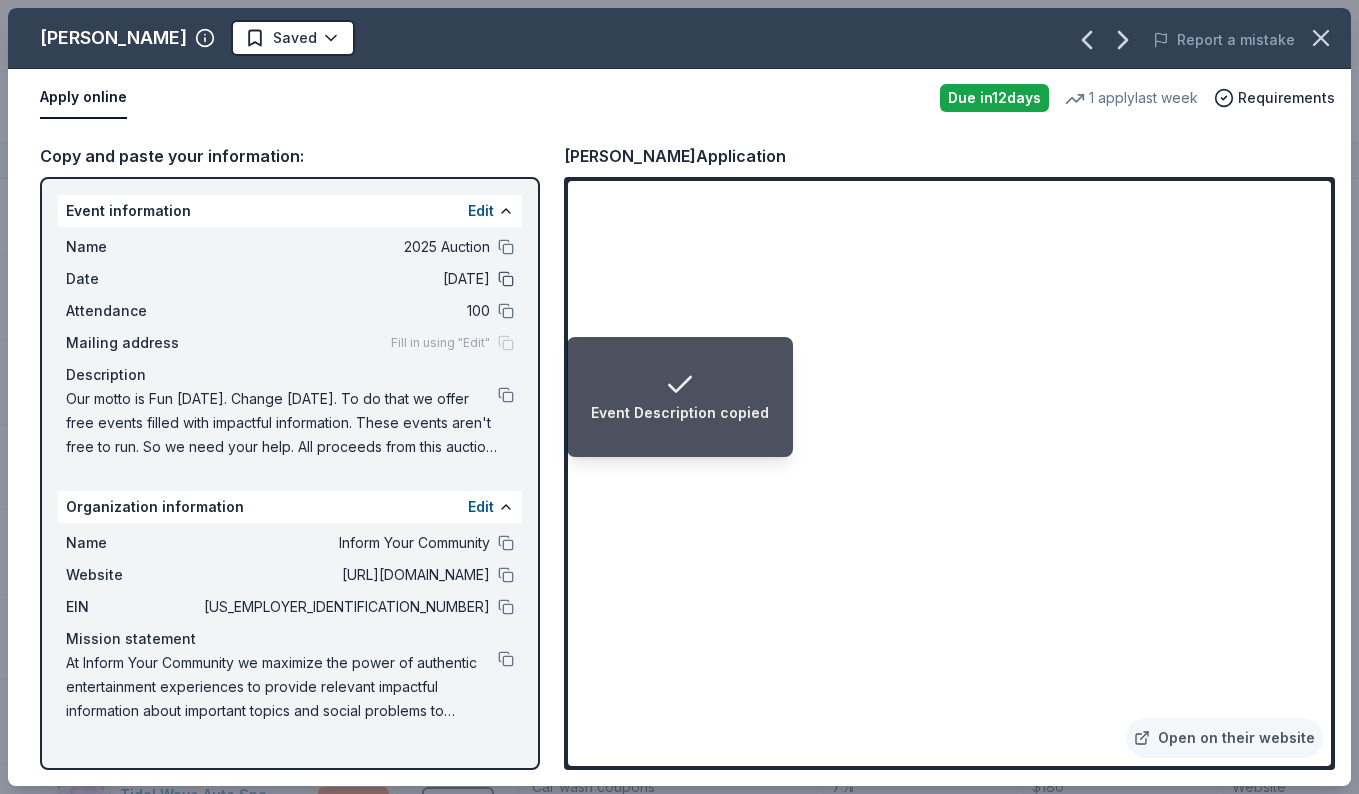 click at bounding box center [506, 279] 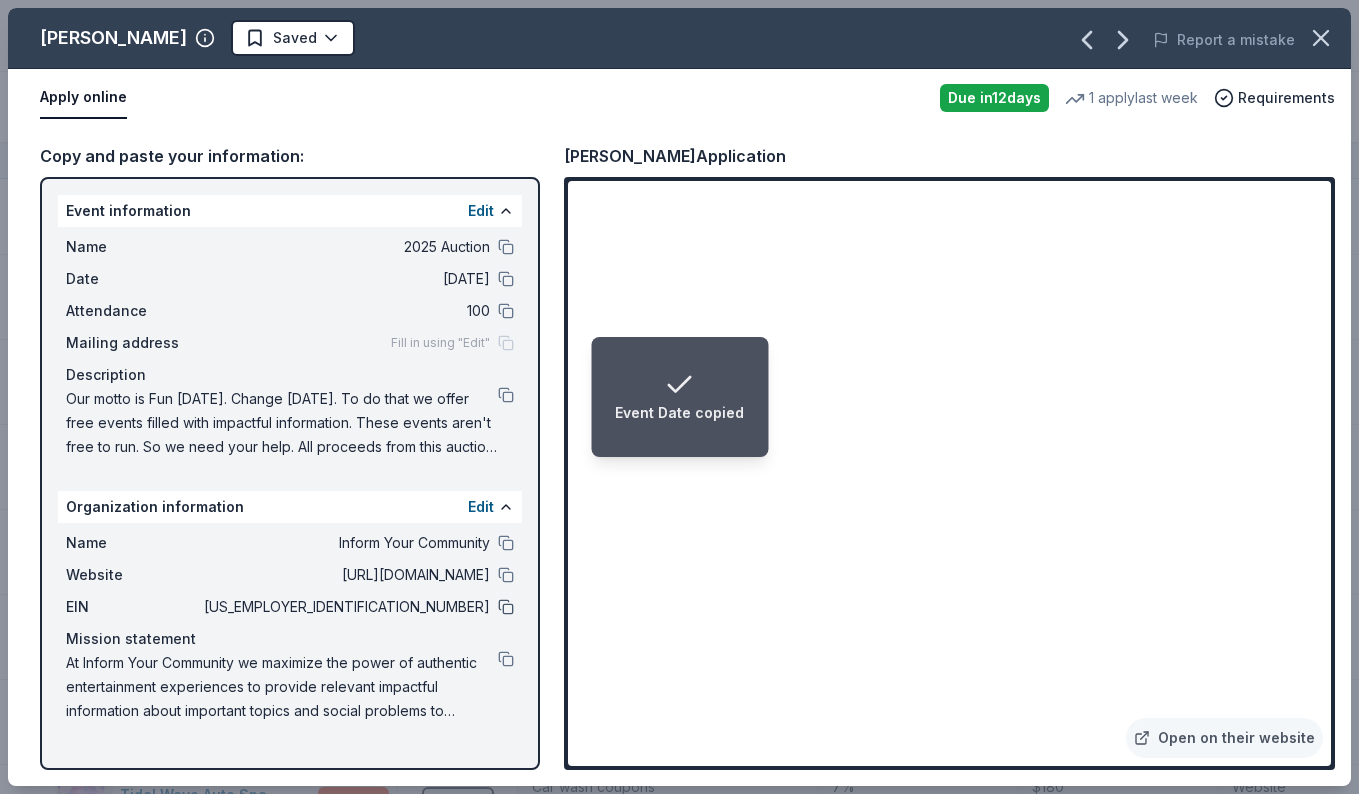 click at bounding box center [506, 607] 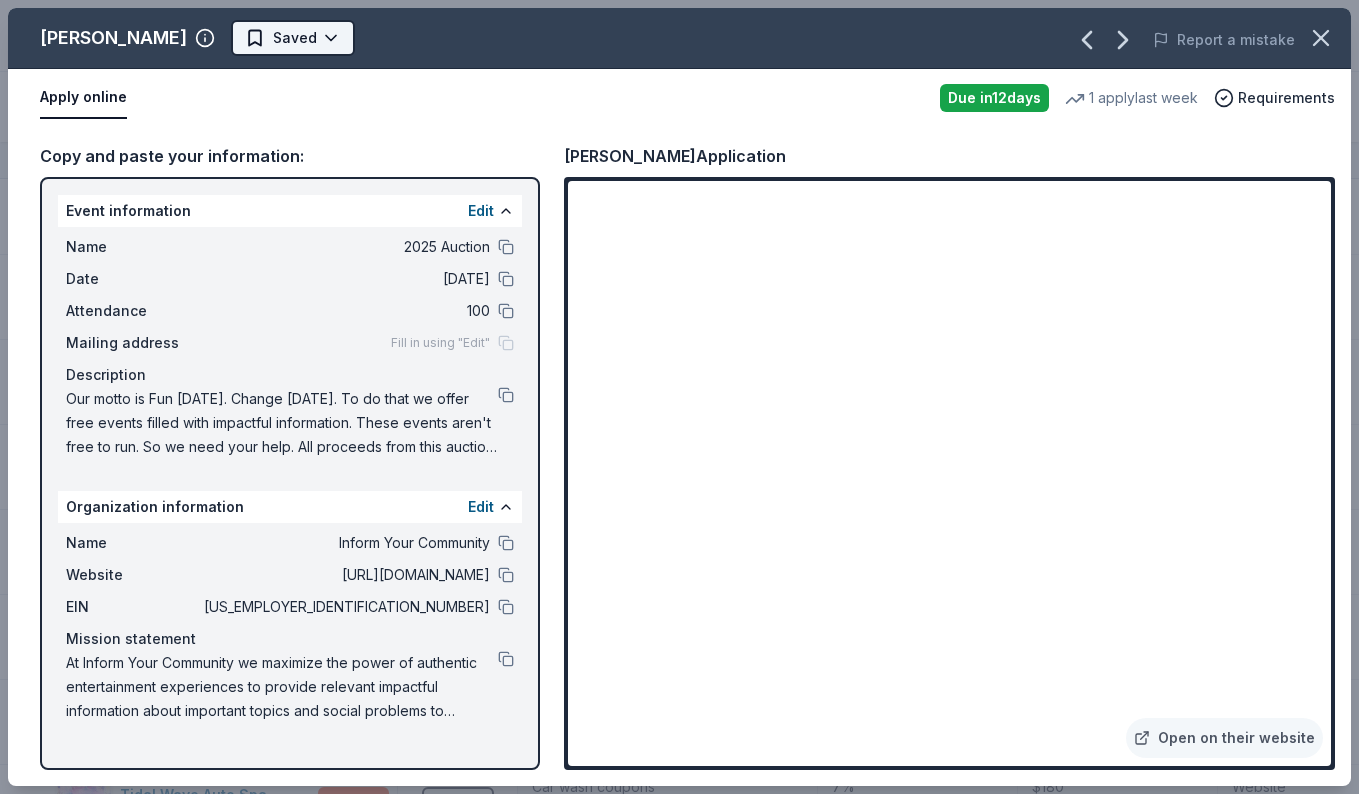 click on "2025 Auction Track  · 109 Discover Earn Rewards 108 Saved 1 Applied Approved Received Declined Not interested Add donor Export CSV Donor Status Donation Approval rate Value (avg) Apply method Assignee Notes [US_STATE] Airlines Due [DATE] ∙ 10 min app Apply Saved Donation depends on request 4% $2,500 Website Price Chopper Due [DATE] ∙ 10 min app Apply Saved Donation depends on request 44% $100 Website [US_STATE] Rangers Due [DATE] ∙ 10 min app Apply Saved Autographed merchandise (photo, puck, or stick) 15% $100 Website Safeway Due [DATE] ∙ 10 min app Apply Saved Gift card(s), Safeway grocery products 13% $50 Website In person [PERSON_NAME] Due [DATE] ∙ 10 min app Apply Saved Tickets, memorabilia, merchandise 7% $100 Website Lidl Due [DATE] ∙ Quick app Apply Saved Grocery items 4% -- Email The Blissful Dog Due [DATE] ∙ Quick app Apply Saved Dog grooming product(s) 3% -- Website Fogo [PERSON_NAME] Due [DATE] ∙ 10 min app Apply Saved Gift certificate(s) 3% $125" at bounding box center (679, 397) 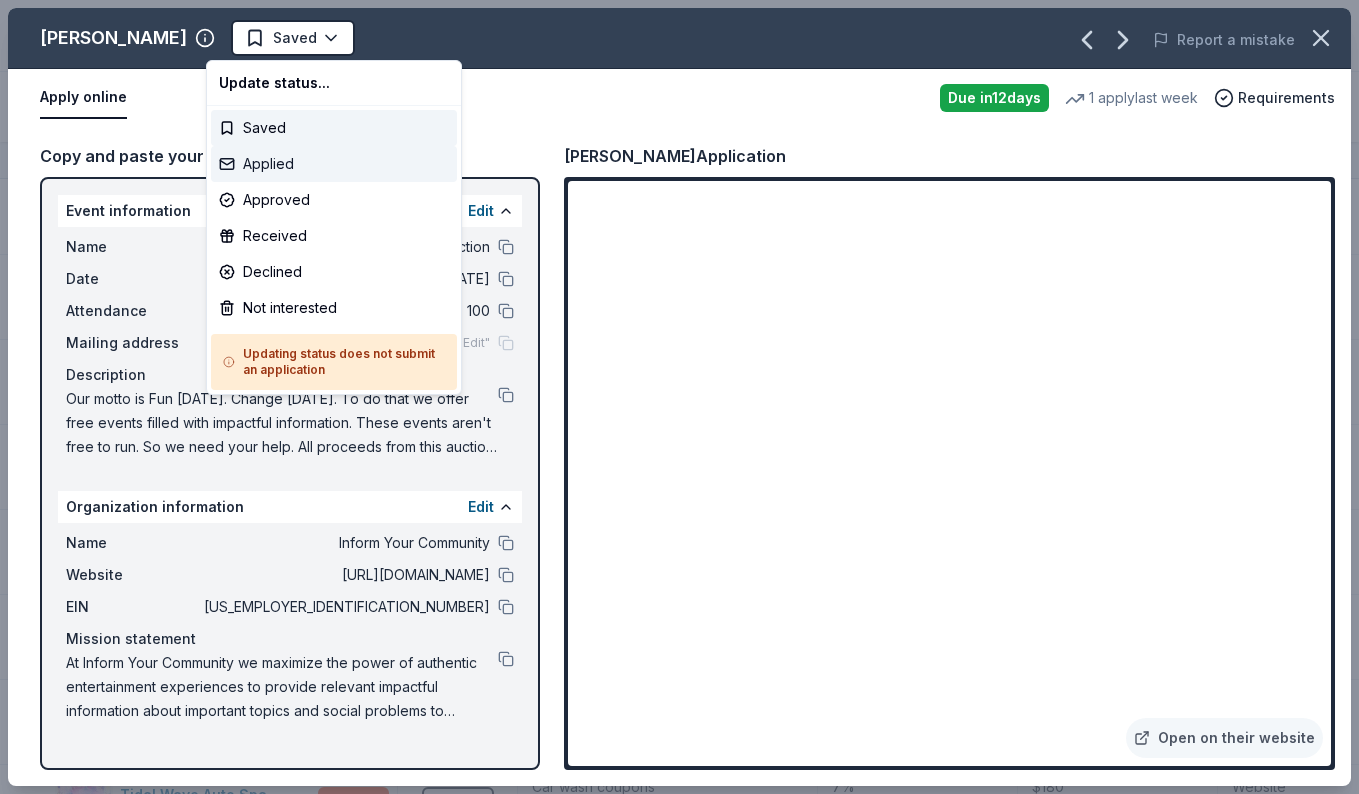 click on "Applied" at bounding box center [334, 164] 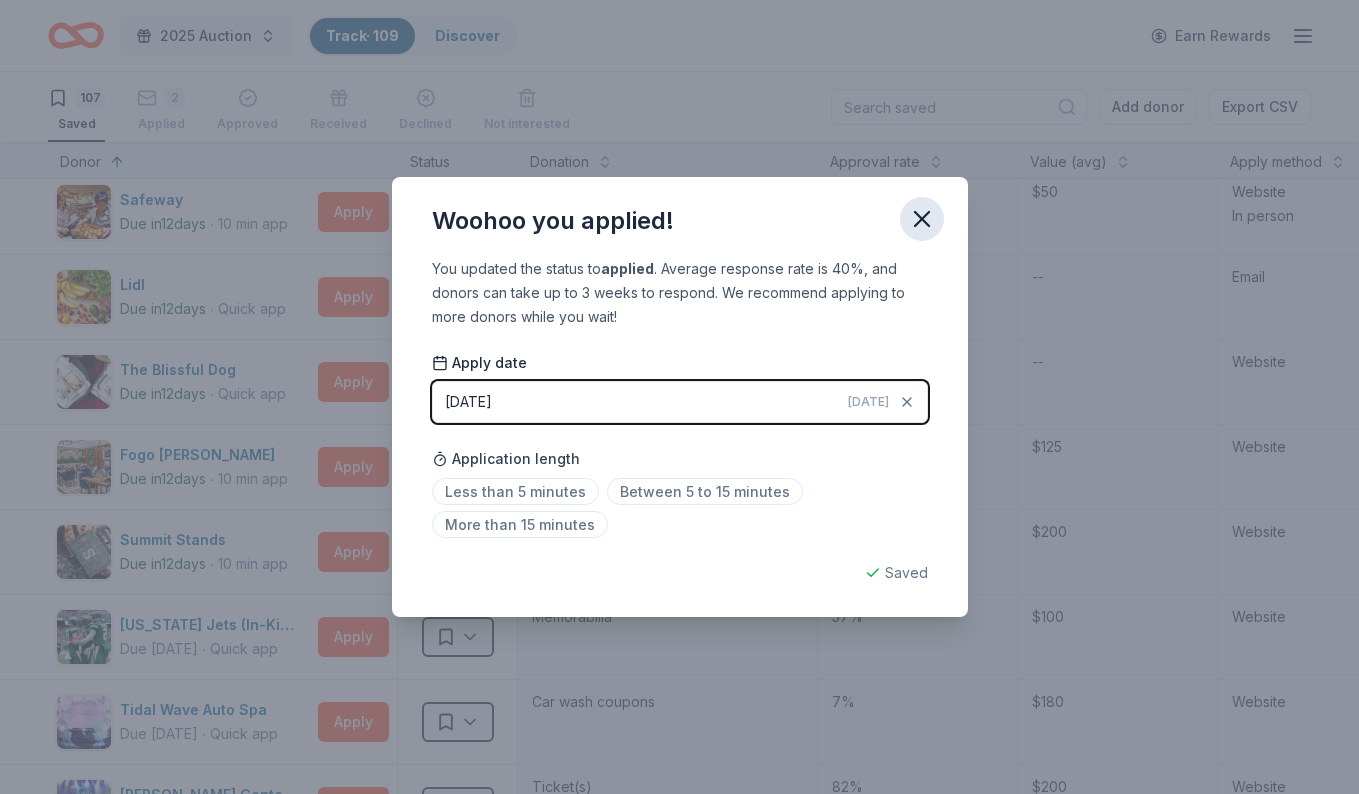 click 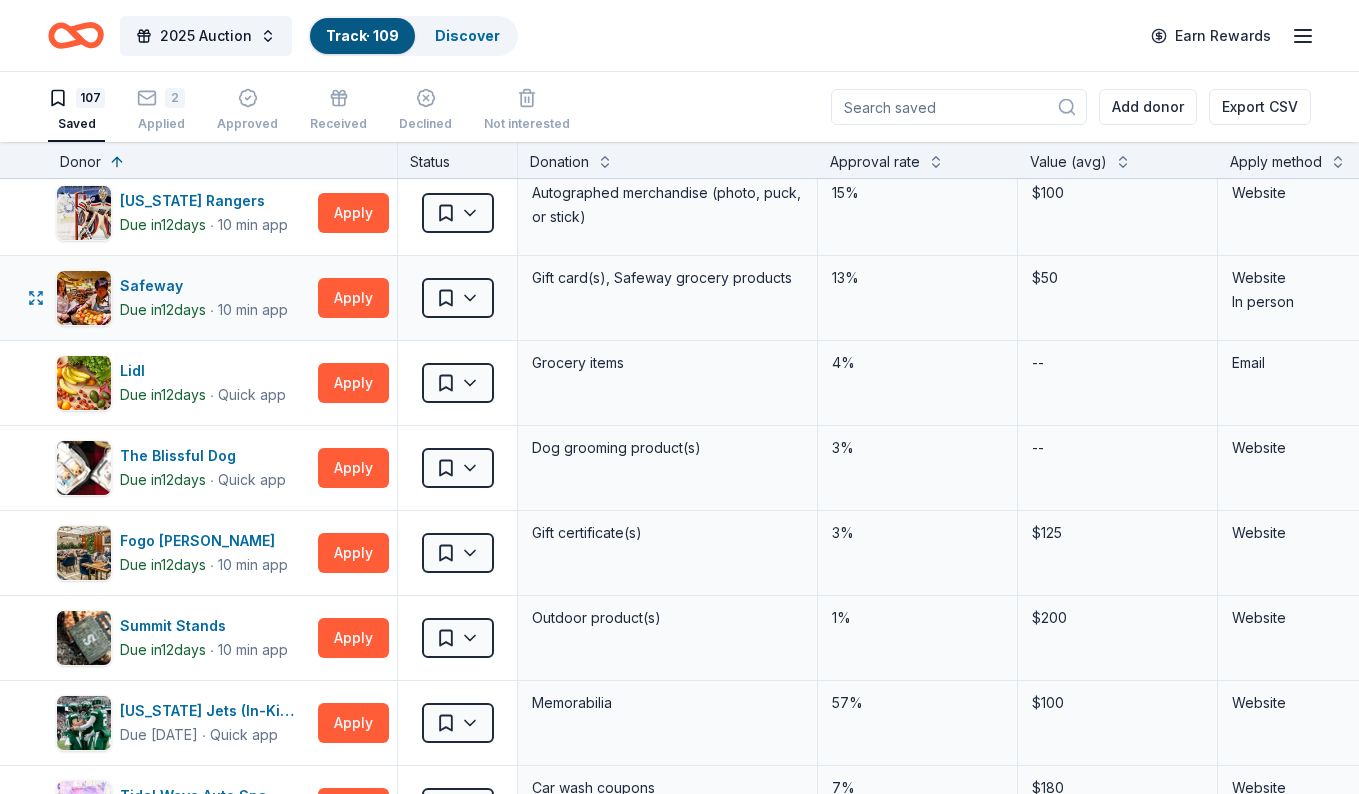 scroll, scrollTop: 0, scrollLeft: 0, axis: both 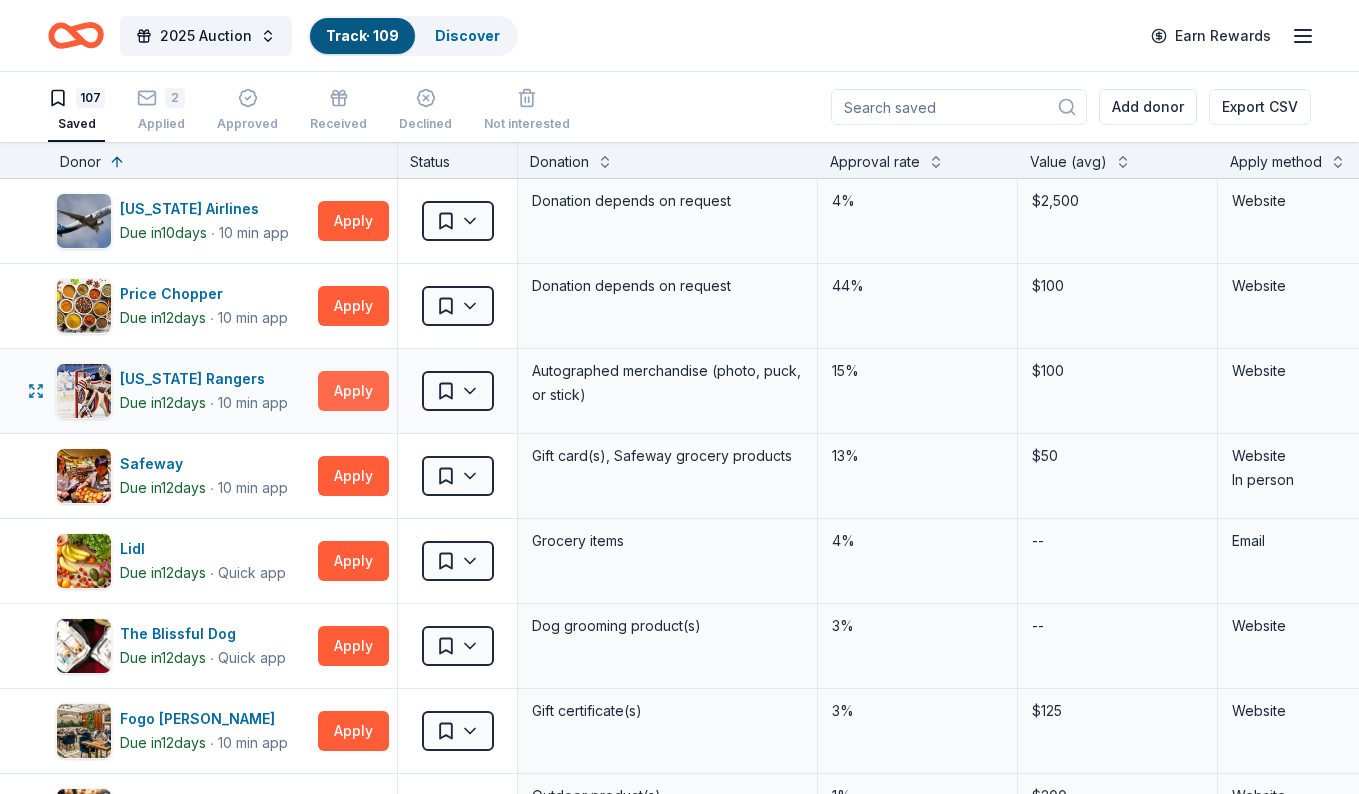 click on "Apply" at bounding box center [353, 391] 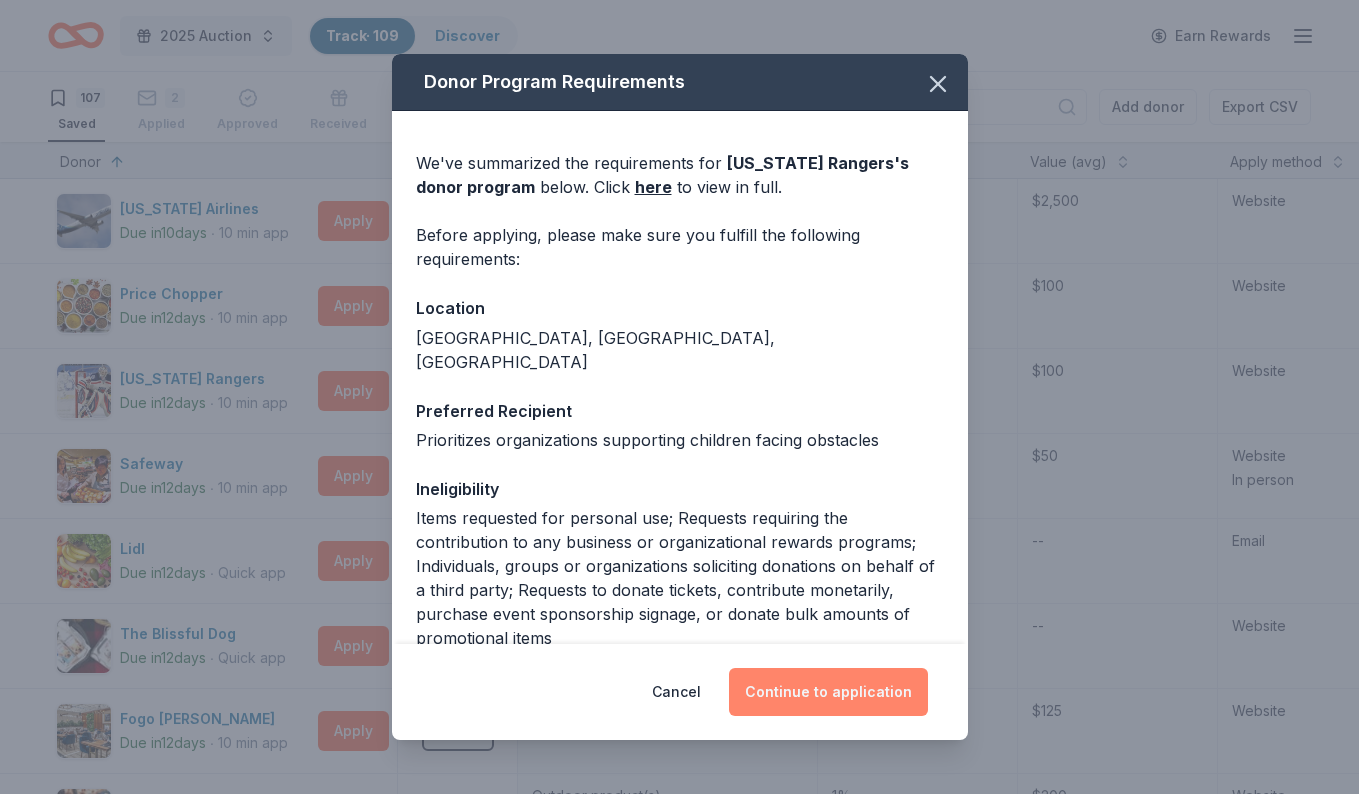 click on "Continue to application" at bounding box center [828, 692] 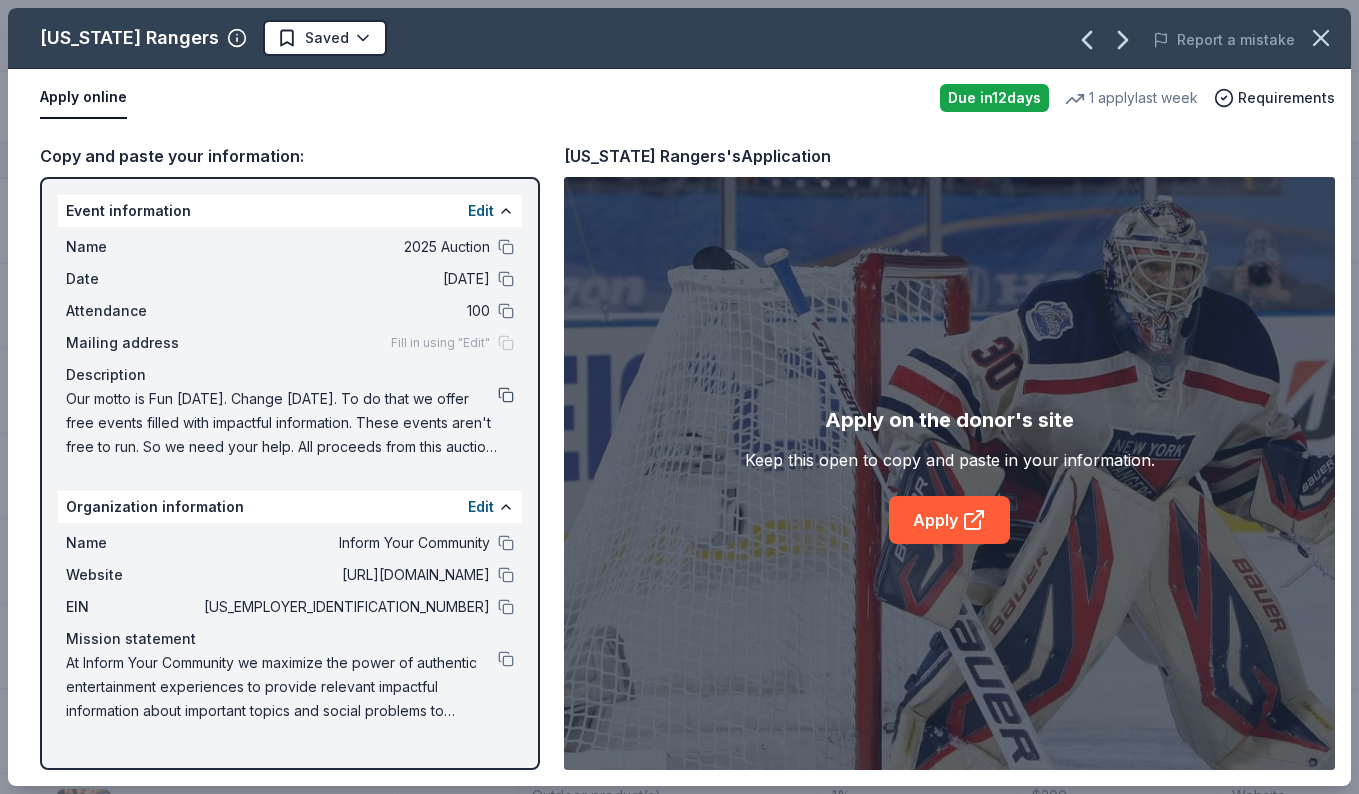 click at bounding box center (506, 395) 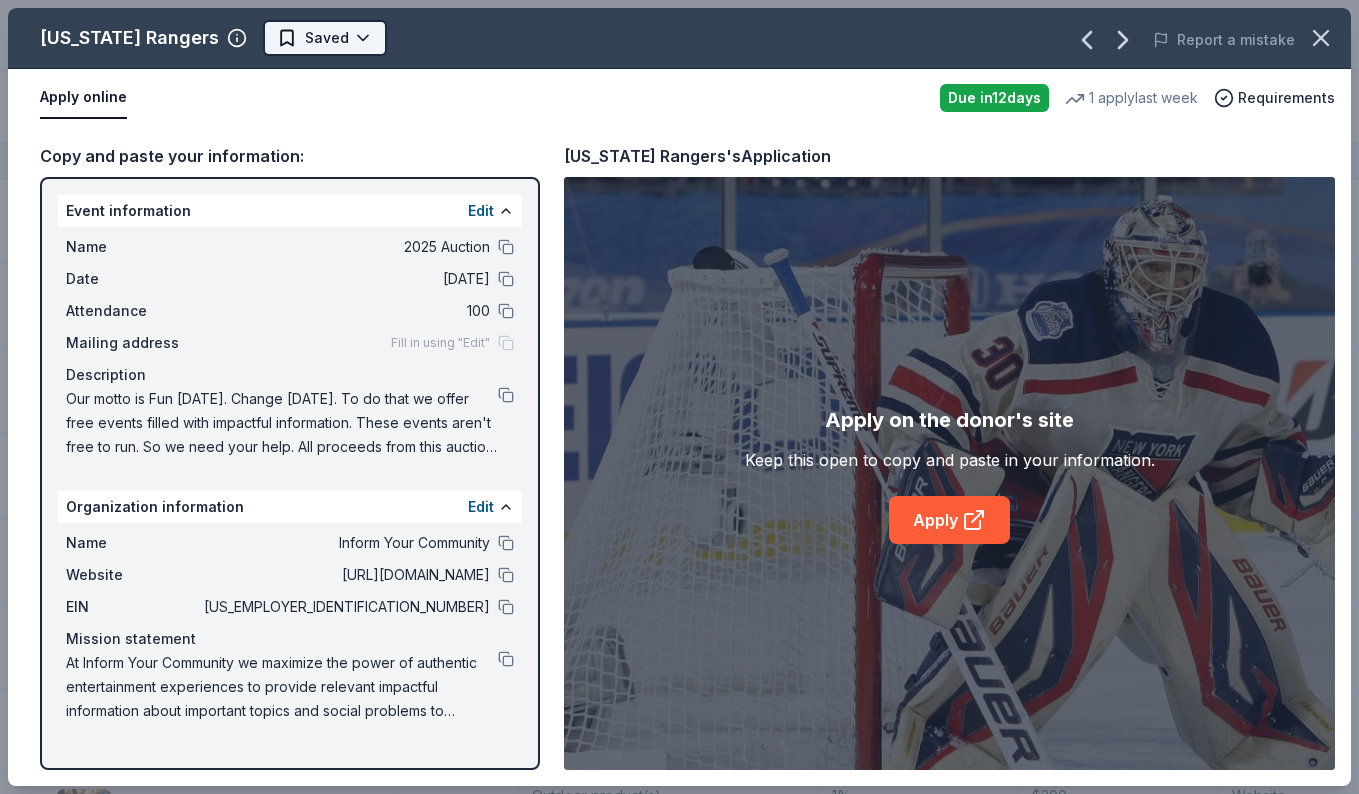 click on "2025 Auction Track  · 109 Discover Earn Rewards 107 Saved 2 Applied Approved Received Declined Not interested Add donor Export CSV Donor Status Donation Approval rate Value (avg) Apply method Assignee Notes [US_STATE] Airlines Due [DATE] ∙ 10 min app Apply Saved Donation depends on request 4% $2,500 Website Price Chopper Due [DATE] ∙ 10 min app Apply Saved Donation depends on request 44% $100 Website [US_STATE] Rangers Due [DATE] ∙ 10 min app Apply Saved Autographed merchandise (photo, puck, or stick) 15% $100 Website Safeway Due [DATE] ∙ 10 min app Apply Saved Gift card(s), Safeway grocery products 13% $50 Website In person Lidl Due [DATE] ∙ Quick app Apply Saved Grocery items 4% -- Email The Blissful Dog Due [DATE] ∙ Quick app Apply Saved Dog grooming product(s) 3% -- Website Fogo [PERSON_NAME] Due [DATE] ∙ 10 min app Apply Saved Gift certificate(s) 3% $125 Website Summit Stands Due [DATE] ∙ 10 min app Apply Saved Outdoor product(s) 1% $200 Website ∙ 7%" at bounding box center [679, 397] 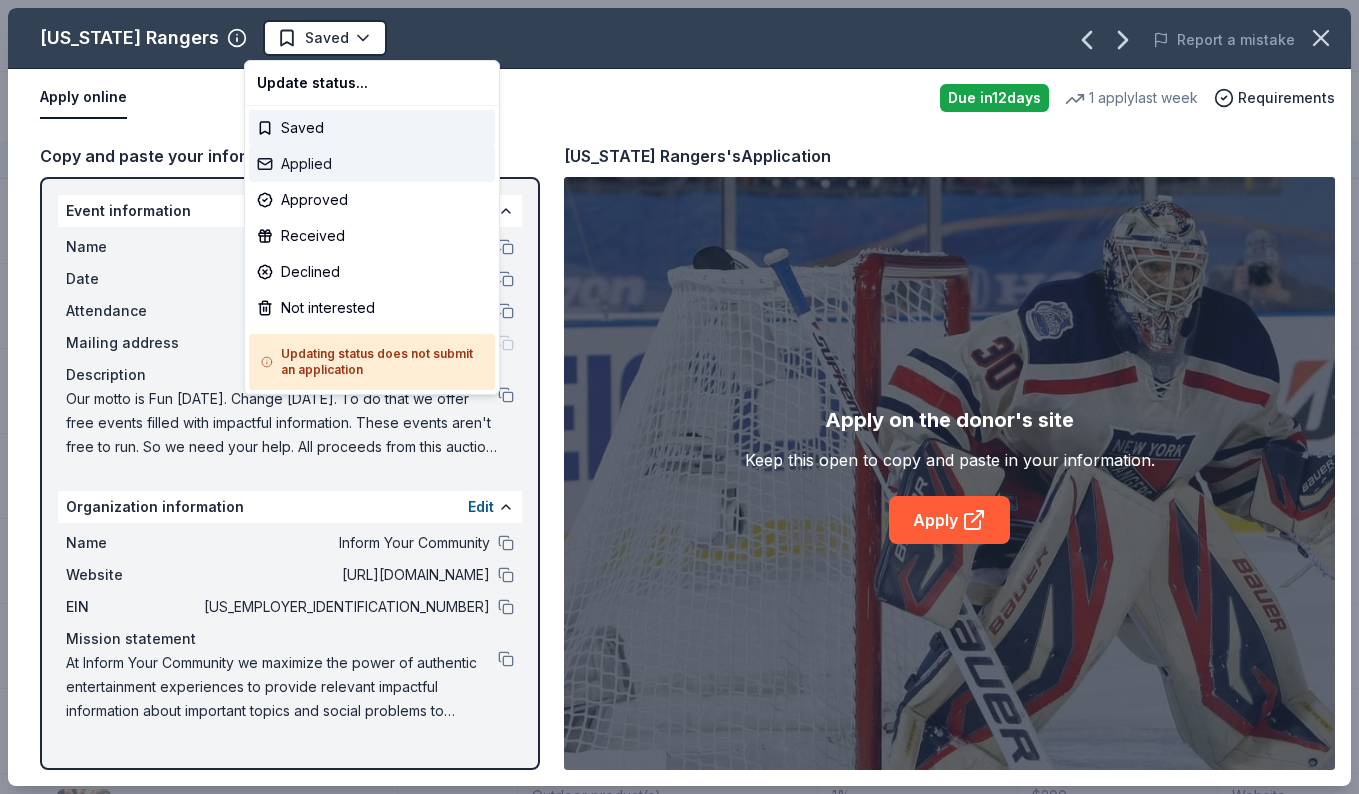 click on "Applied" at bounding box center (372, 164) 